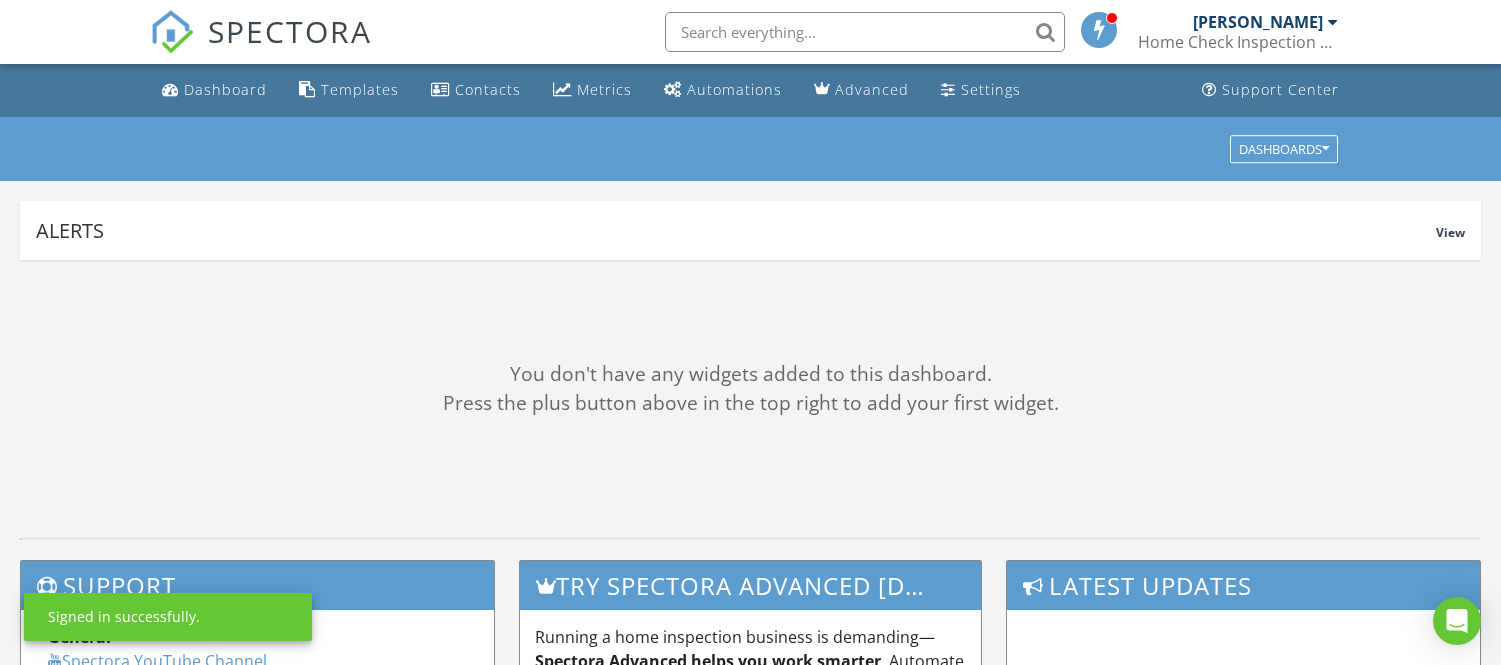 scroll, scrollTop: 0, scrollLeft: 0, axis: both 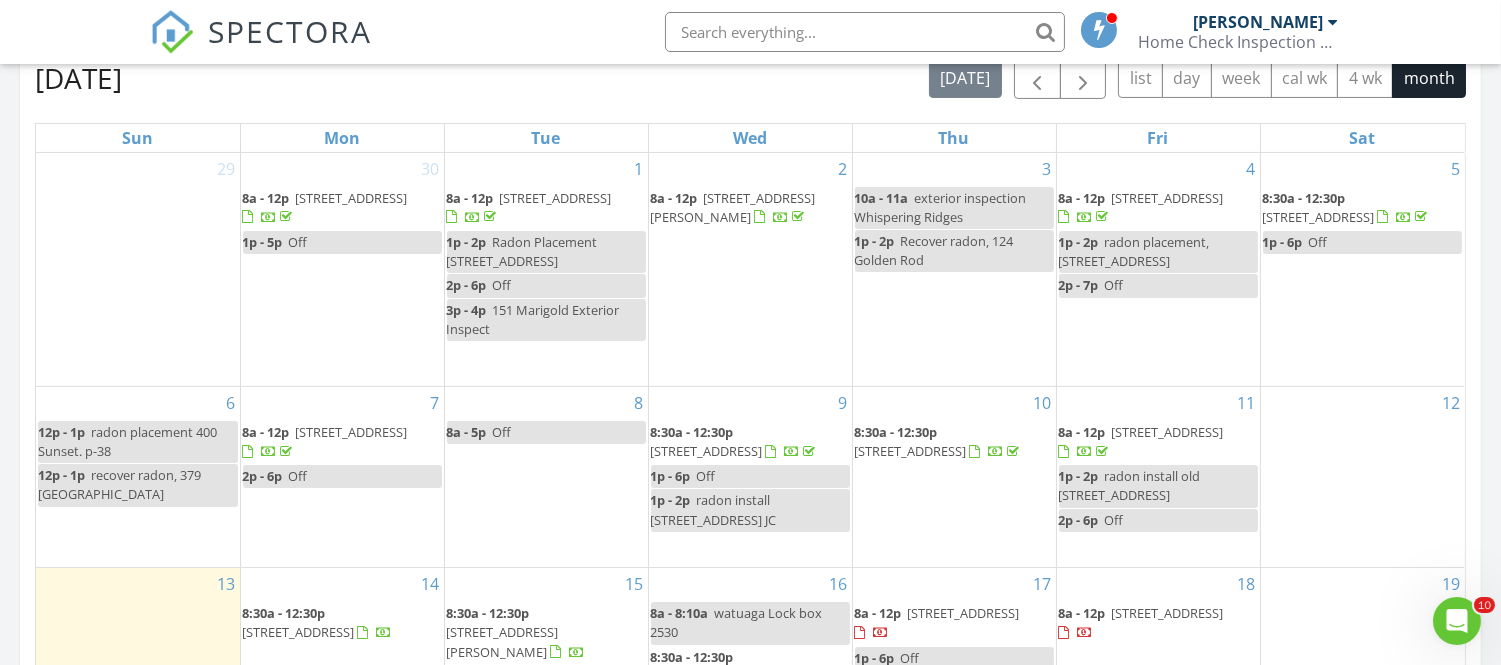 drag, startPoint x: 1506, startPoint y: 106, endPoint x: 1471, endPoint y: 306, distance: 203.0394 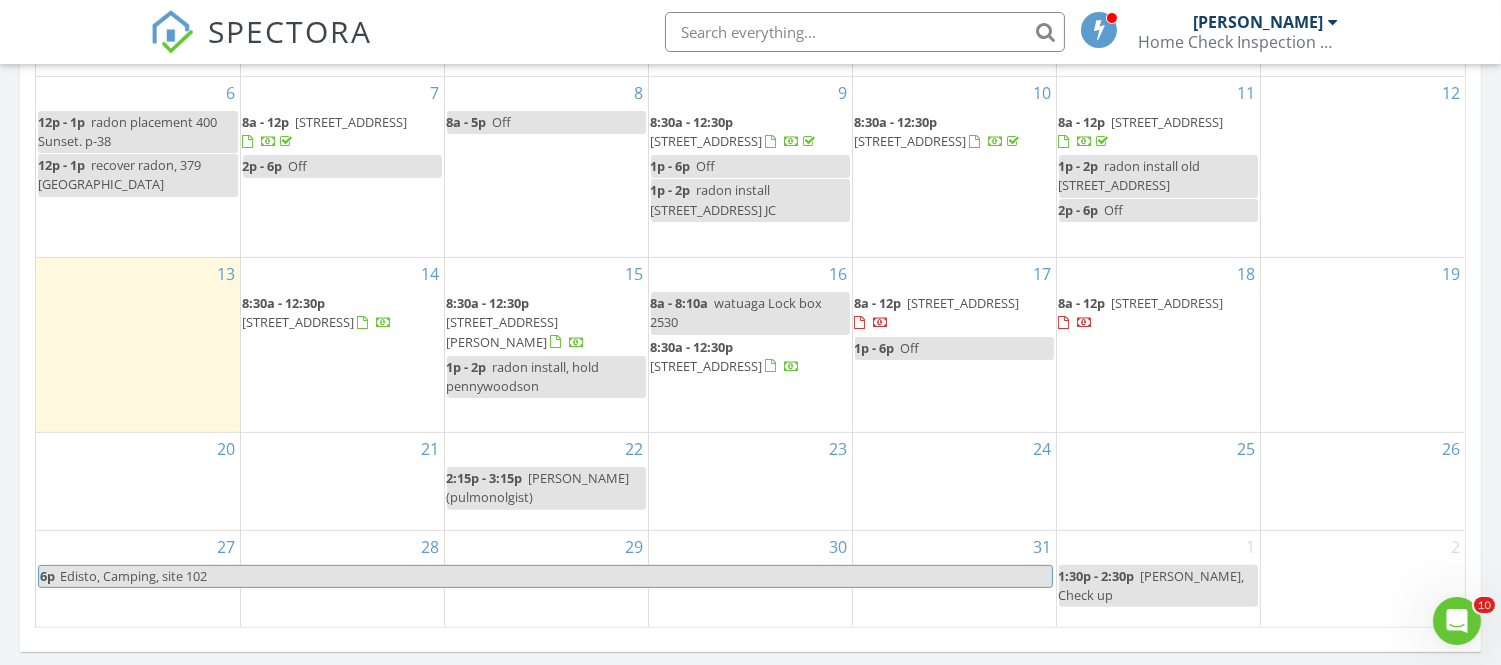 scroll, scrollTop: 1233, scrollLeft: 0, axis: vertical 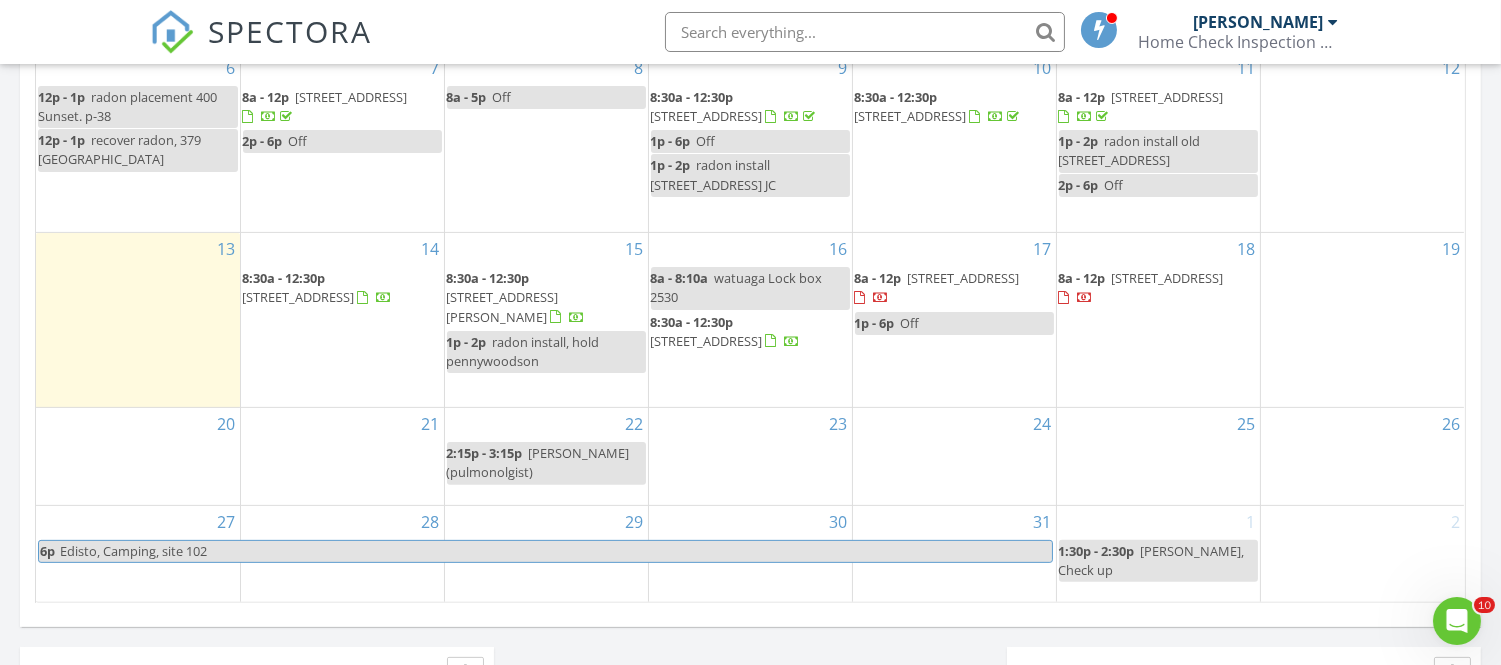 click at bounding box center [363, 298] 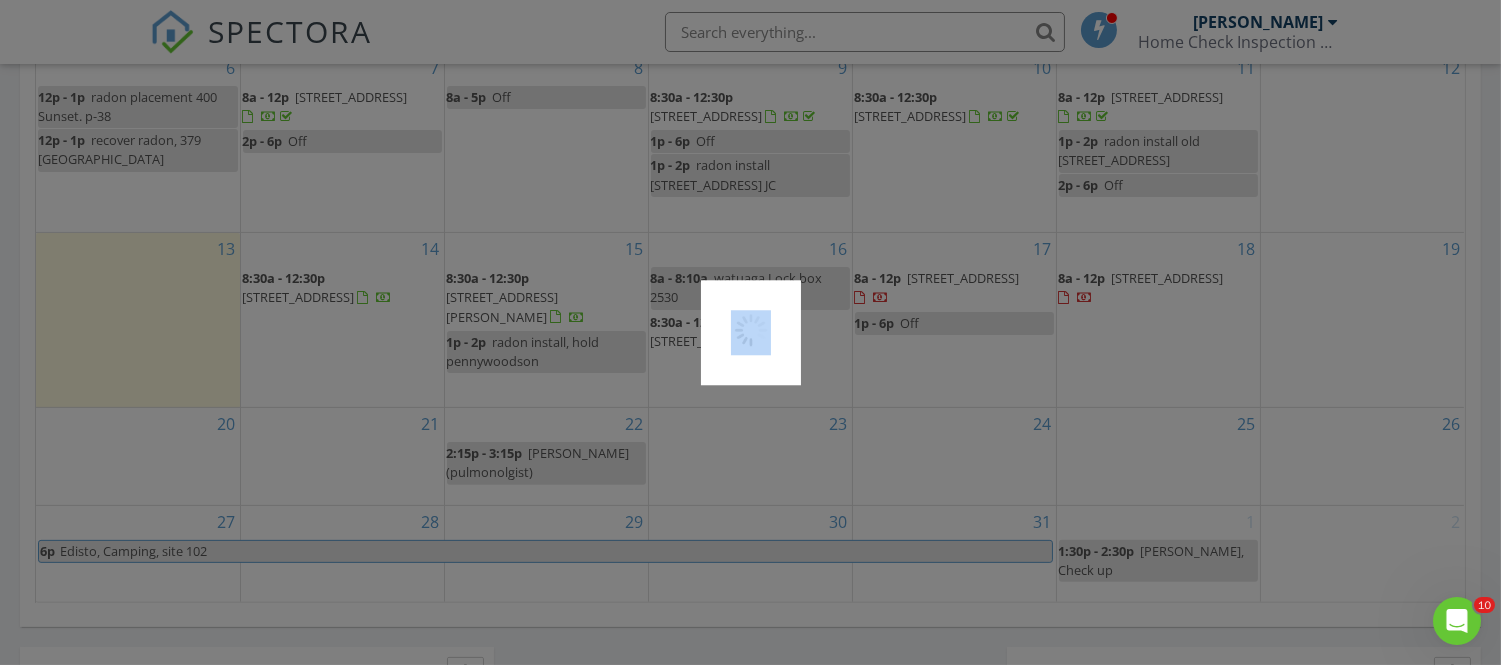 click at bounding box center [750, 332] 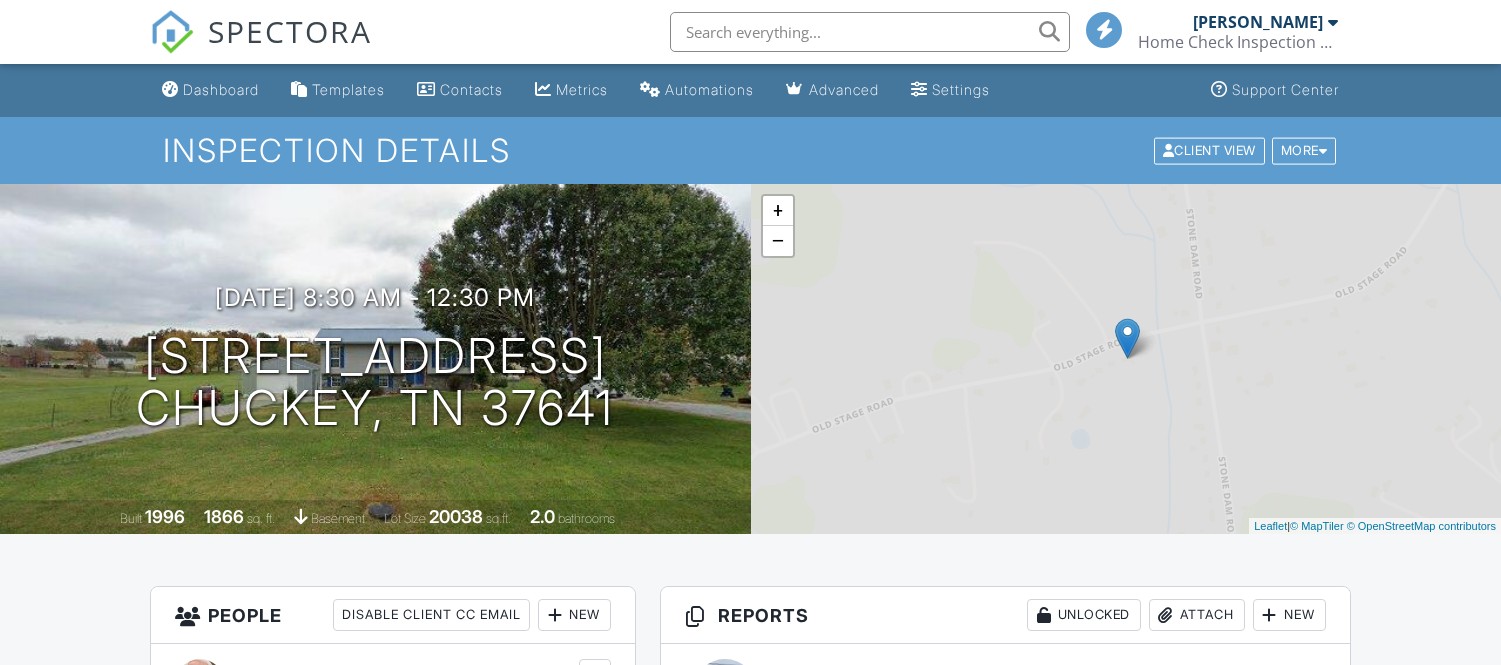 scroll, scrollTop: 0, scrollLeft: 0, axis: both 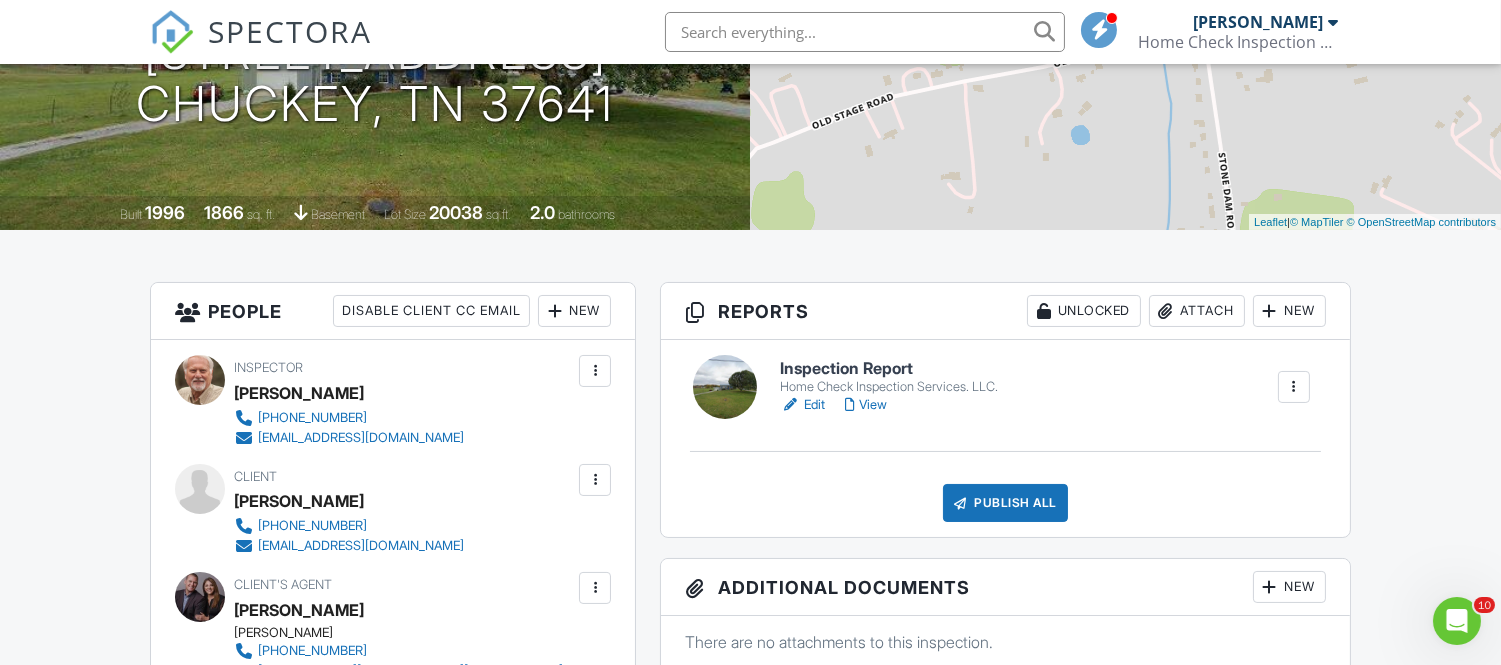 click on "Edit" at bounding box center [802, 405] 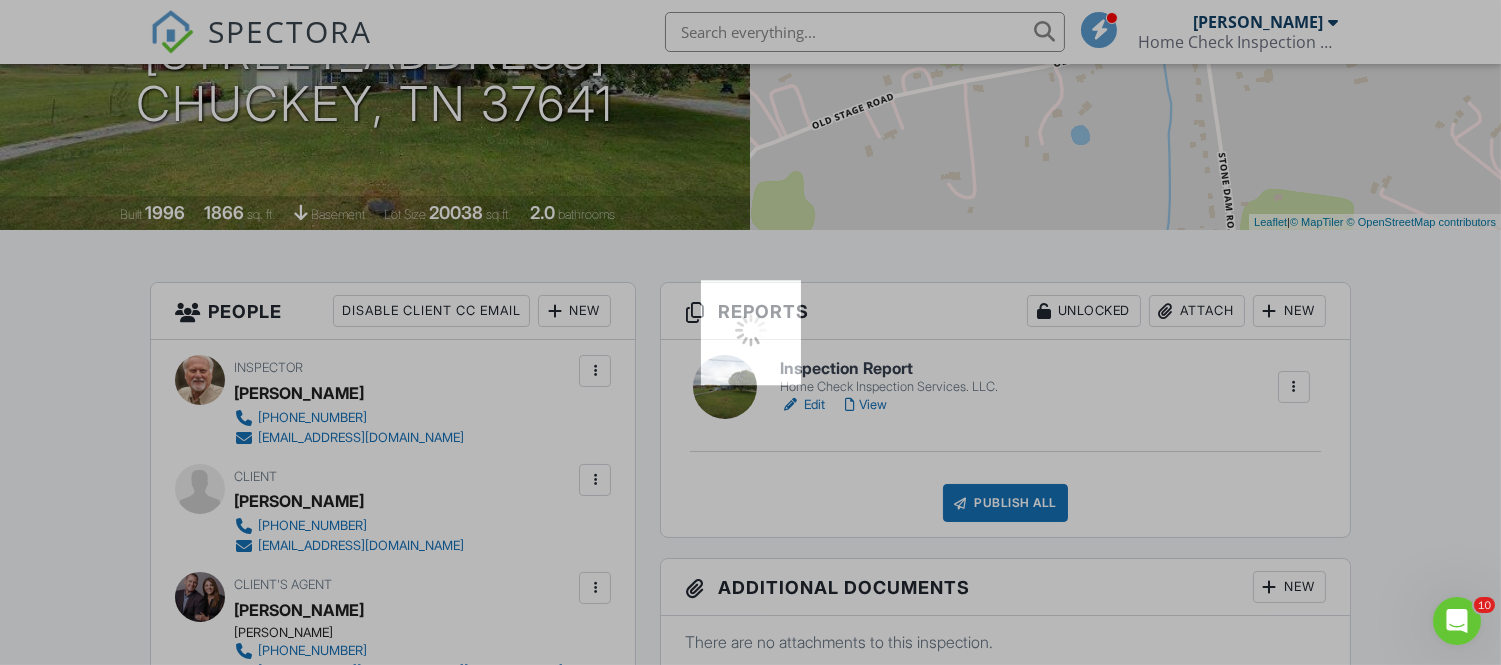 click at bounding box center [750, 332] 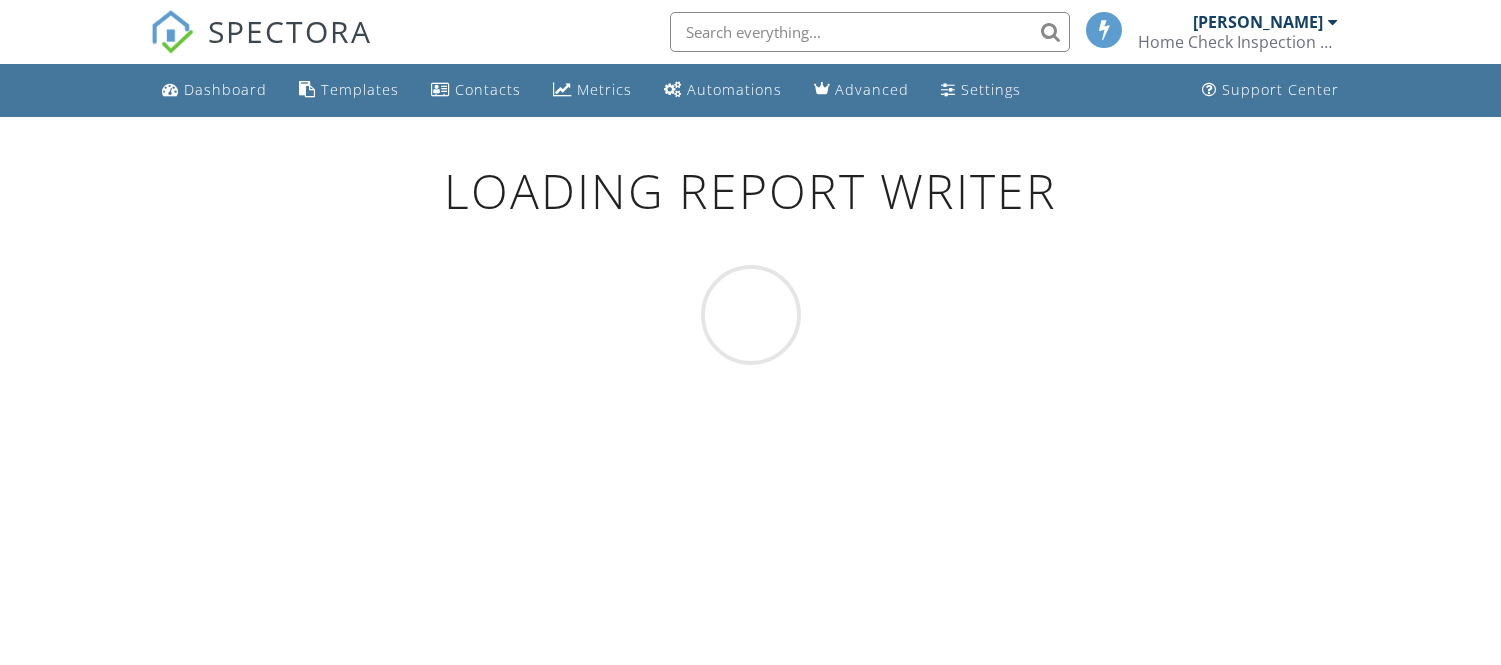 scroll, scrollTop: 0, scrollLeft: 0, axis: both 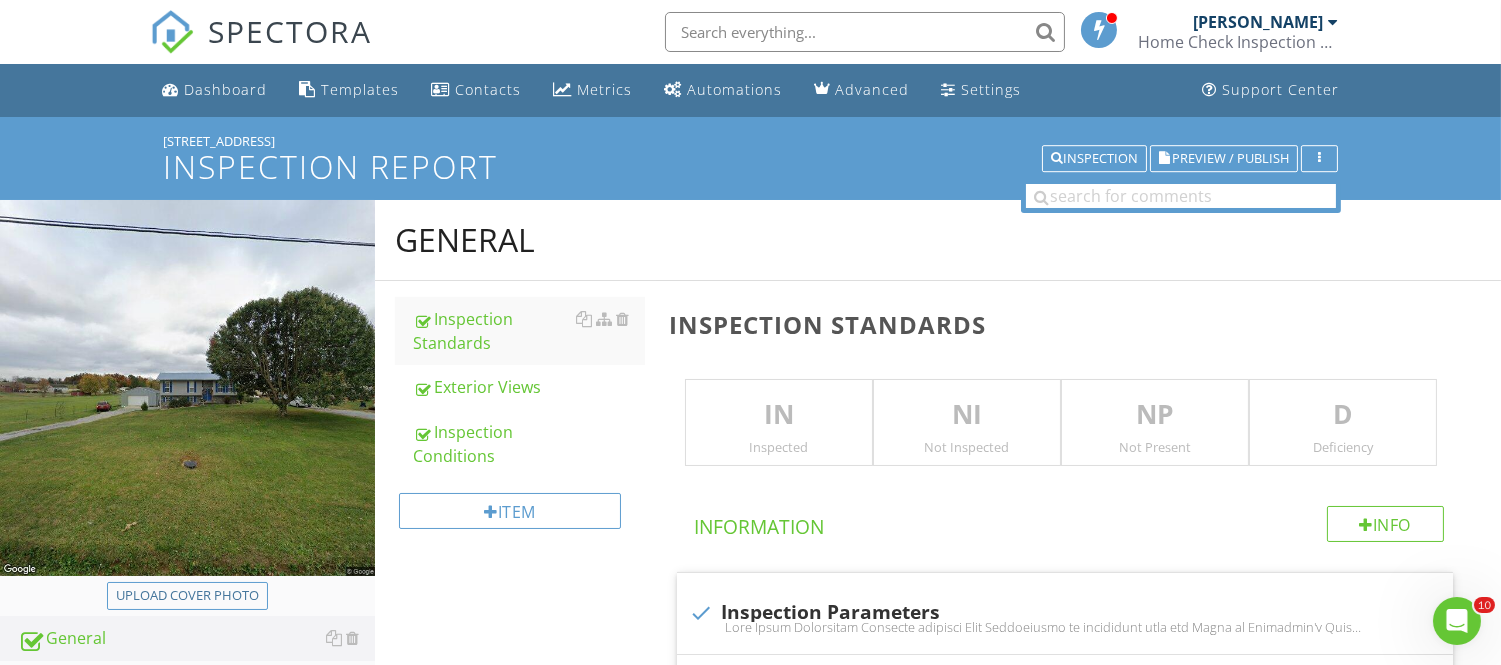 drag, startPoint x: 0, startPoint y: 0, endPoint x: 707, endPoint y: 406, distance: 815.28217 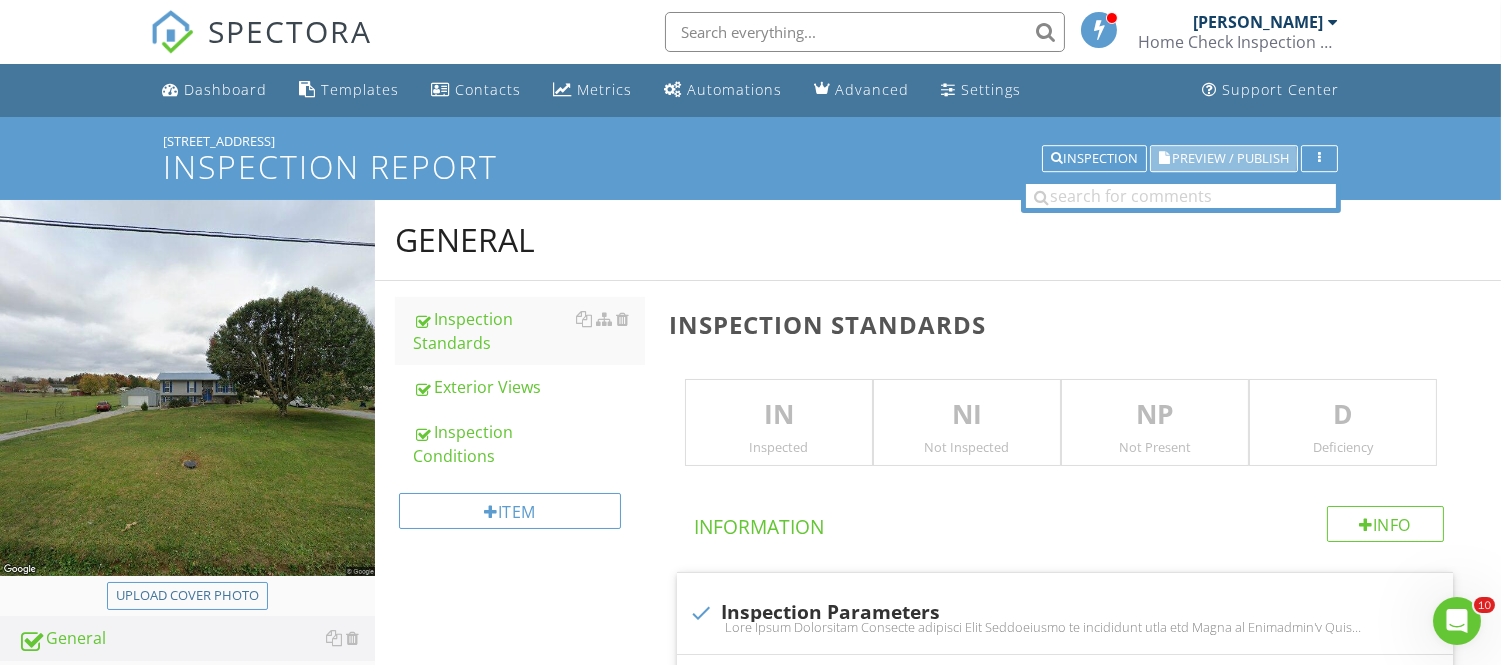 click on "Preview / Publish" at bounding box center [1230, 158] 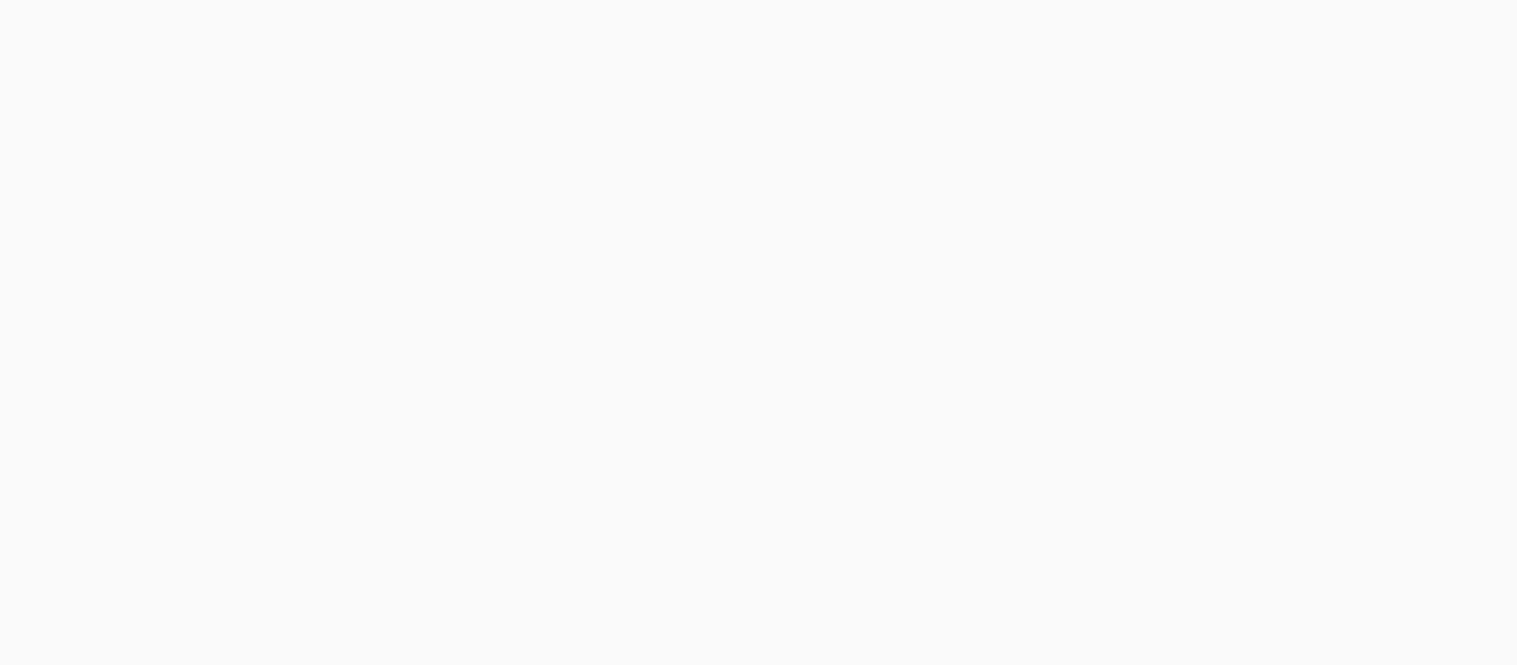 scroll, scrollTop: 0, scrollLeft: 0, axis: both 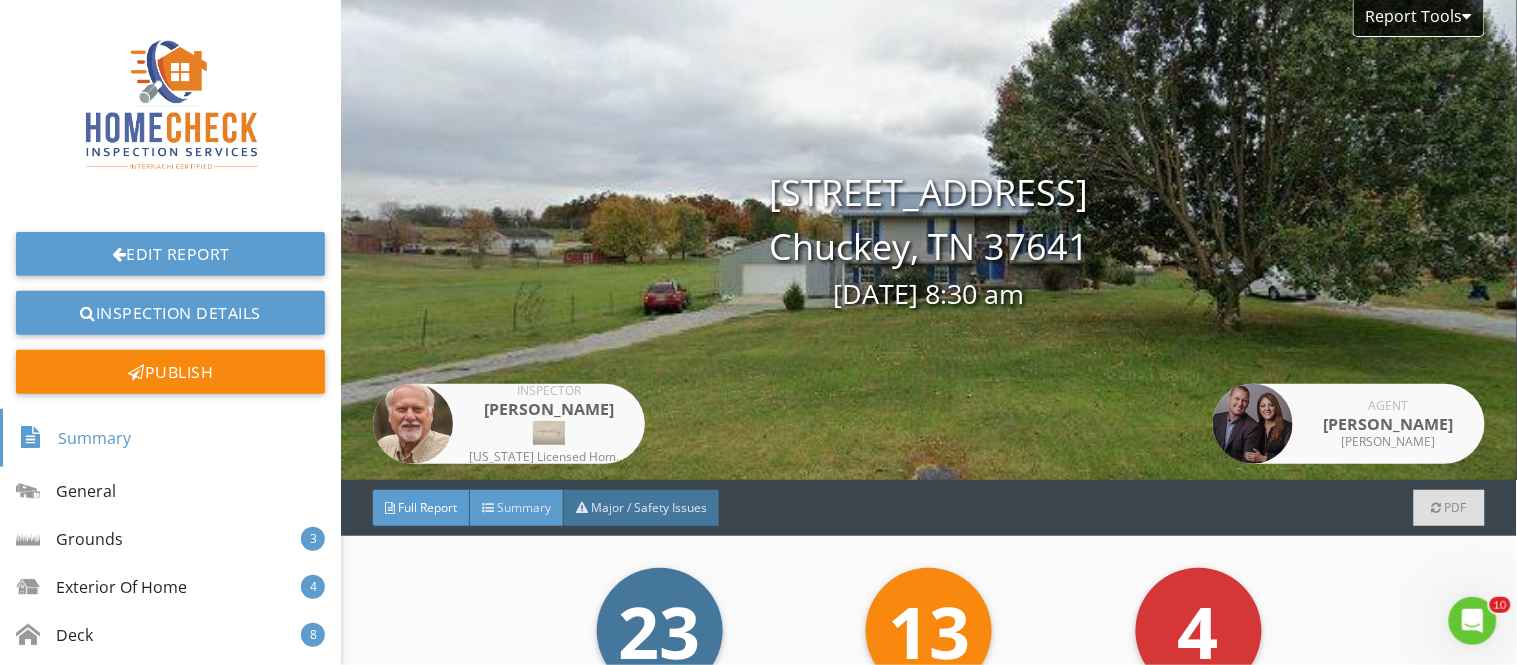 click on "Summary" at bounding box center [517, 508] 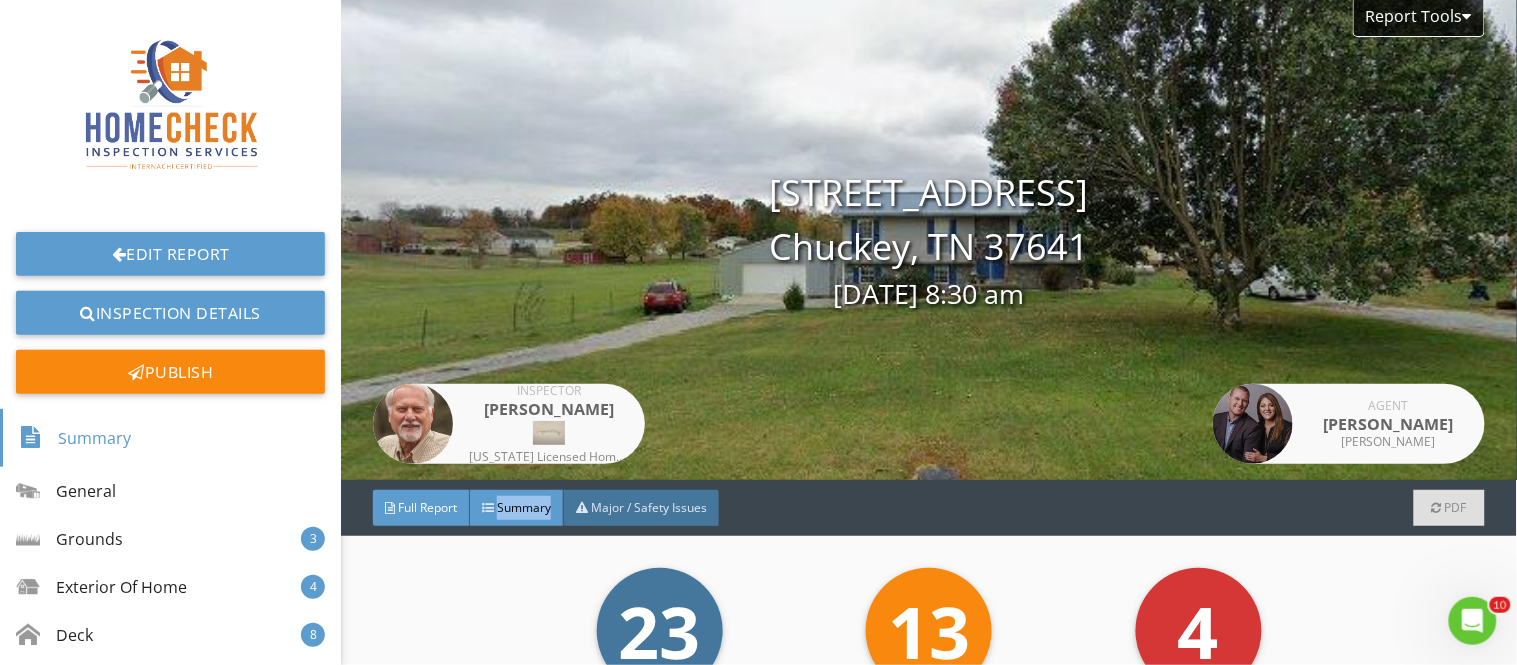 click on "Summary" at bounding box center (517, 508) 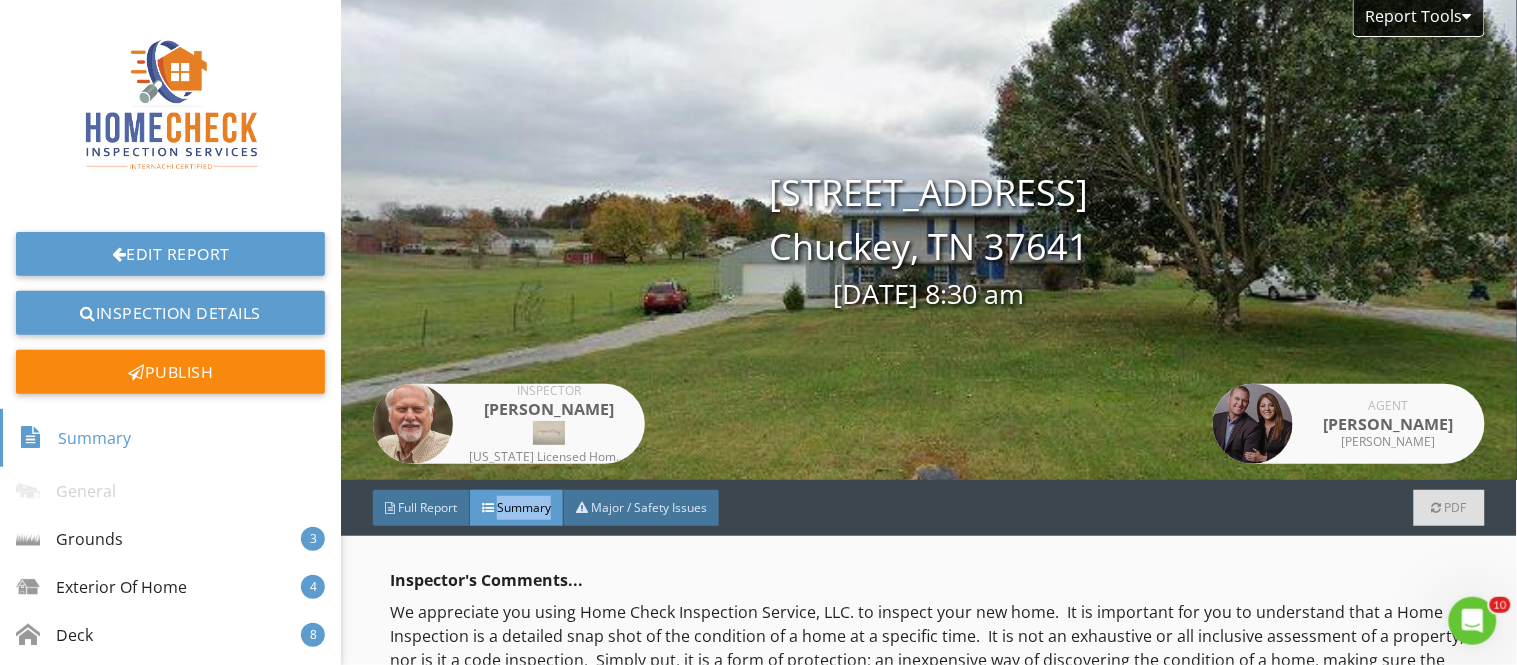 click on "Summary" at bounding box center [524, 507] 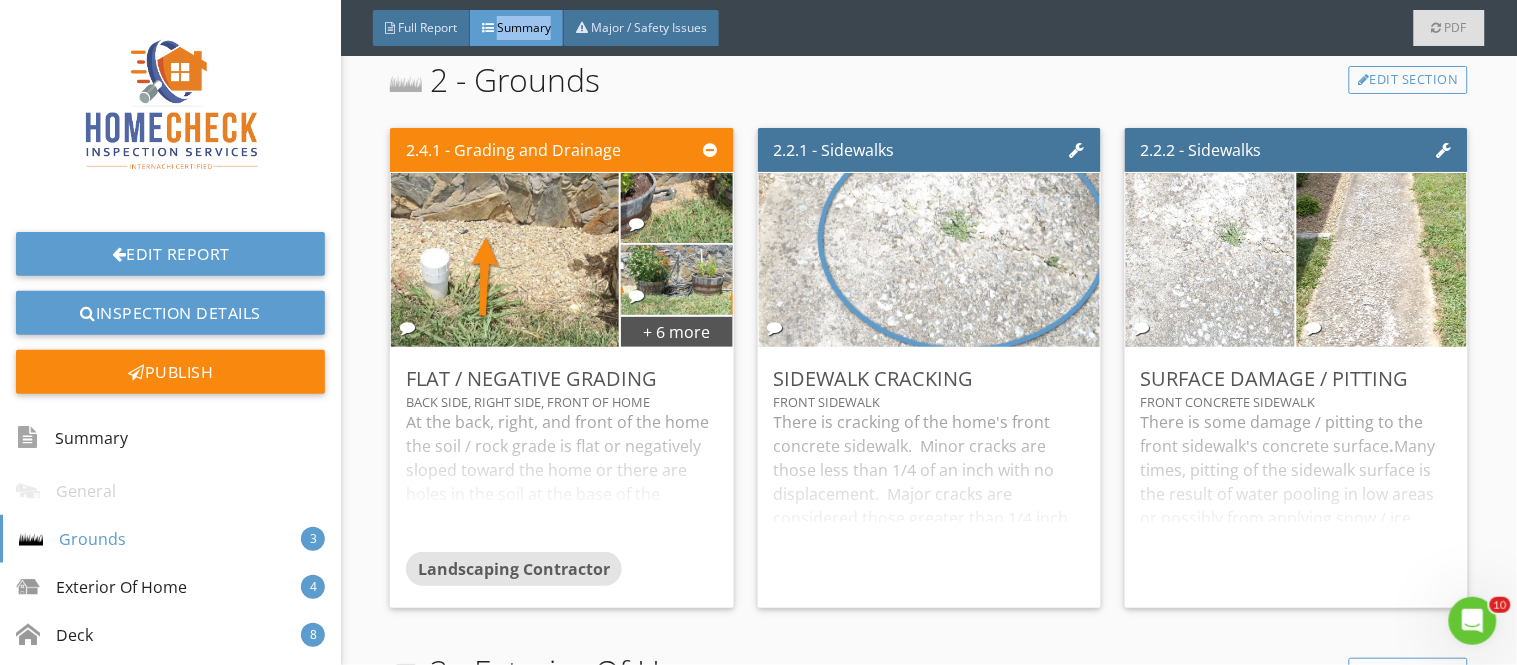 scroll, scrollTop: 1955, scrollLeft: 0, axis: vertical 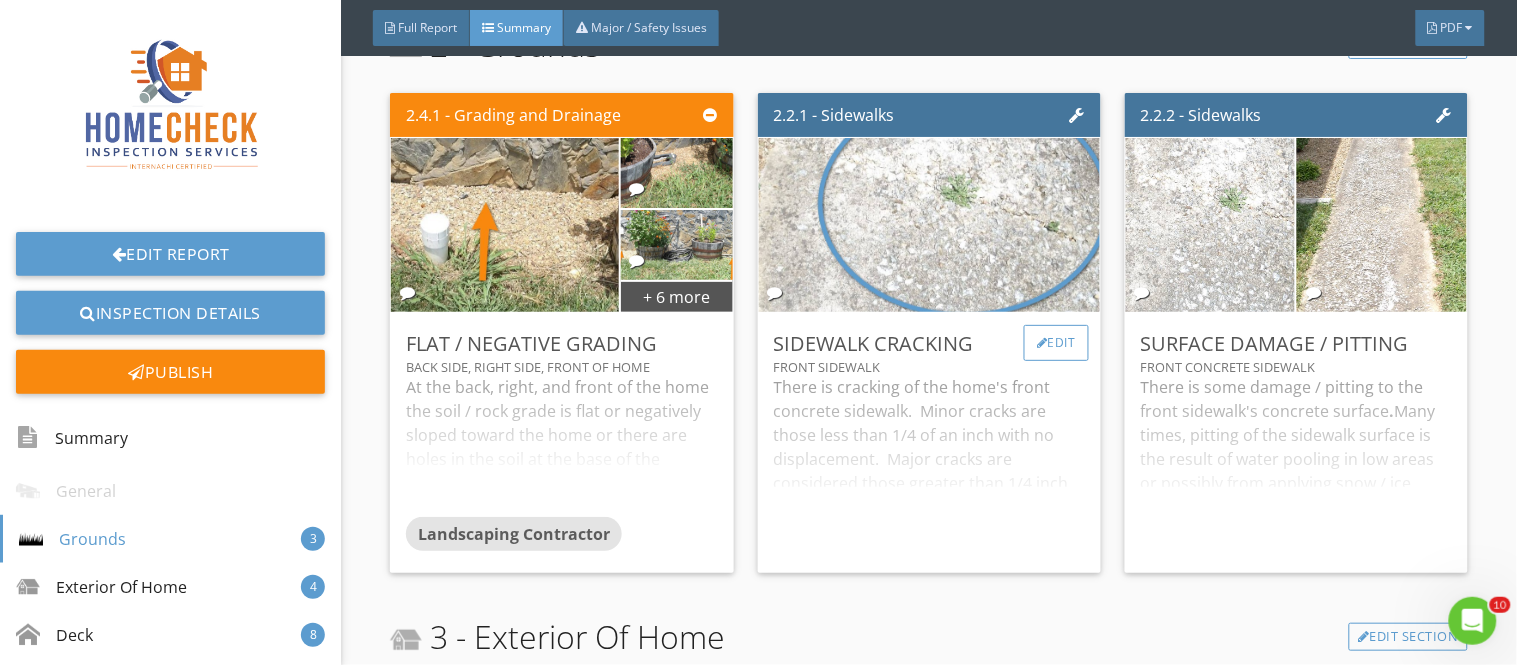 click at bounding box center (1042, 343) 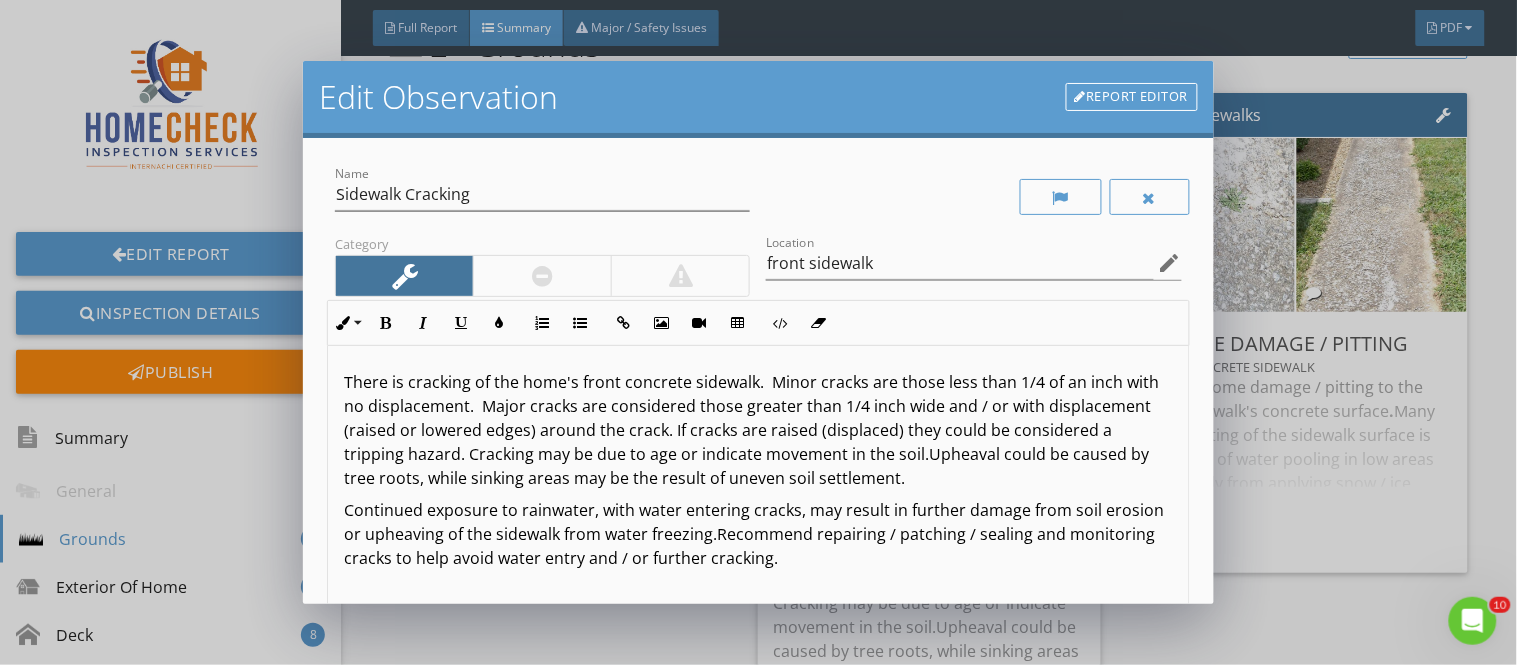 click on "There is cracking of the home's front concrete sidewalk.  Minor cracks are those less than 1/4 of an inch with no displacement.  Major cracks are considered those greater than 1/4 inch wide and / or with displacement (raised or lowered edges) around the crack." at bounding box center (751, 406) 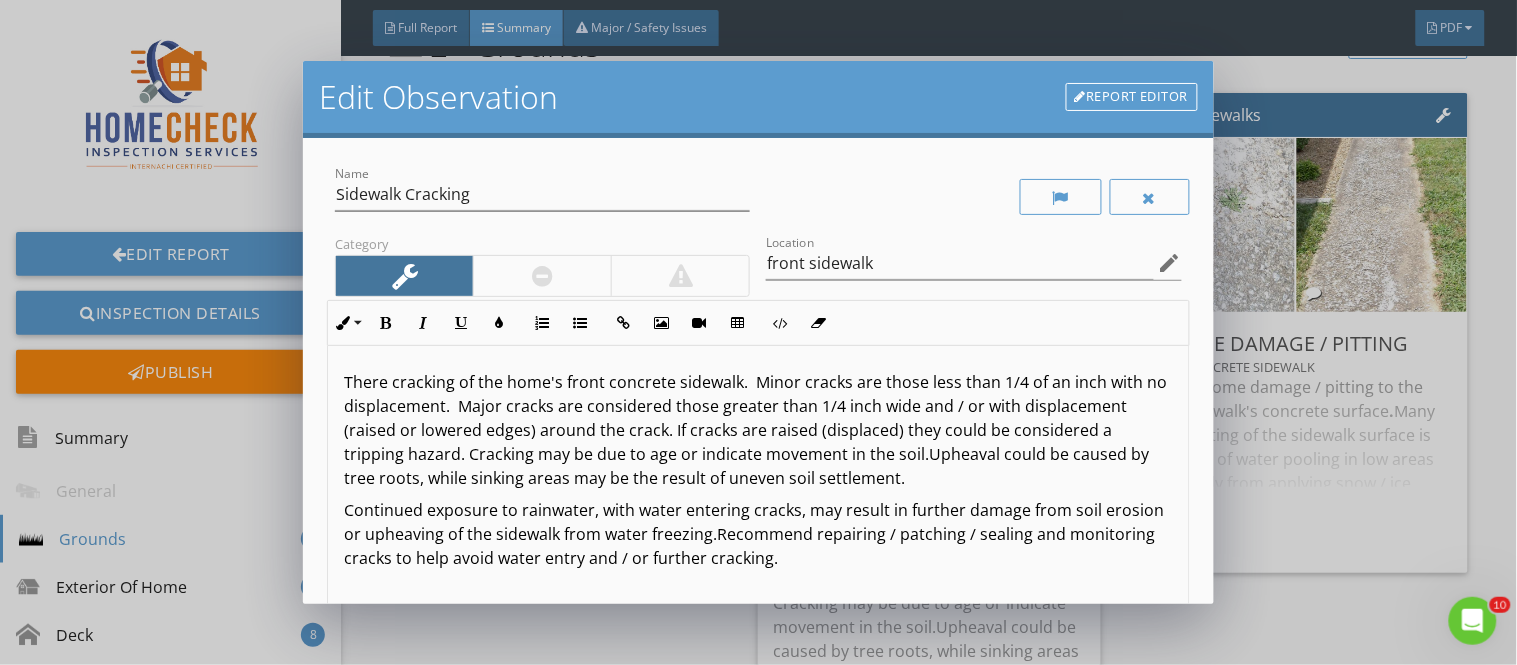 type 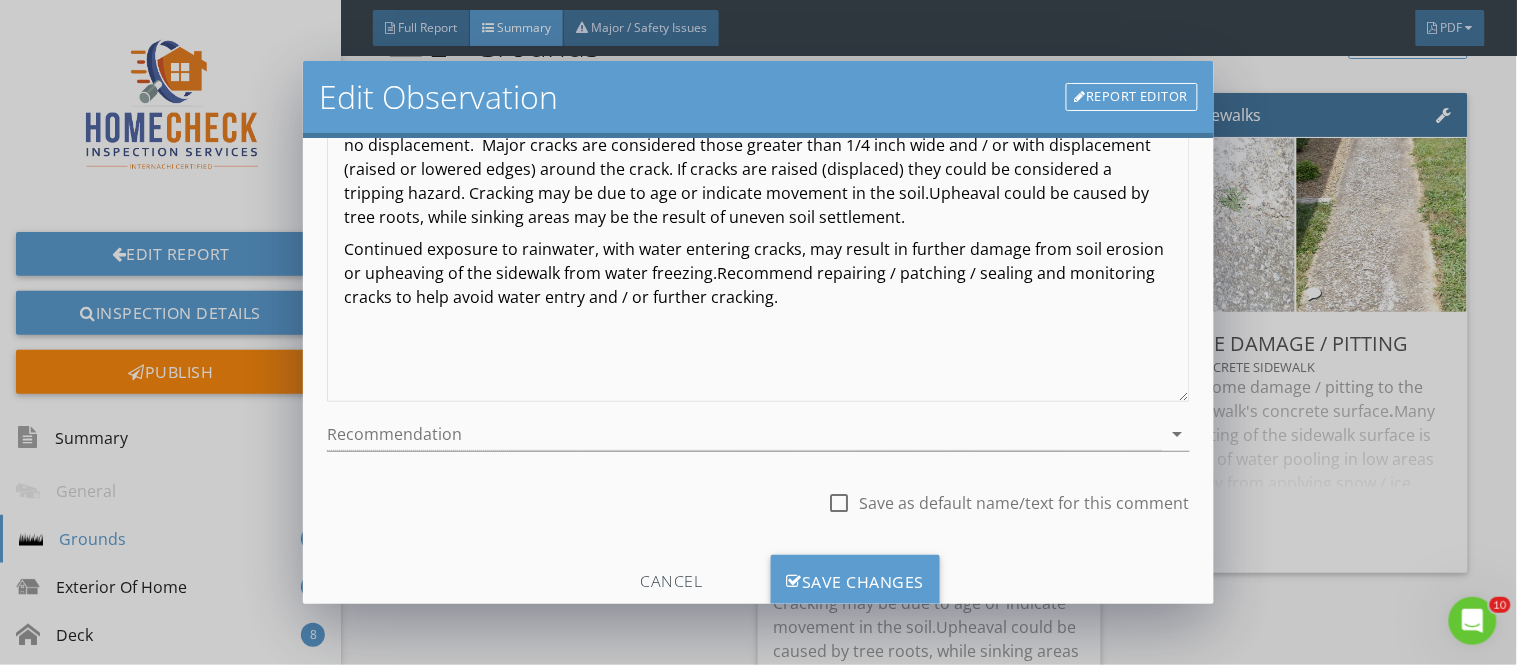 scroll, scrollTop: 322, scrollLeft: 0, axis: vertical 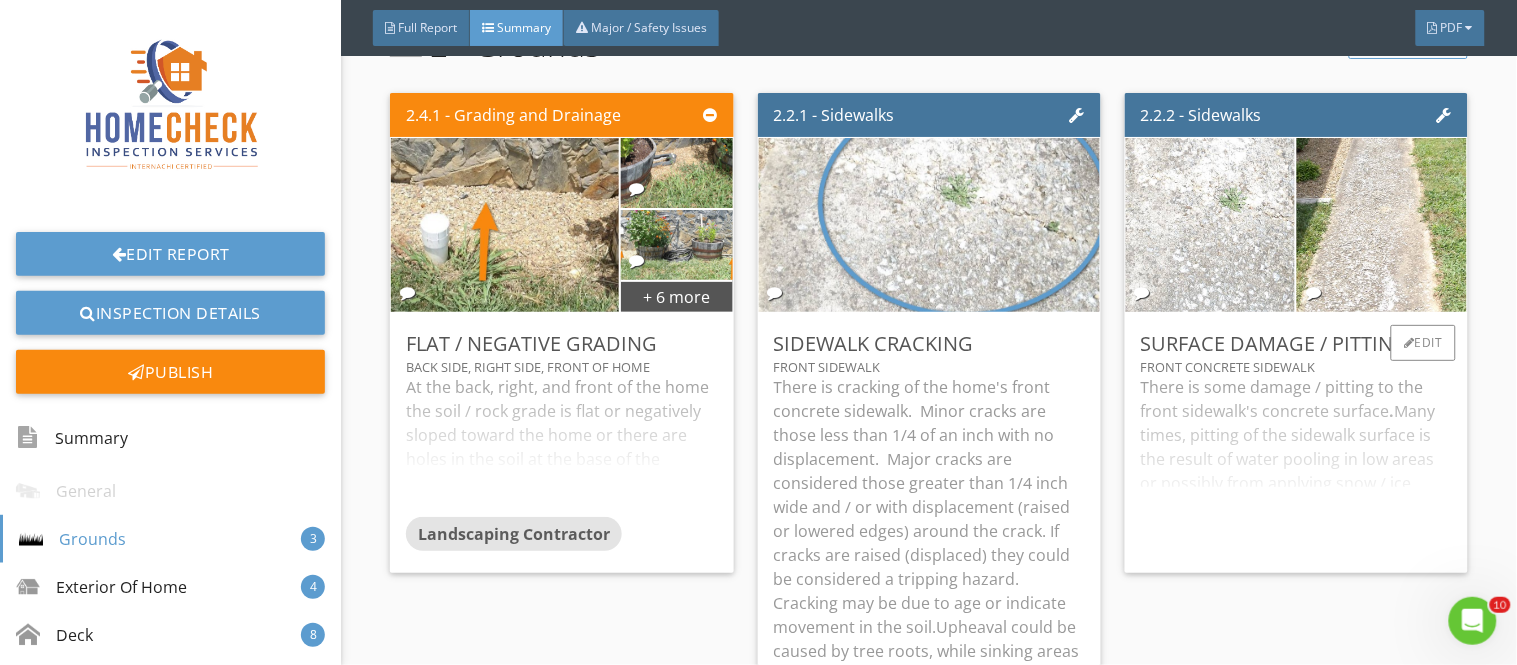 click on "There is some damage / pitting to the front sidewalk's concrete surface .   Many times, pitting of the sidewalk surface is the result of water pooling in low areas or possibly from applying snow / ice dissolver." at bounding box center [1296, 466] 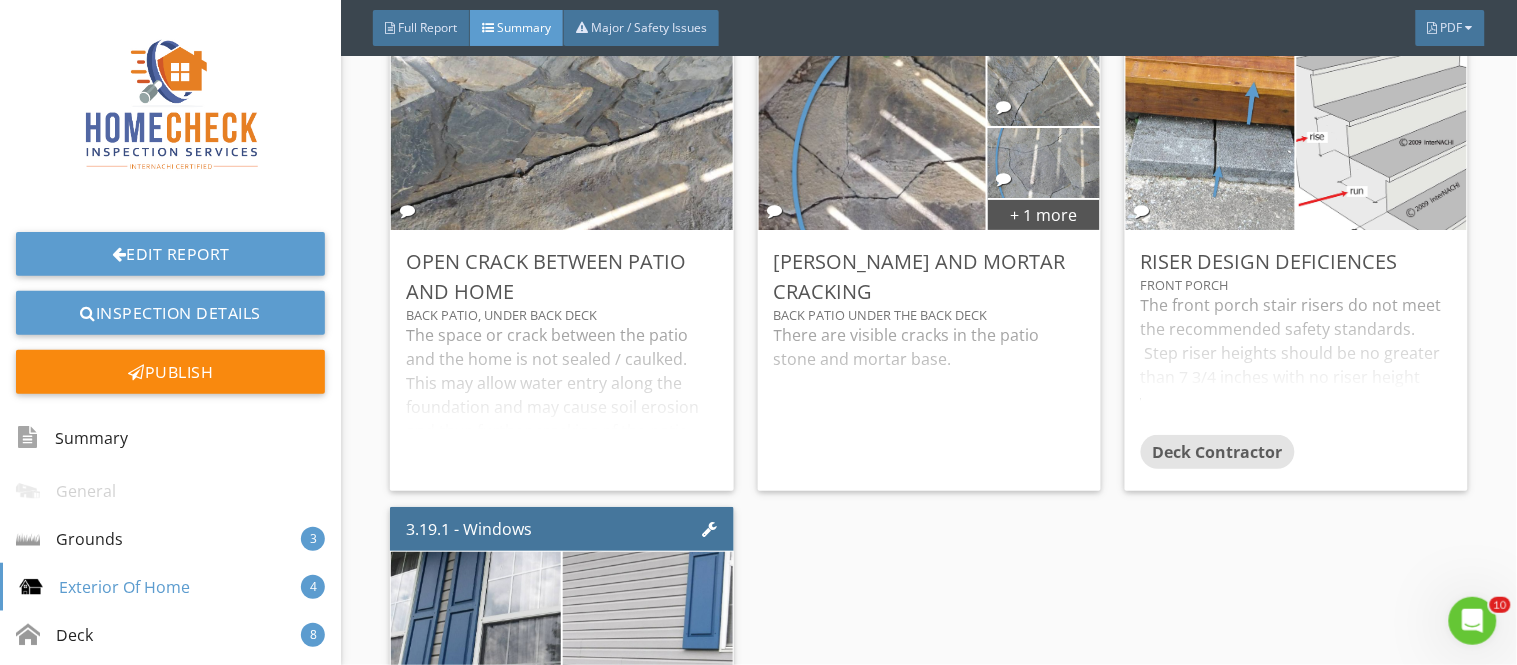 scroll, scrollTop: 3066, scrollLeft: 0, axis: vertical 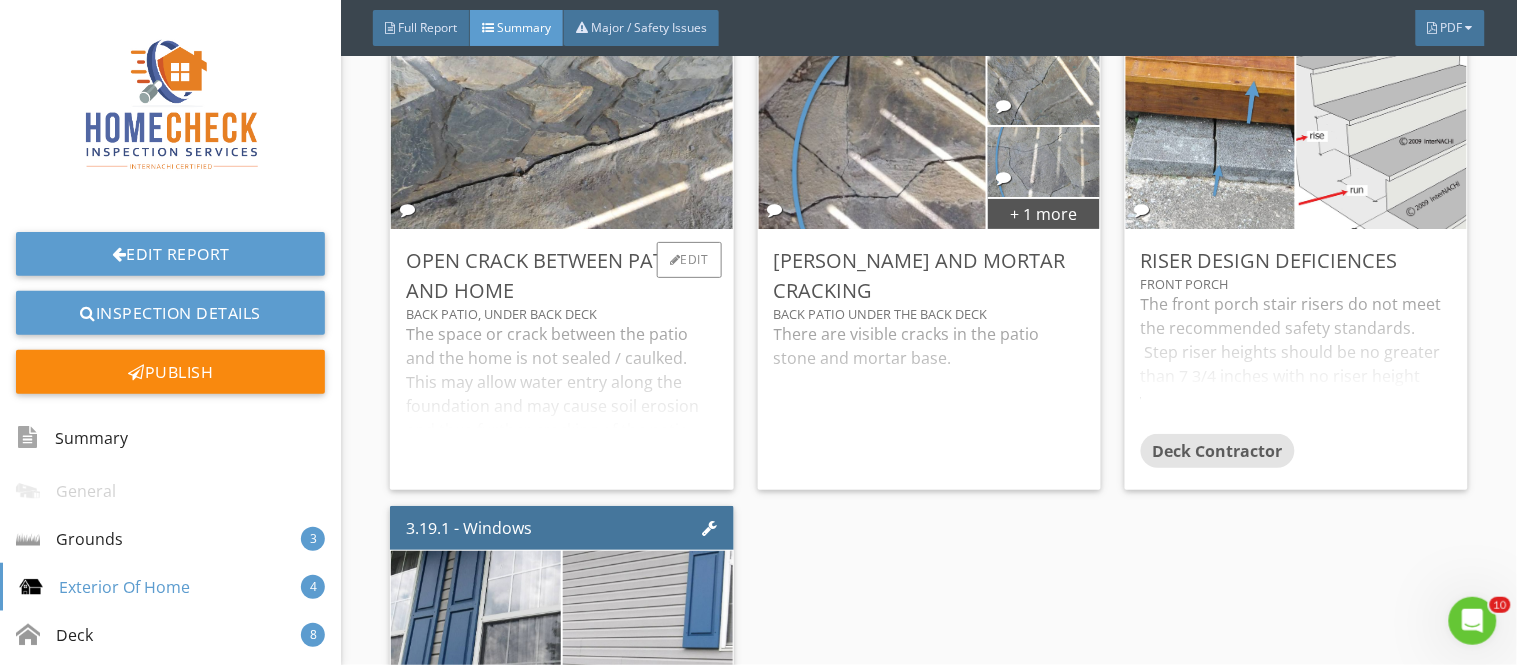 click on "The space or crack between the patio and the home is not sealed / caulked. This may allow water entry along the foundation and may cause soil erosion and thus further cracking of the patio surface.  Additionally, during the winter months, wet soil may freeze and expand thus raising and cracking the patio.  Caulking or sealing of cracks is recommended." at bounding box center (561, 398) 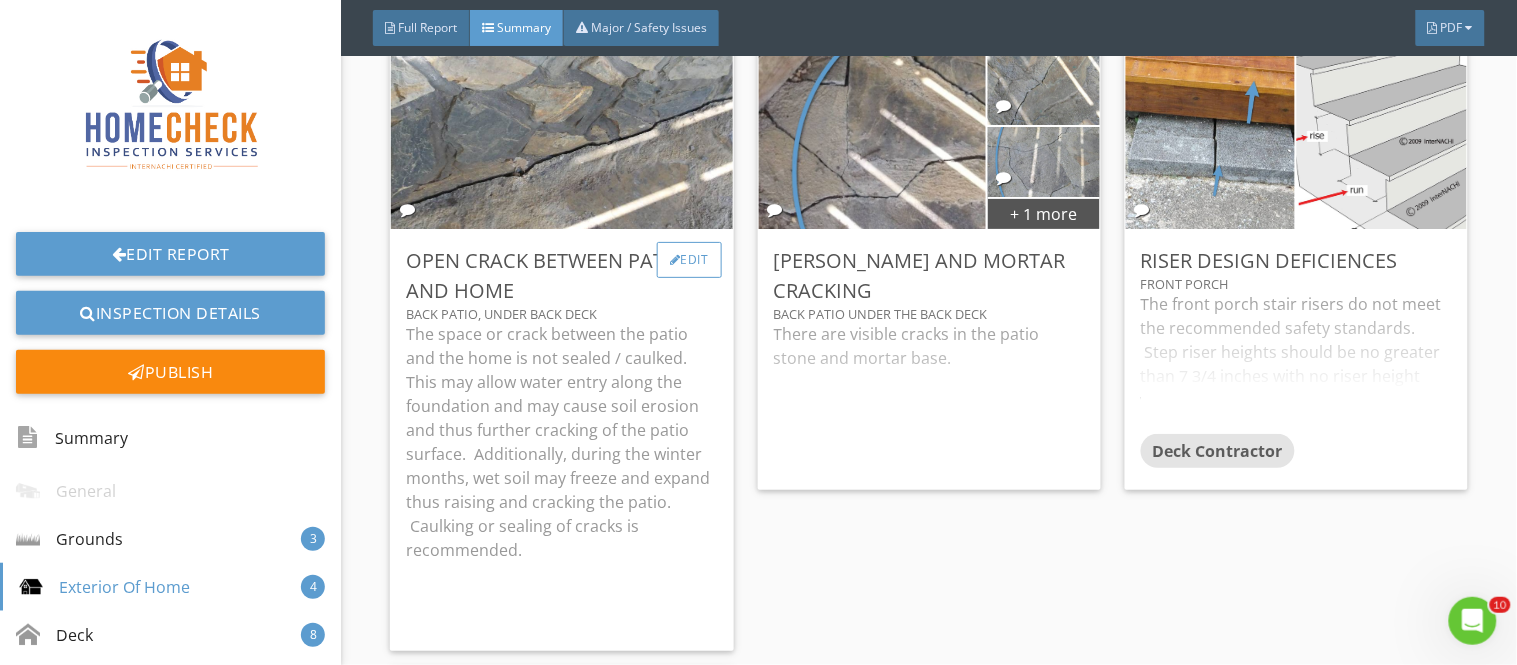 click on "Edit" at bounding box center (689, 260) 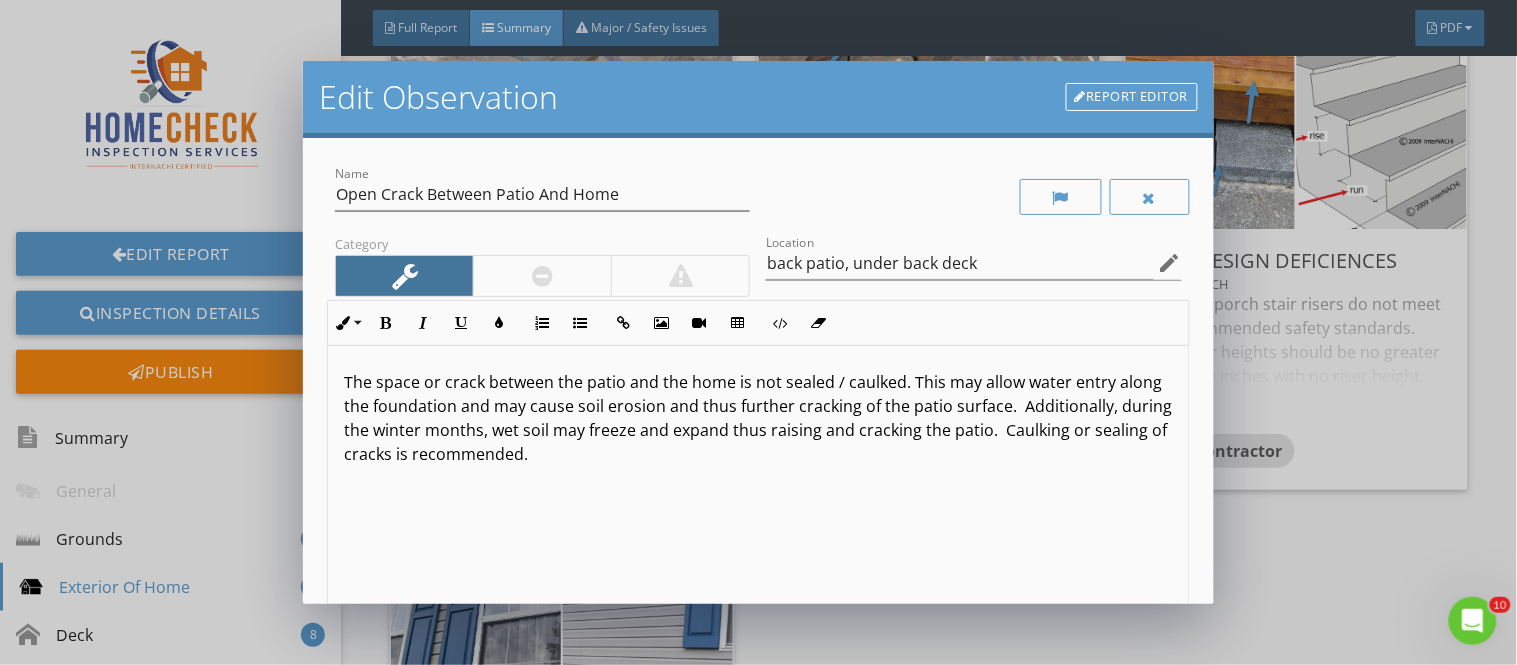 click on "The space or crack between the patio and the home is not sealed / caulked. This may allow water entry along the foundation and may cause soil erosion and thus further cracking of the patio surface.  Additionally, during the winter months, wet soil may freeze and expand thus raising and cracking the patio.  Caulking or sealing of cracks is recommended." at bounding box center (758, 418) 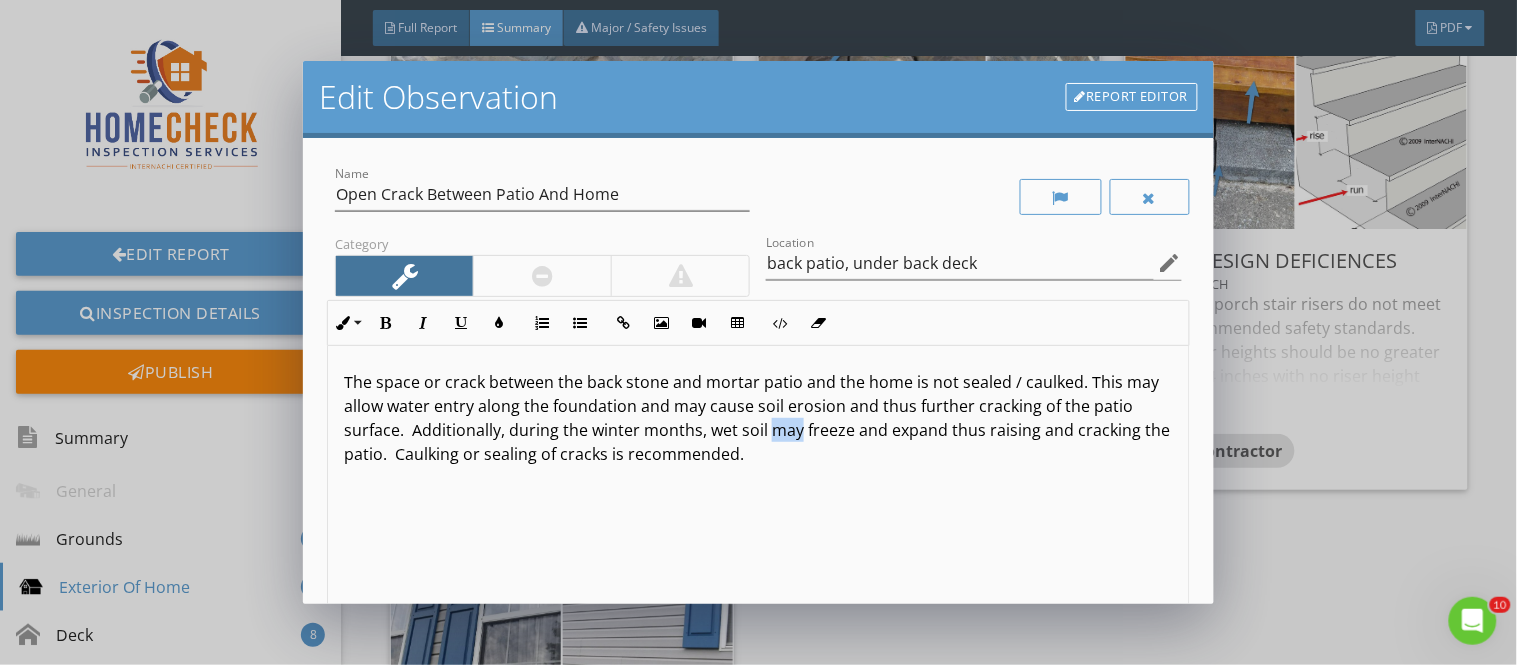 drag, startPoint x: 811, startPoint y: 433, endPoint x: 837, endPoint y: 432, distance: 26.019224 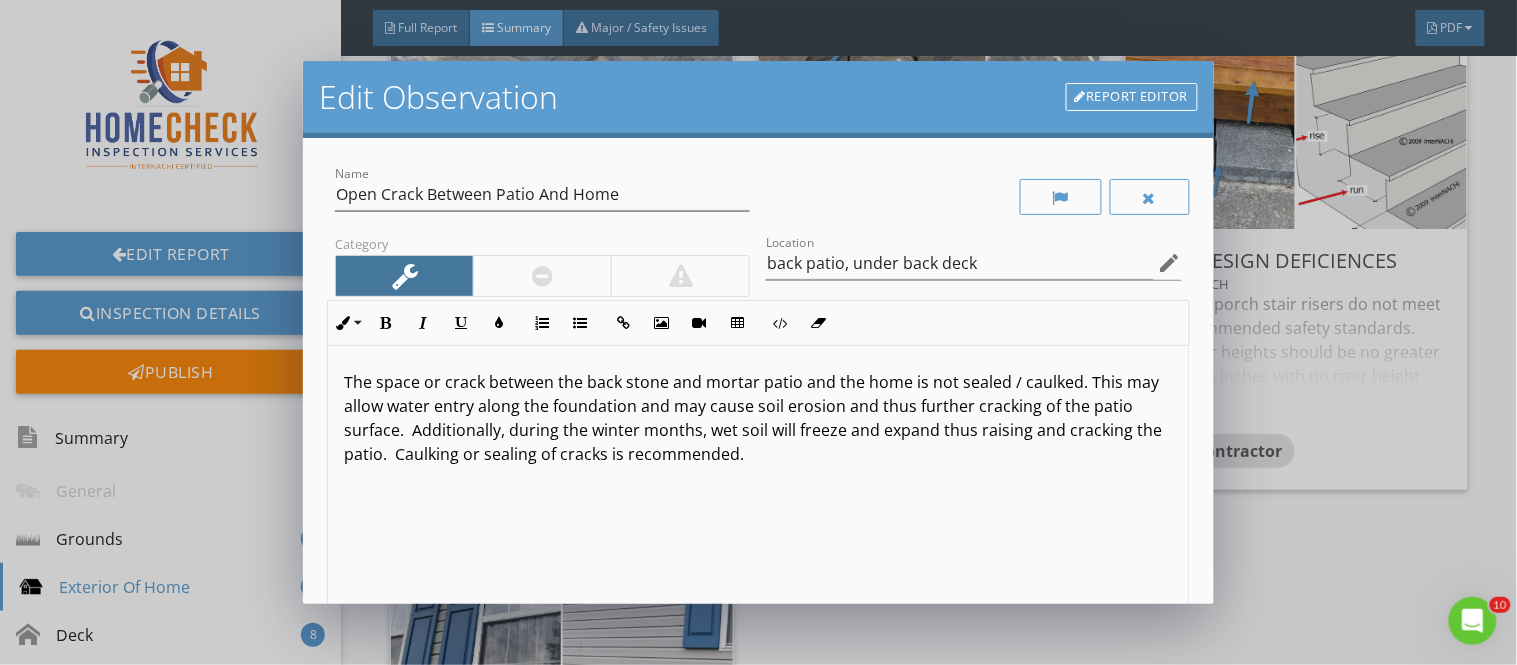 click on "The space or crack between the back stone and mortar patio and the home is not sealed / caulked. This may allow water entry along the foundation and may cause soil erosion and thus further cracking of the patio surface.  Additionally, during the winter months, wet soil will freeze and expand thus raising and cracking the patio.  Caulking or sealing of cracks is recommended." at bounding box center [758, 418] 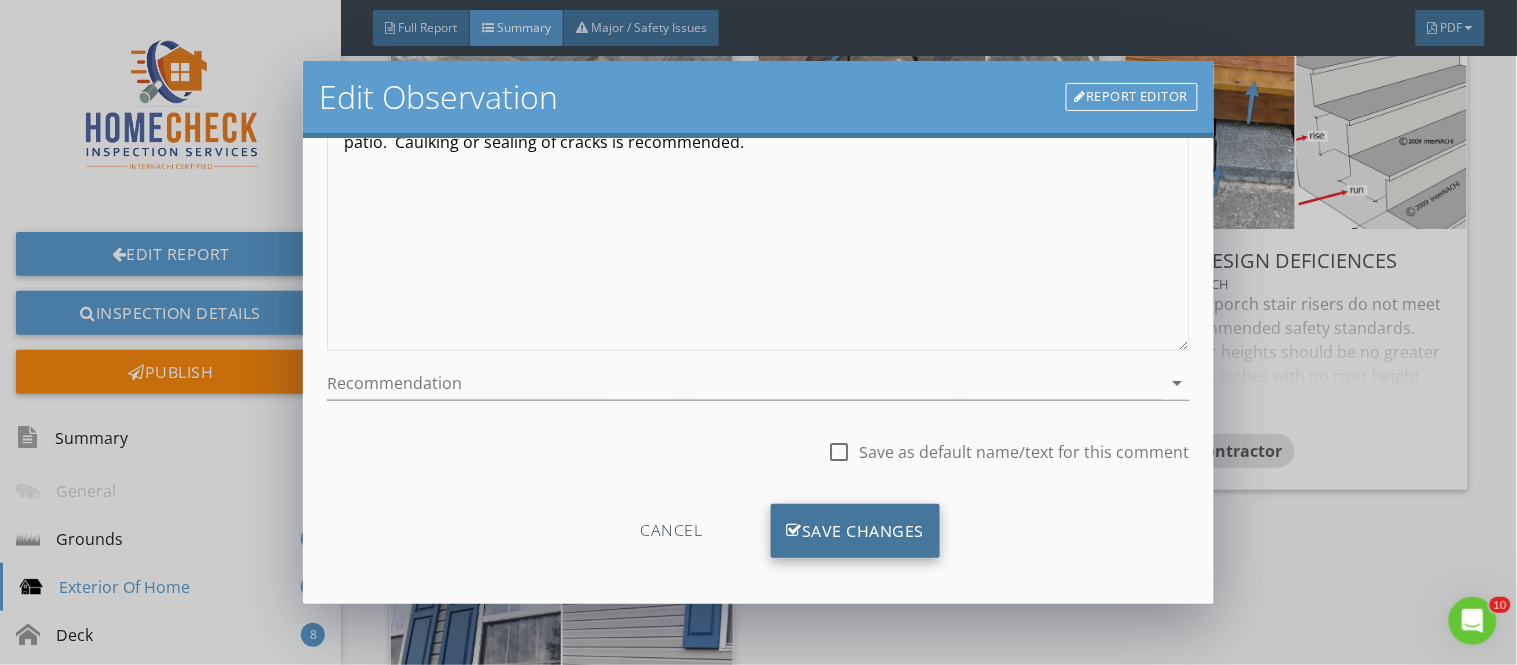 click on "Save Changes" at bounding box center [856, 531] 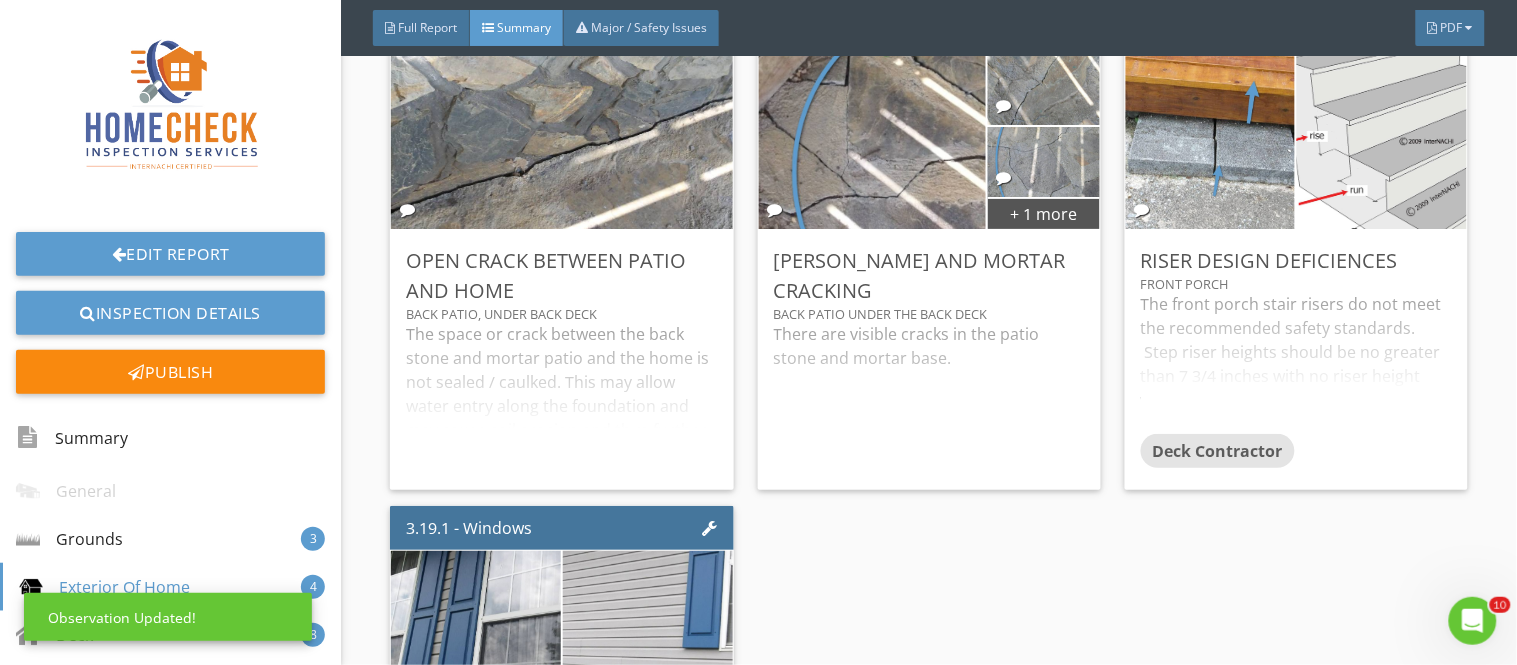 scroll, scrollTop: 84, scrollLeft: 0, axis: vertical 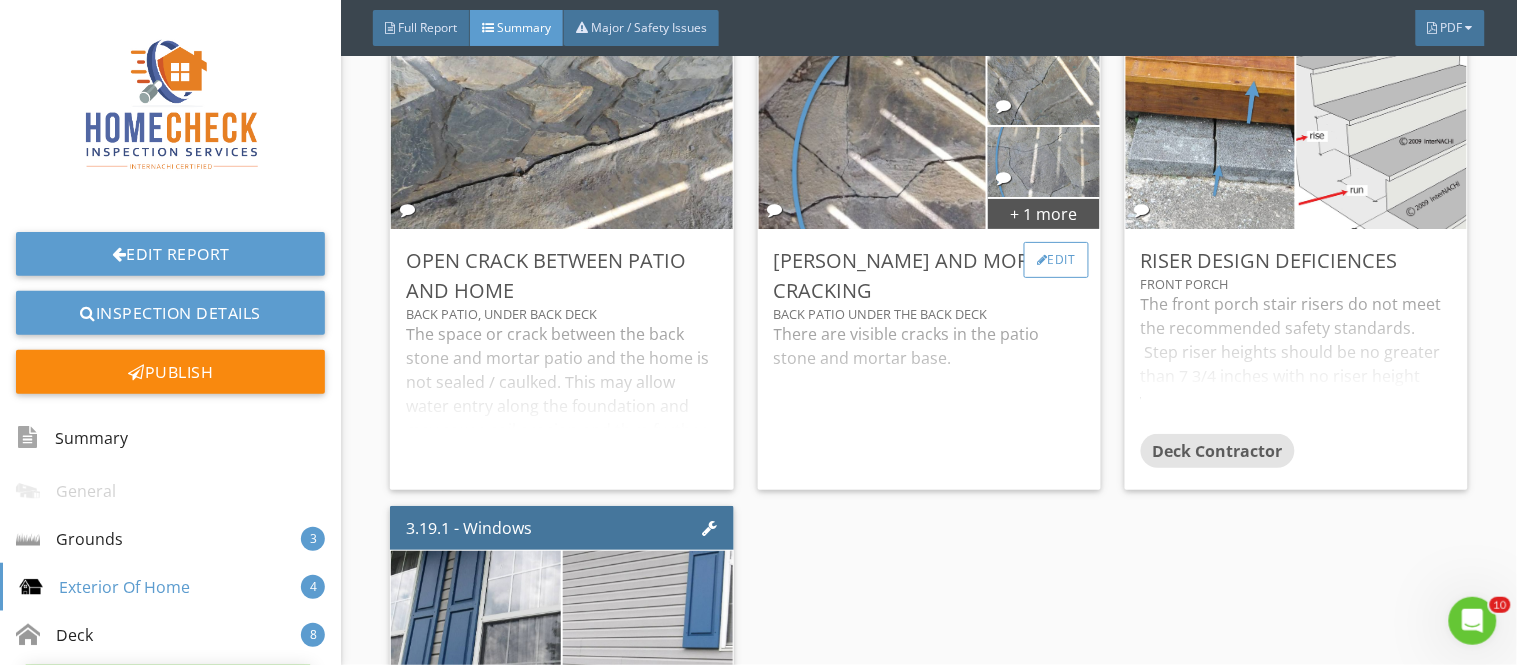 click on "Edit" at bounding box center (1056, 260) 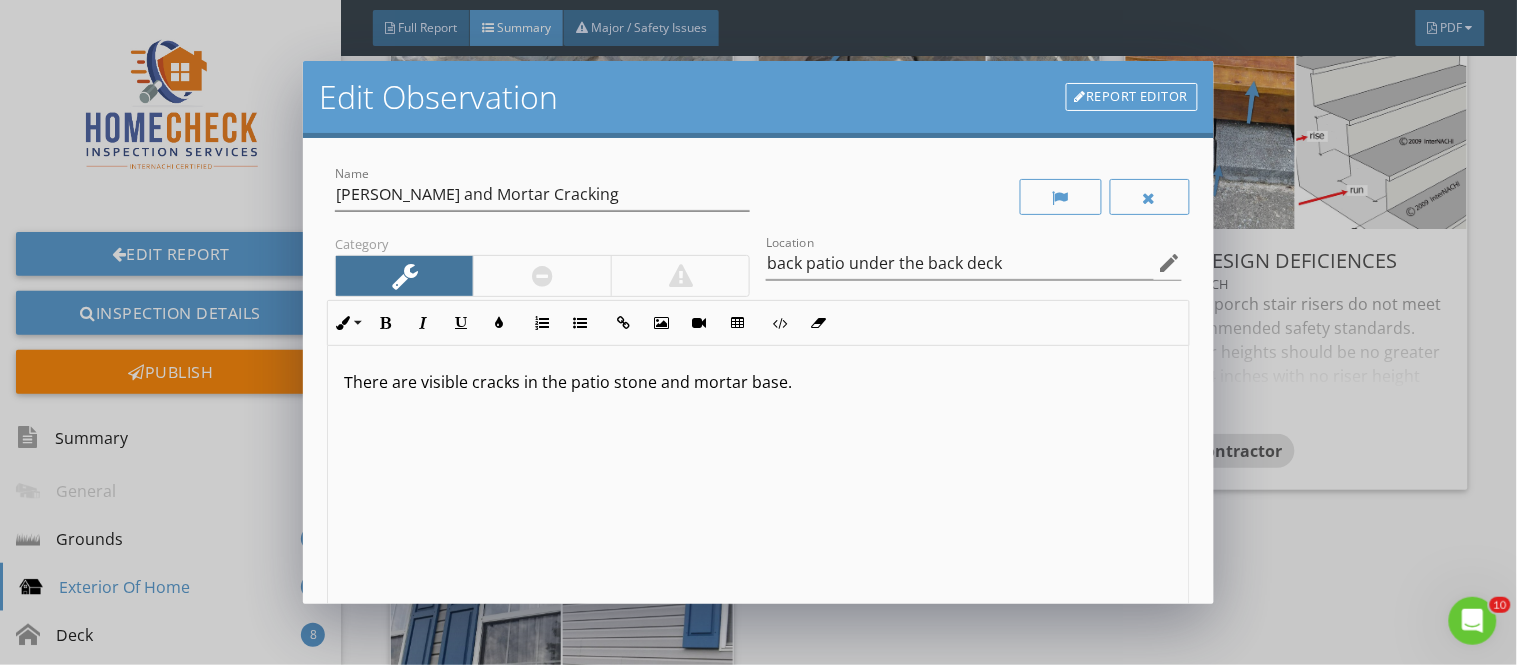 click on "There are visible cracks in the patio stone and mortar base." at bounding box center (758, 382) 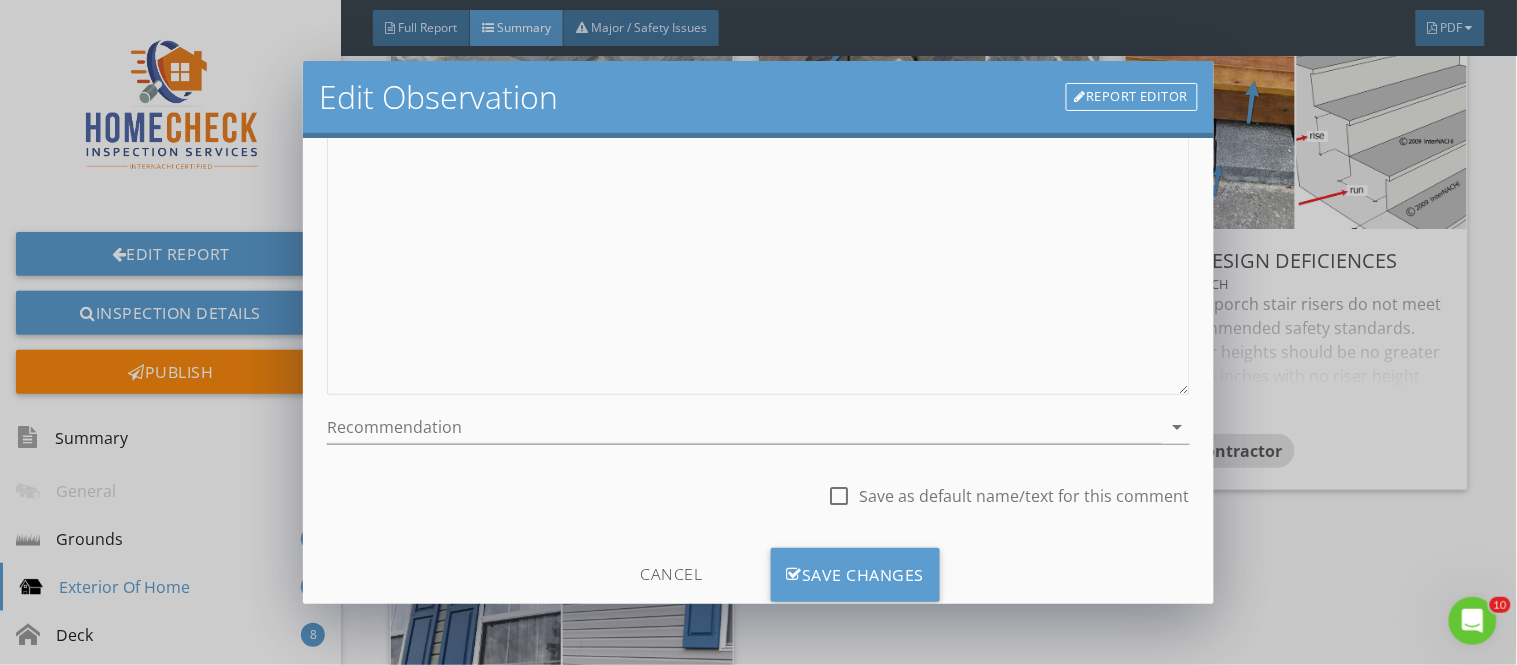scroll, scrollTop: 322, scrollLeft: 0, axis: vertical 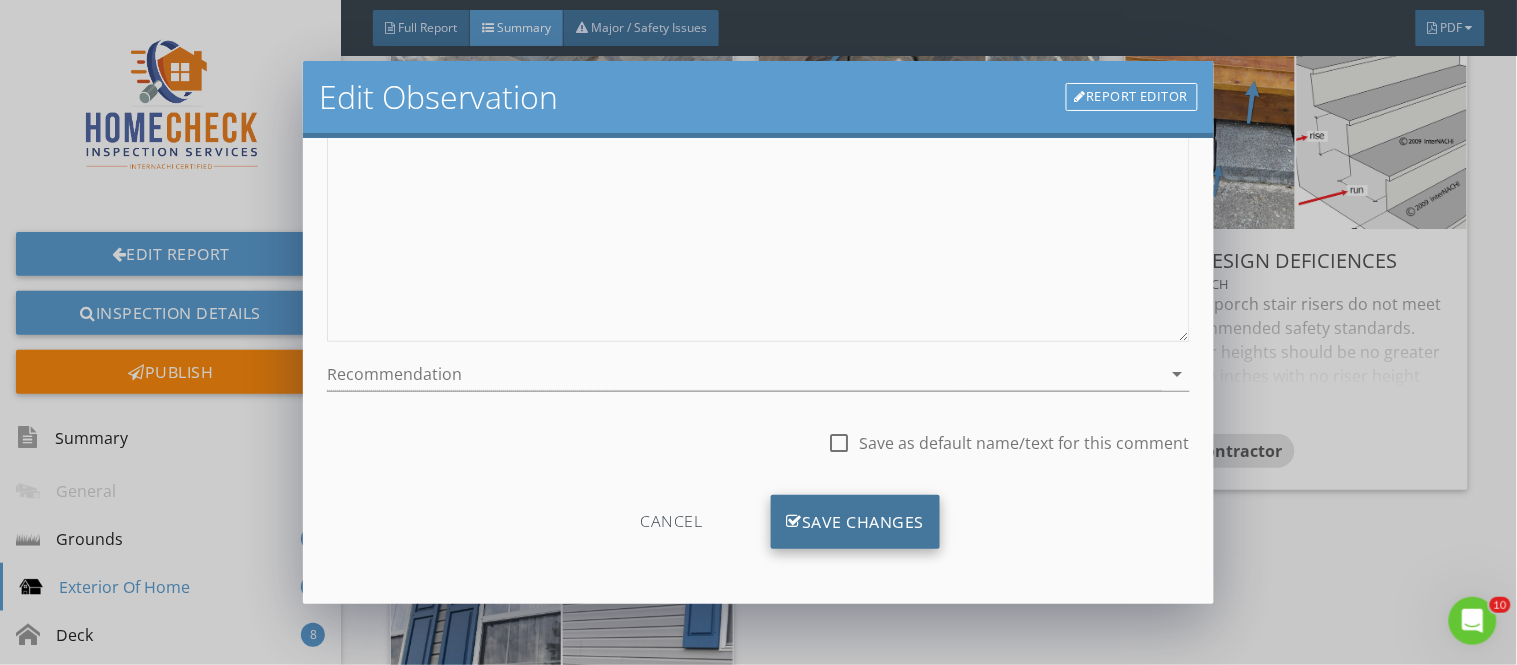 click on "Save Changes" at bounding box center (856, 522) 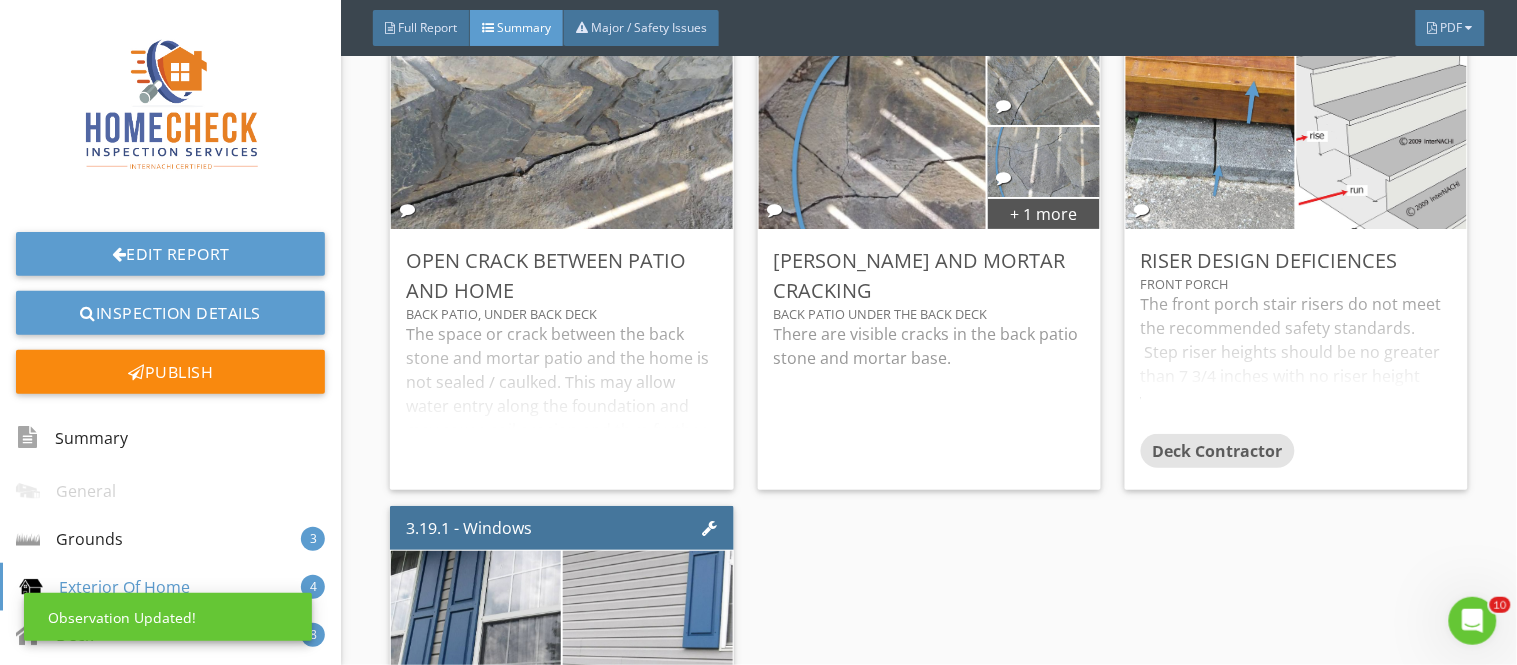 scroll, scrollTop: 84, scrollLeft: 0, axis: vertical 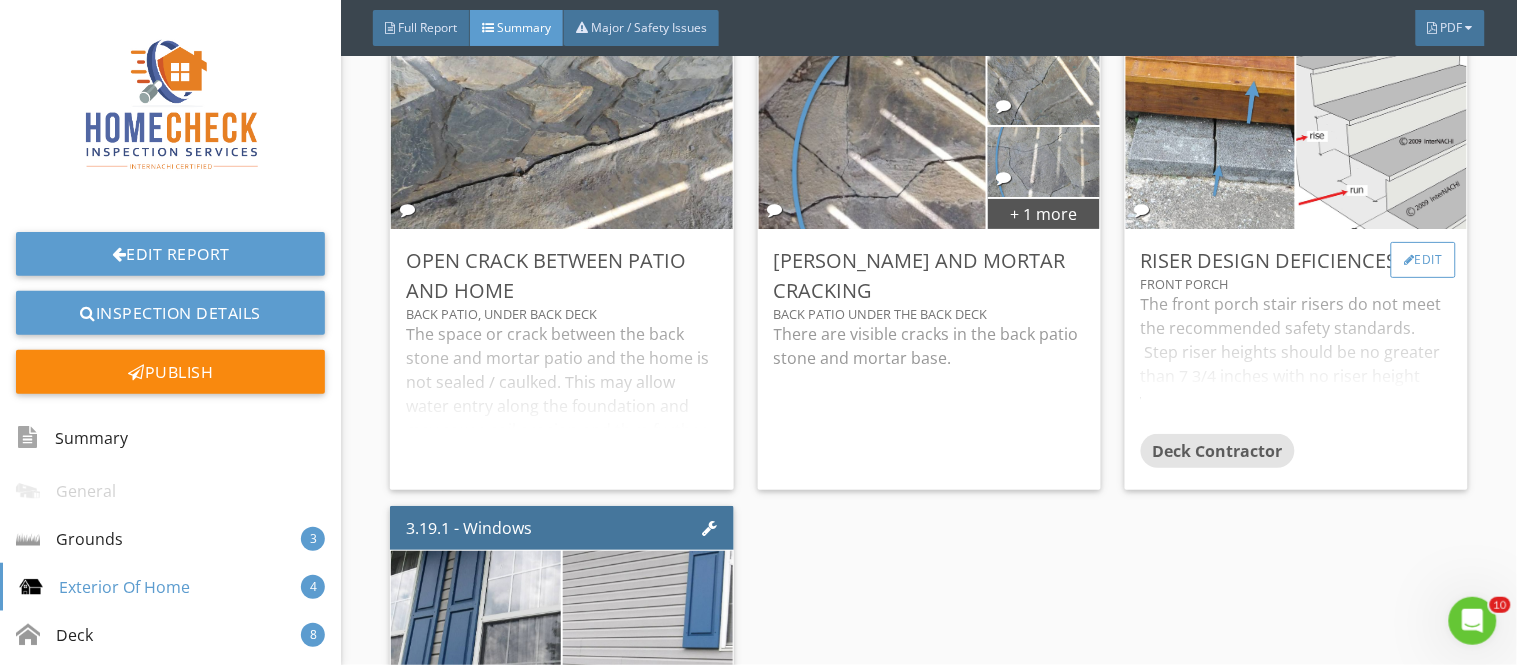 click at bounding box center (1409, 260) 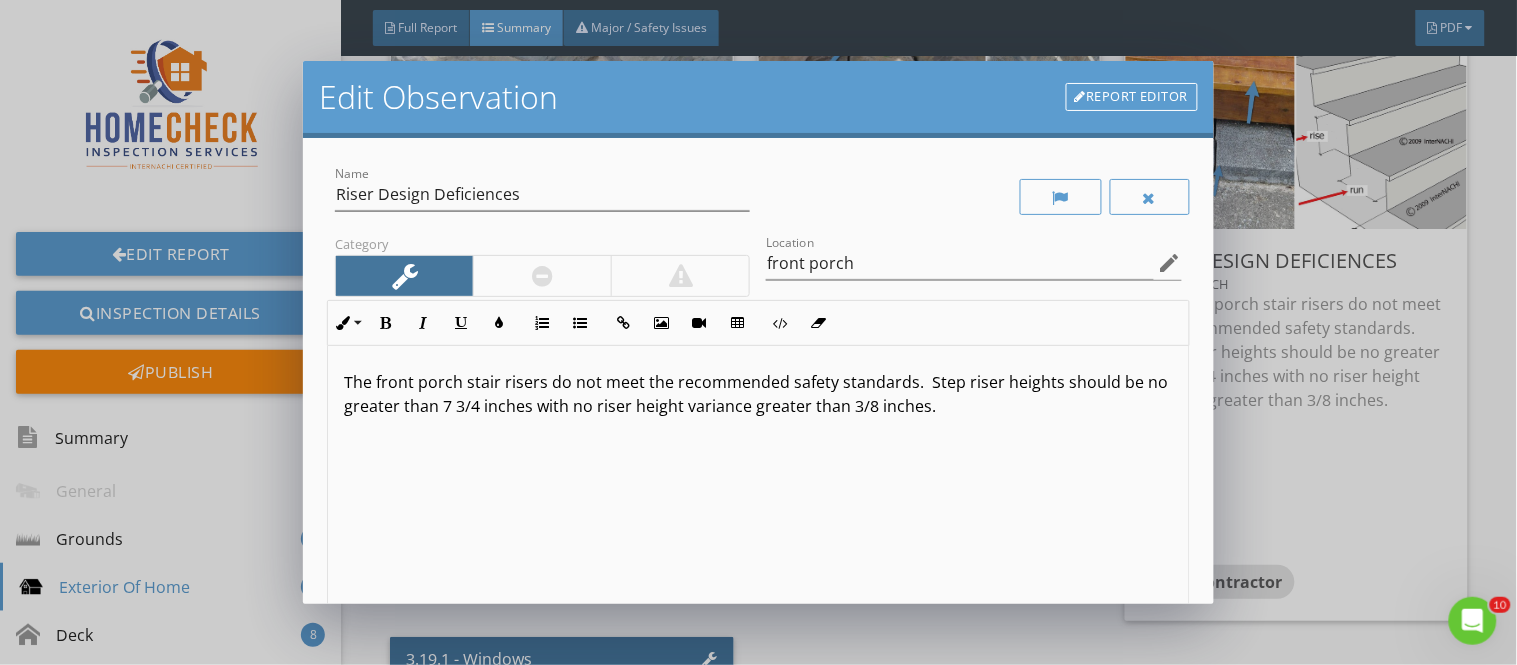 click on "The front porch stair risers do not meet the recommended safety standards.  Step riser heights should be no greater than 7 3/4 inches with no riser height variance greater than 3/8 inches." at bounding box center [758, 394] 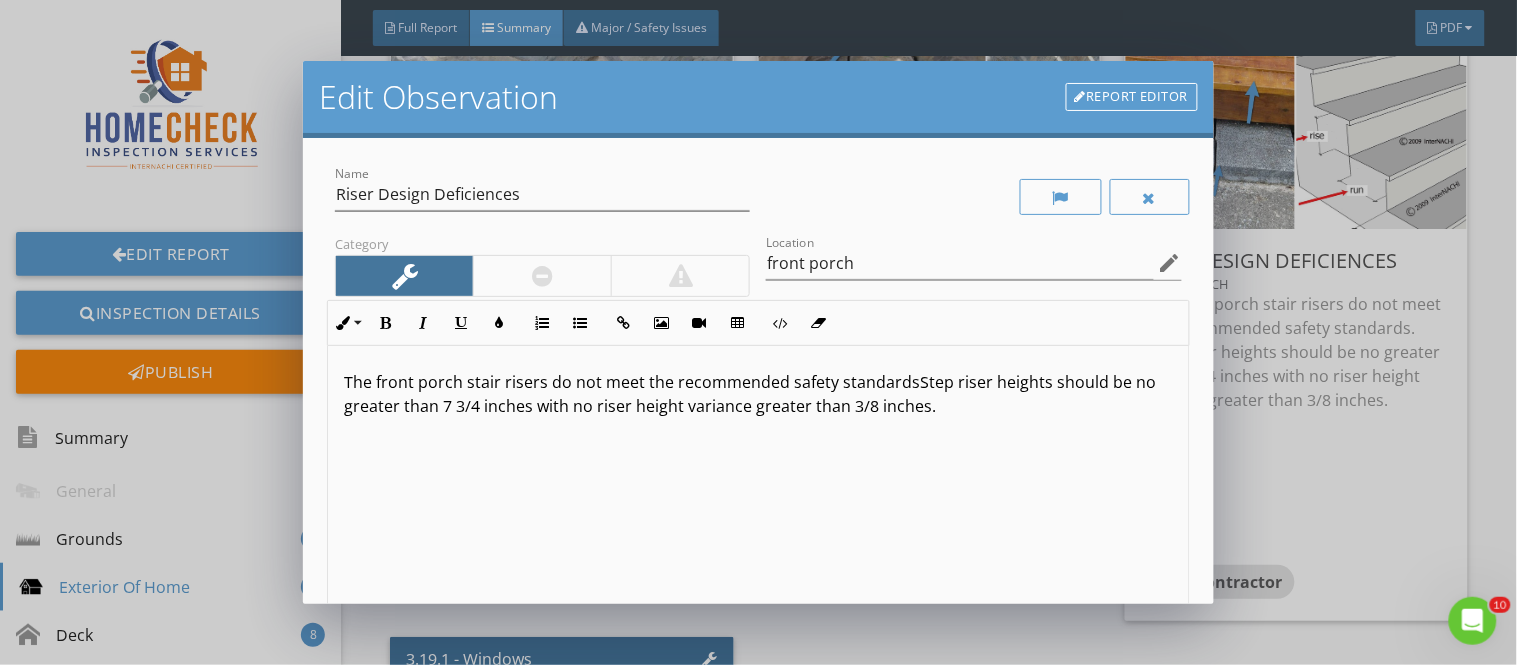 type 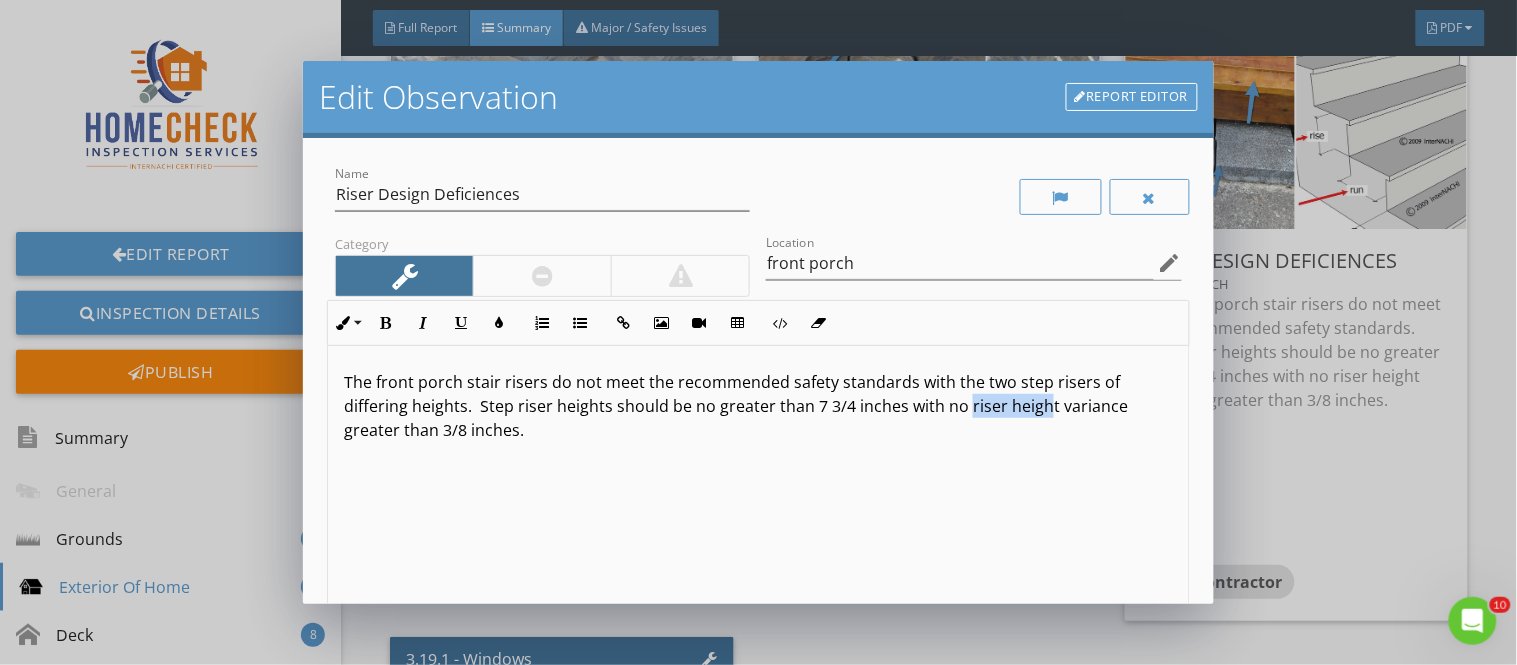 drag, startPoint x: 963, startPoint y: 410, endPoint x: 1045, endPoint y: 403, distance: 82.29824 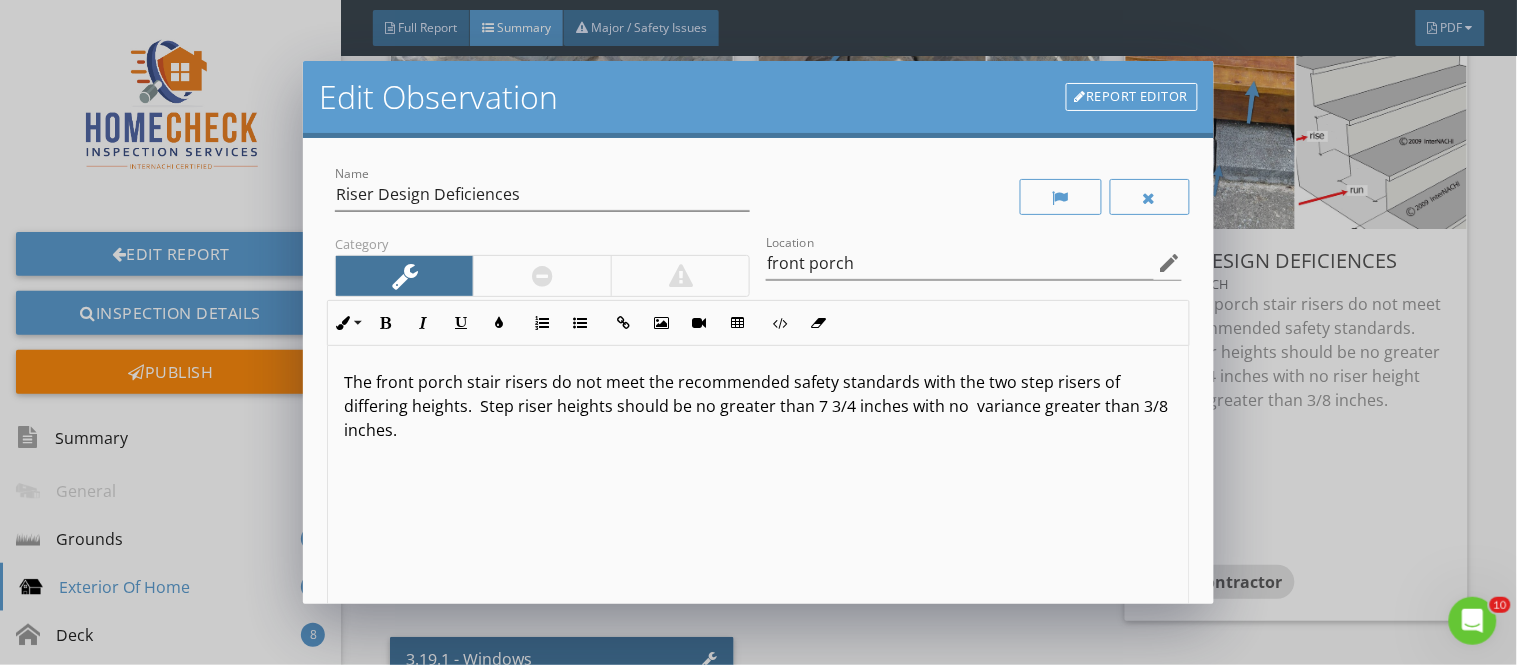 click on "The front porch stair risers do not meet the recommended safety standards with the two step risers of differing heights.  Step riser heights should be no greater than 7 3/4 inches with no  variance greater than 3/8 inches." at bounding box center (758, 406) 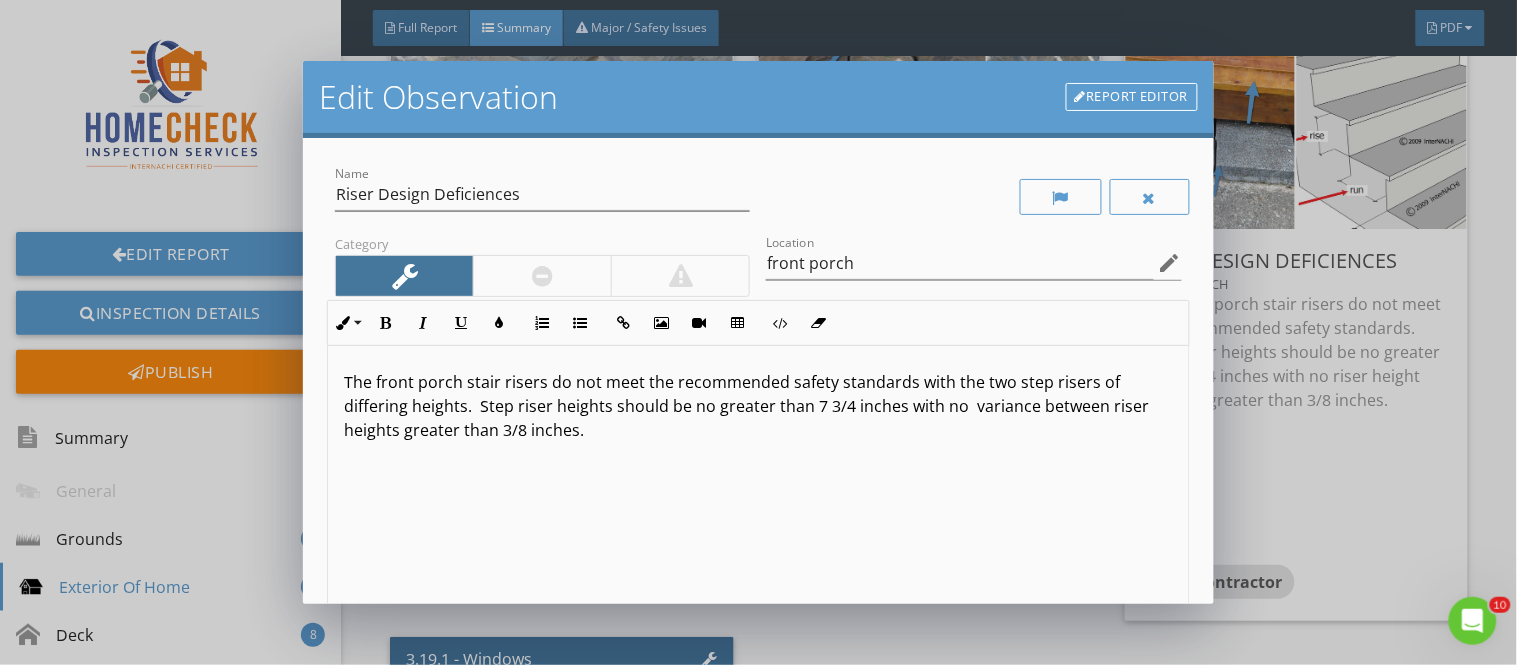 click on "The front porch stair risers do not meet the recommended safety standards with the two step risers of differing heights.  Step riser heights should be no greater than 7 3/4 inches with no  variance between riser heights greater than 3/8 inches." at bounding box center [758, 406] 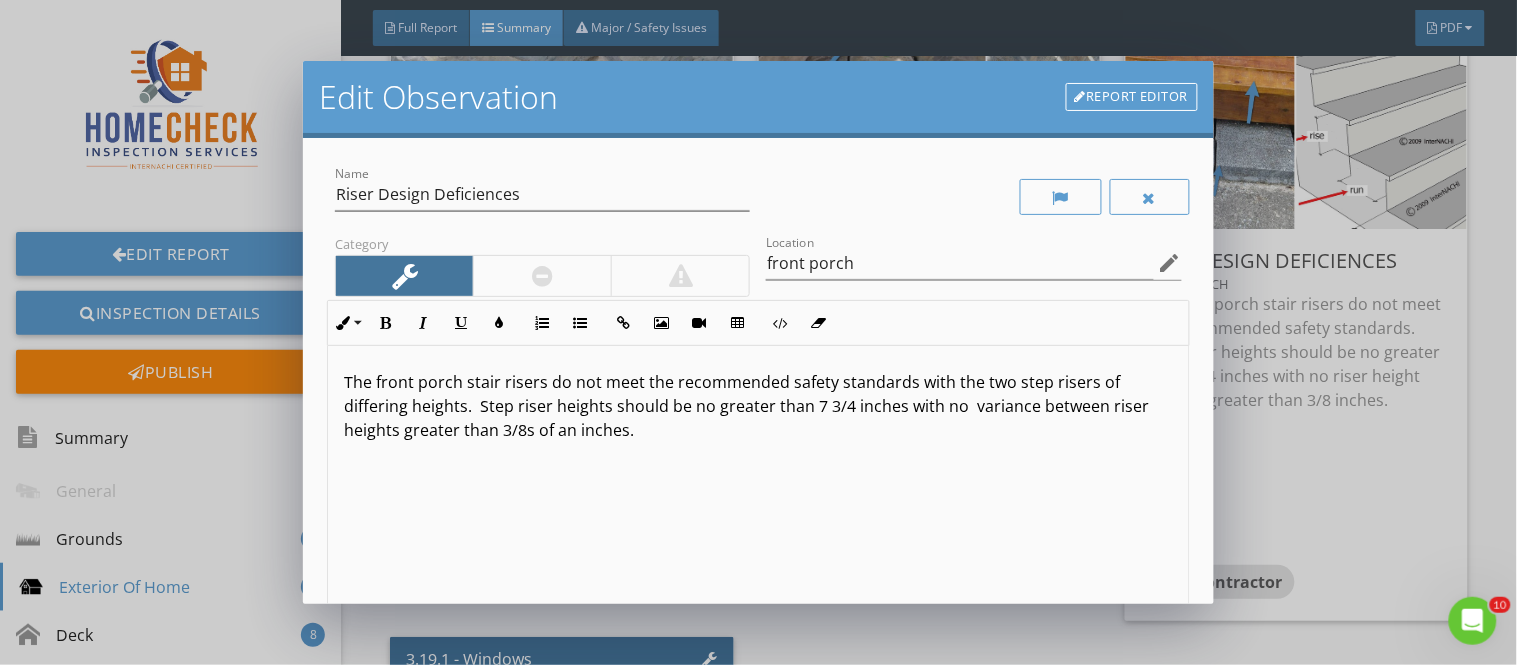click on "The front porch stair risers do not meet the recommended safety standards with the two step risers of differing heights.  Step riser heights should be no greater than 7 3/4 inches with no  variance between riser heights greater than 3/8s of an inches." at bounding box center [758, 406] 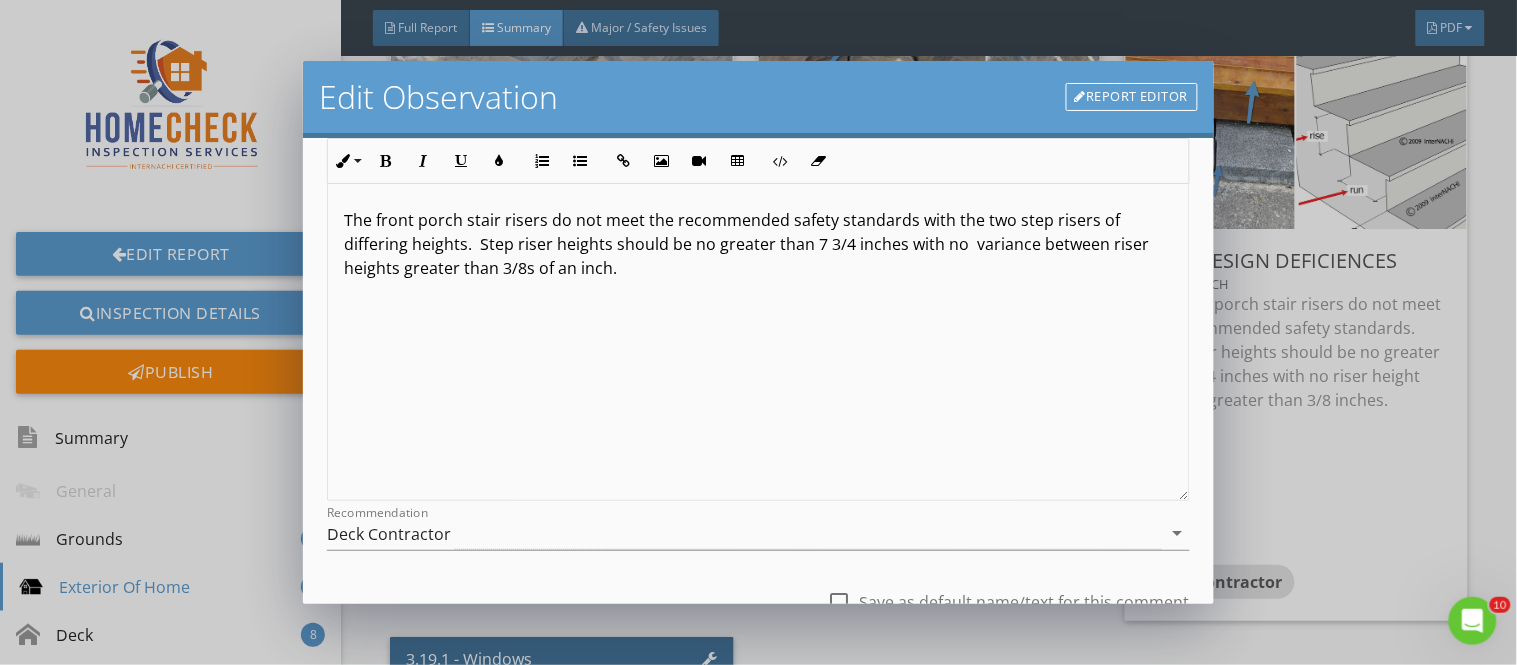 scroll, scrollTop: 322, scrollLeft: 0, axis: vertical 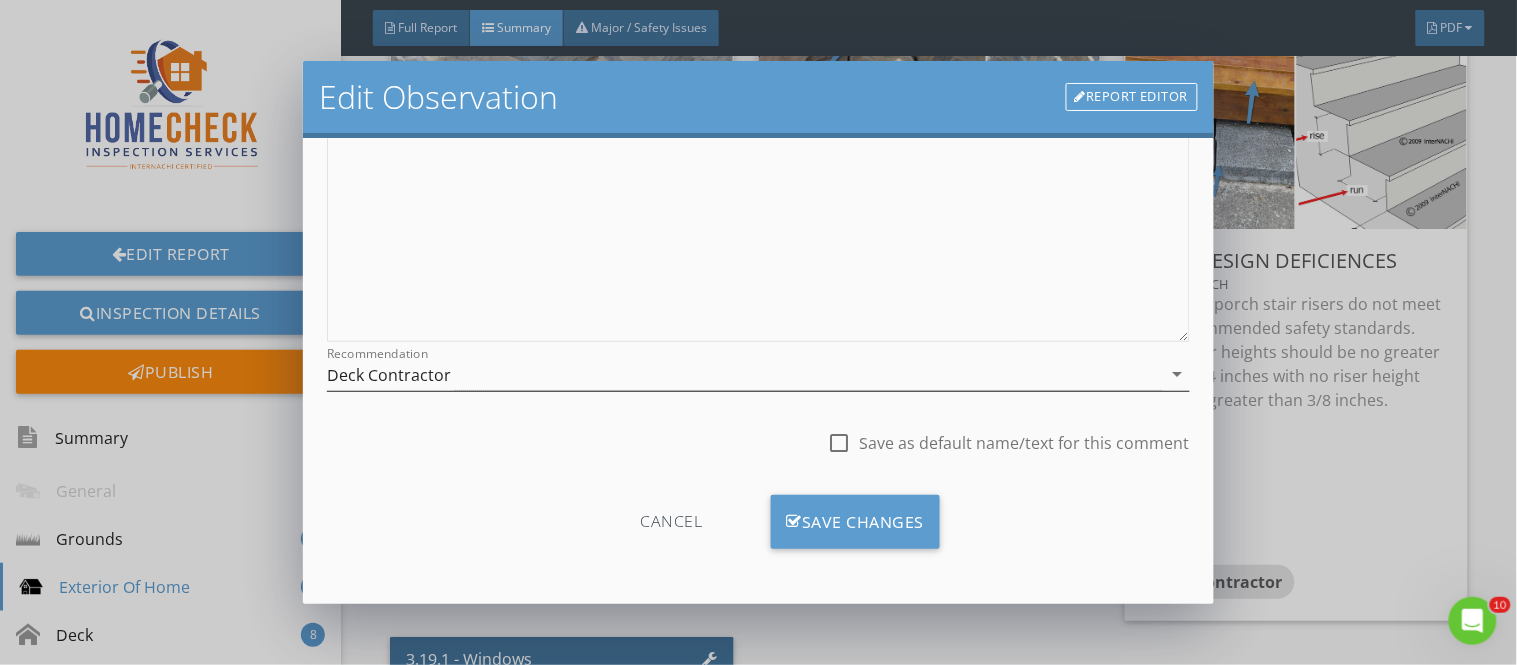 click on "Deck Contractor" at bounding box center (389, 375) 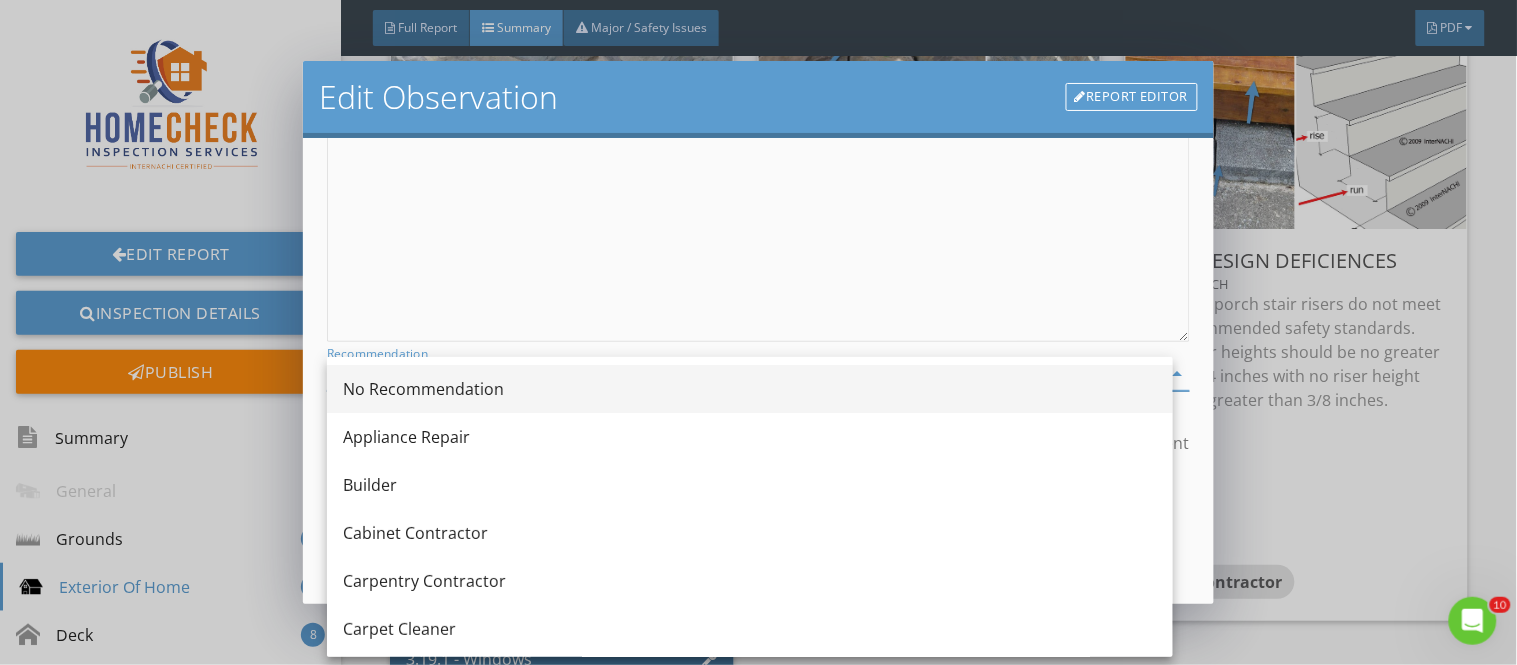 click on "No Recommendation" at bounding box center (750, 389) 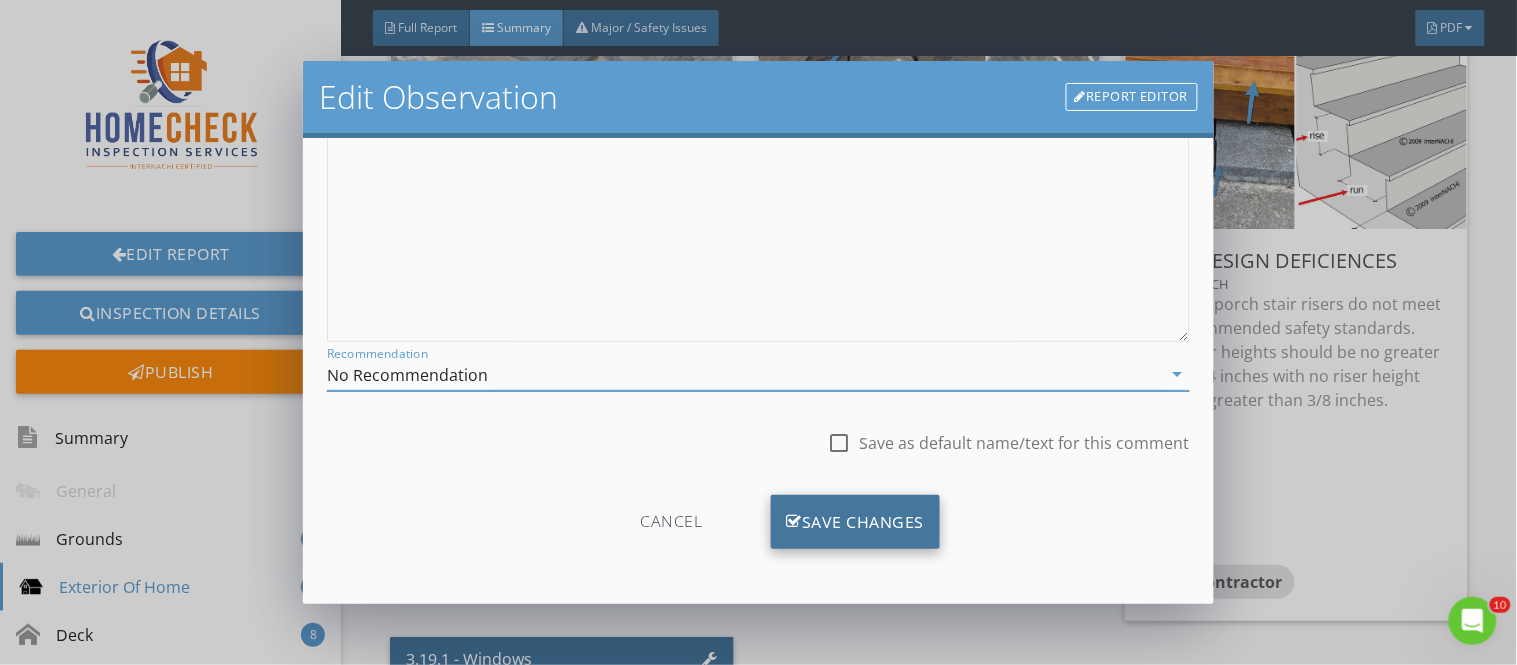 click on "Save Changes" at bounding box center (856, 522) 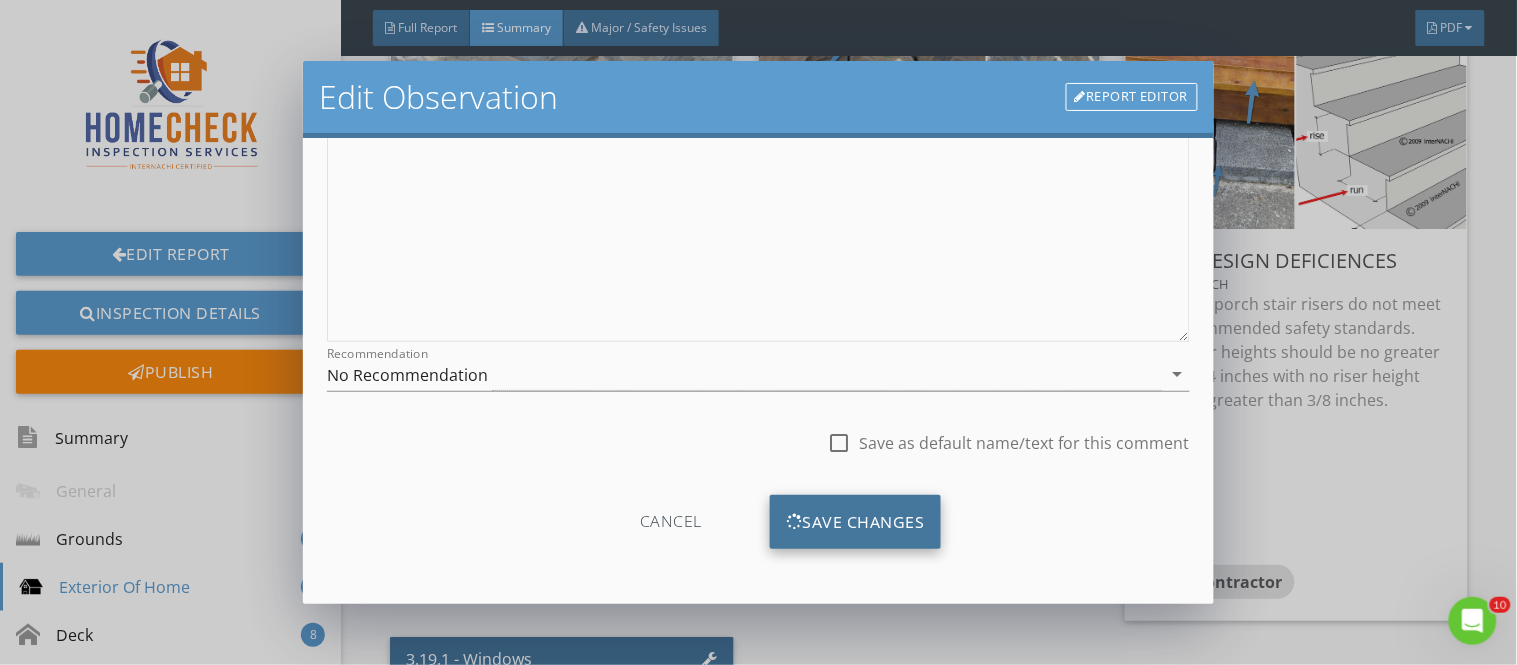 scroll, scrollTop: 84, scrollLeft: 0, axis: vertical 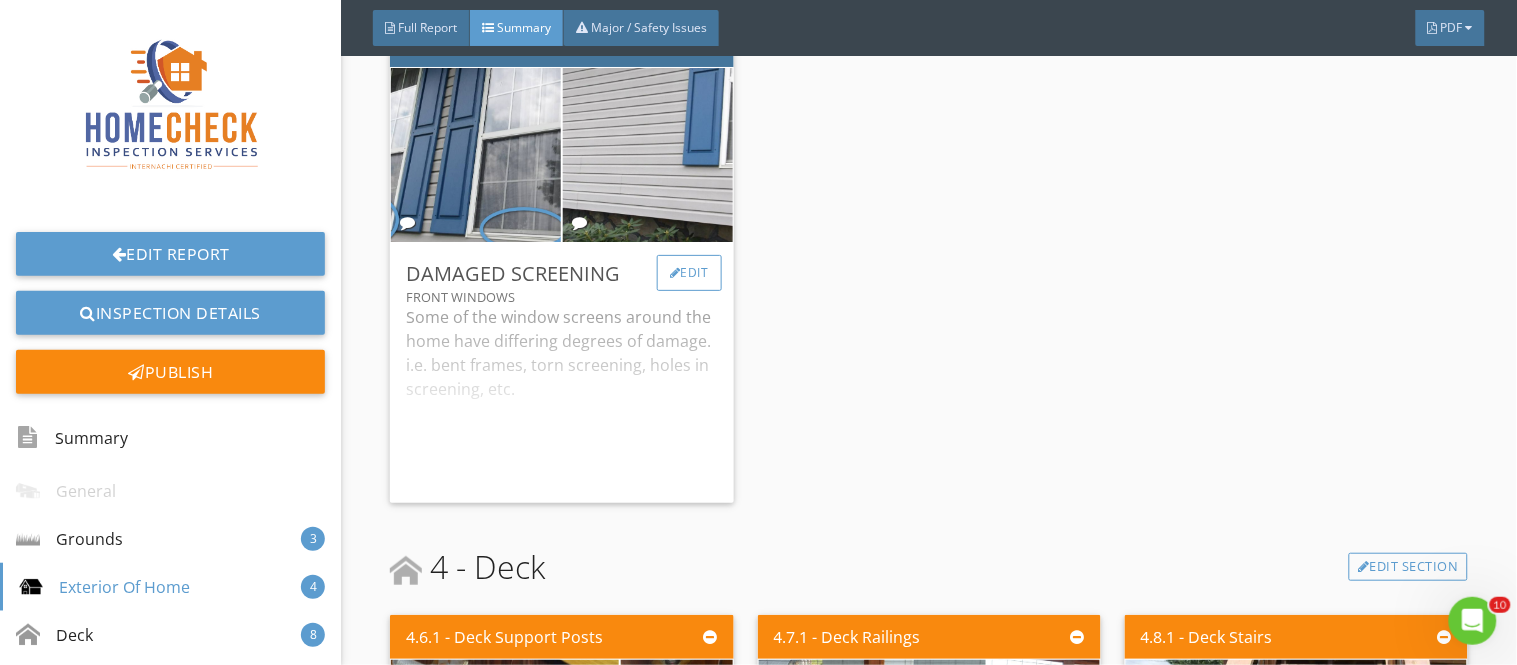 click on "Edit" at bounding box center (689, 273) 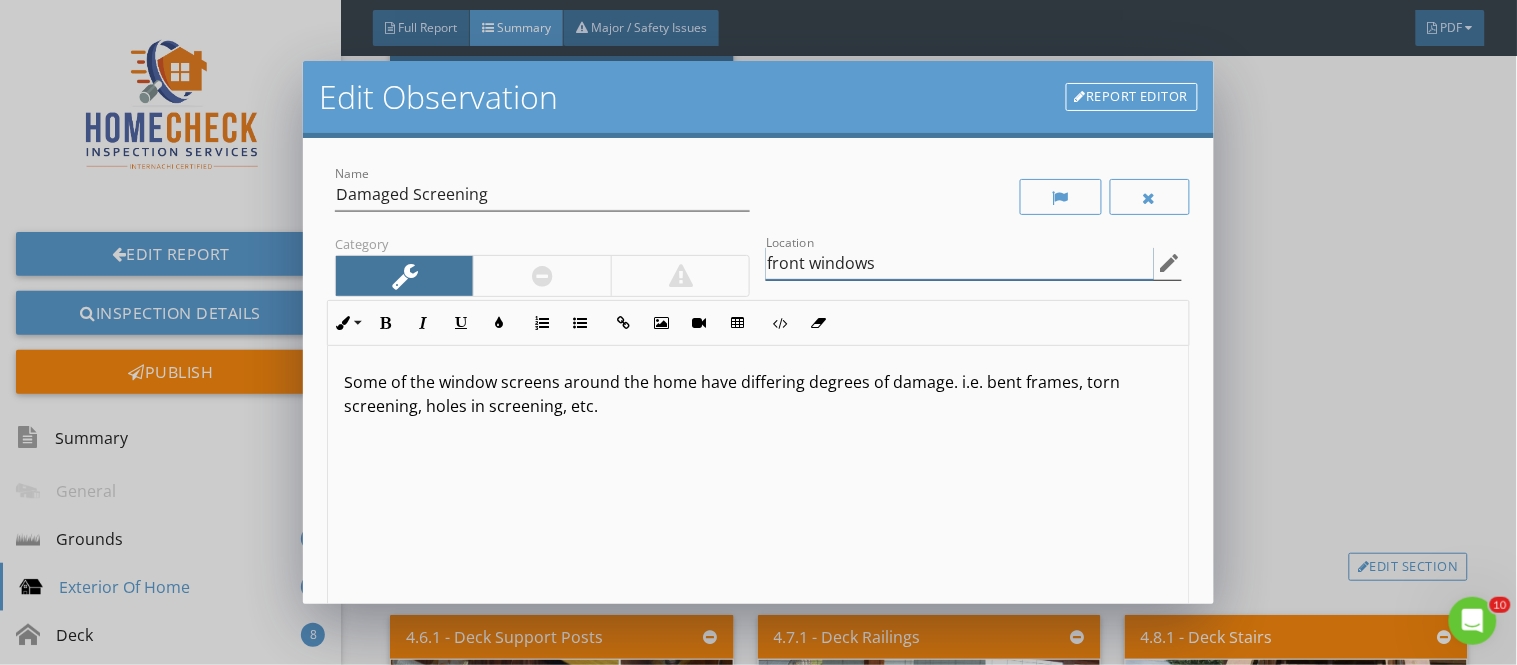click on "front windows" at bounding box center (959, 263) 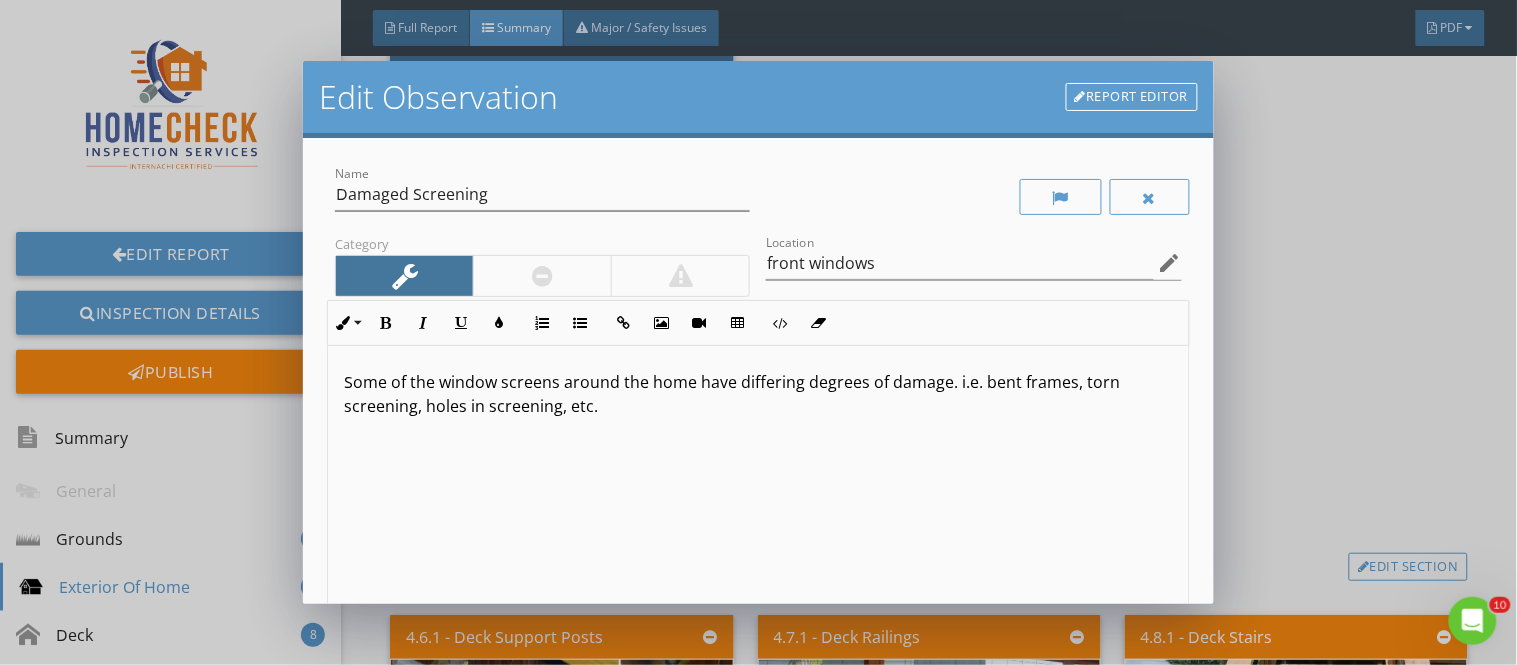 drag, startPoint x: 736, startPoint y: 386, endPoint x: 751, endPoint y: 400, distance: 20.518284 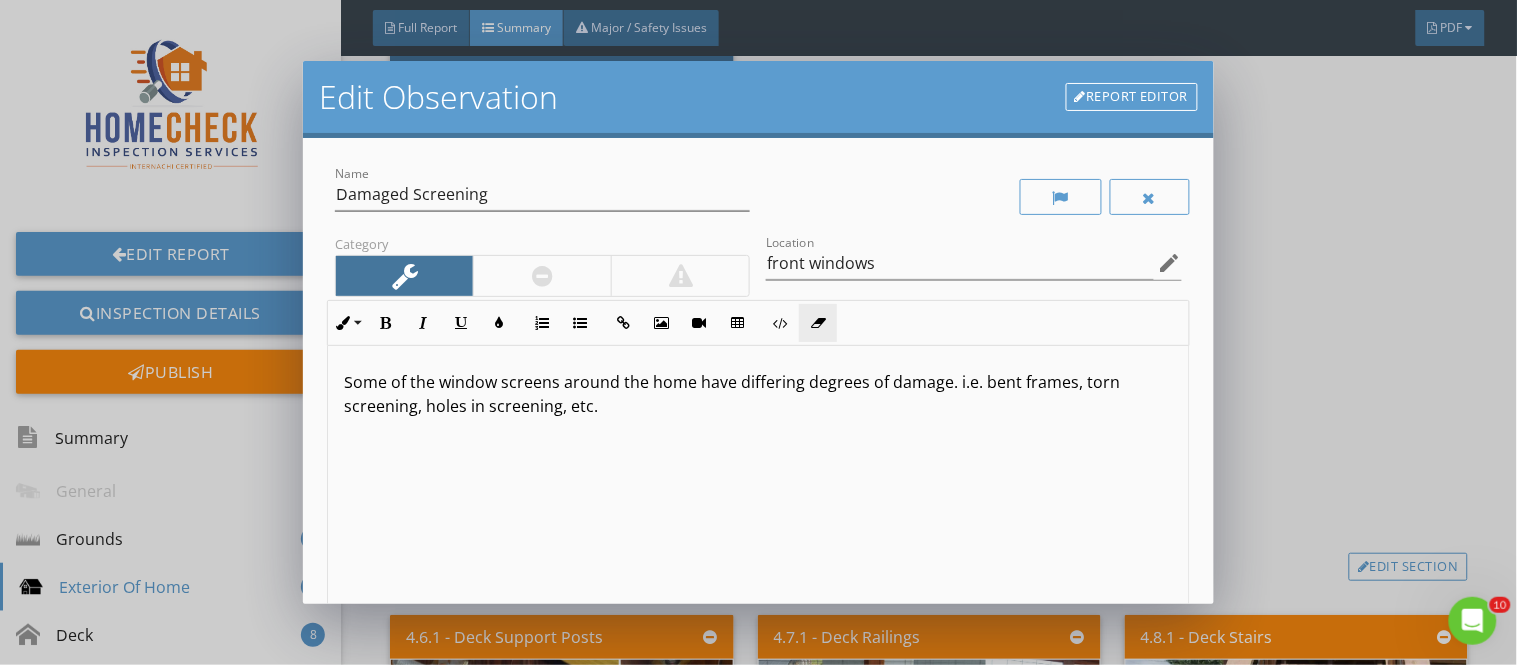 type 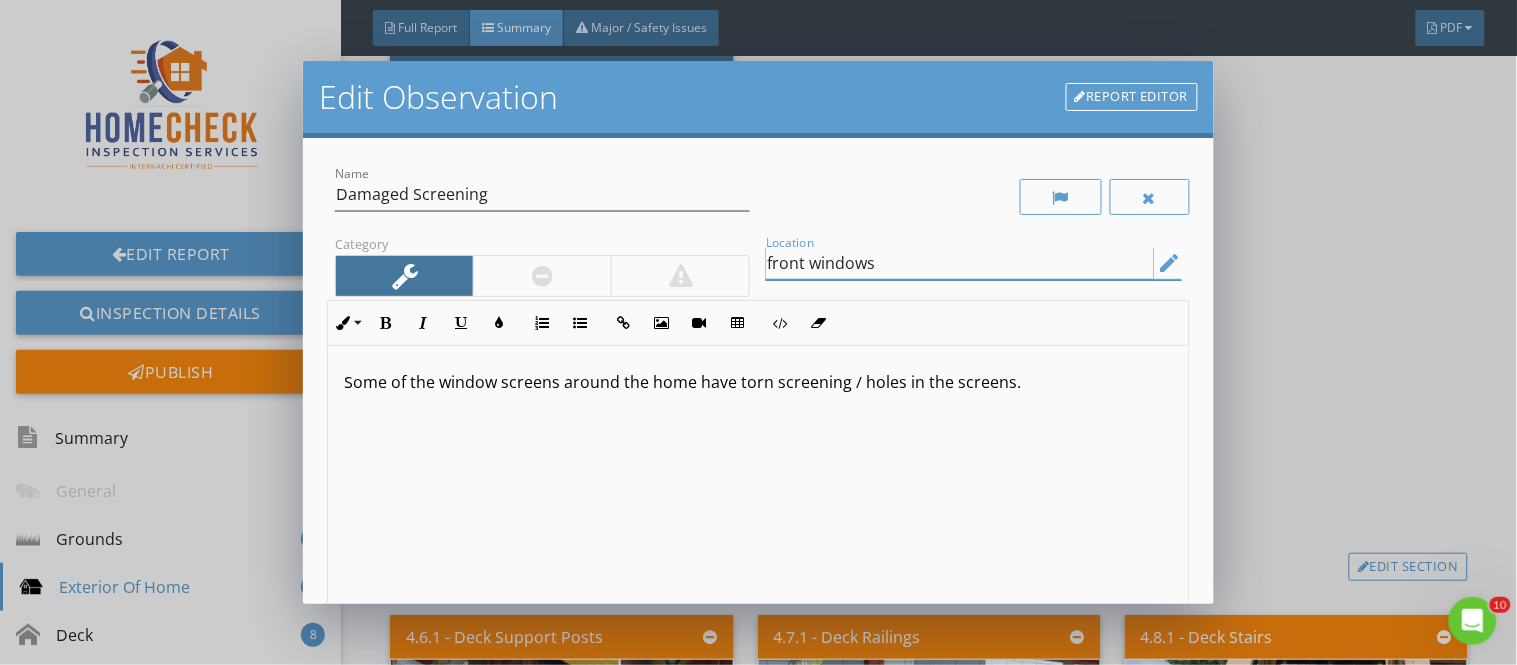 click on "front windows" at bounding box center [959, 263] 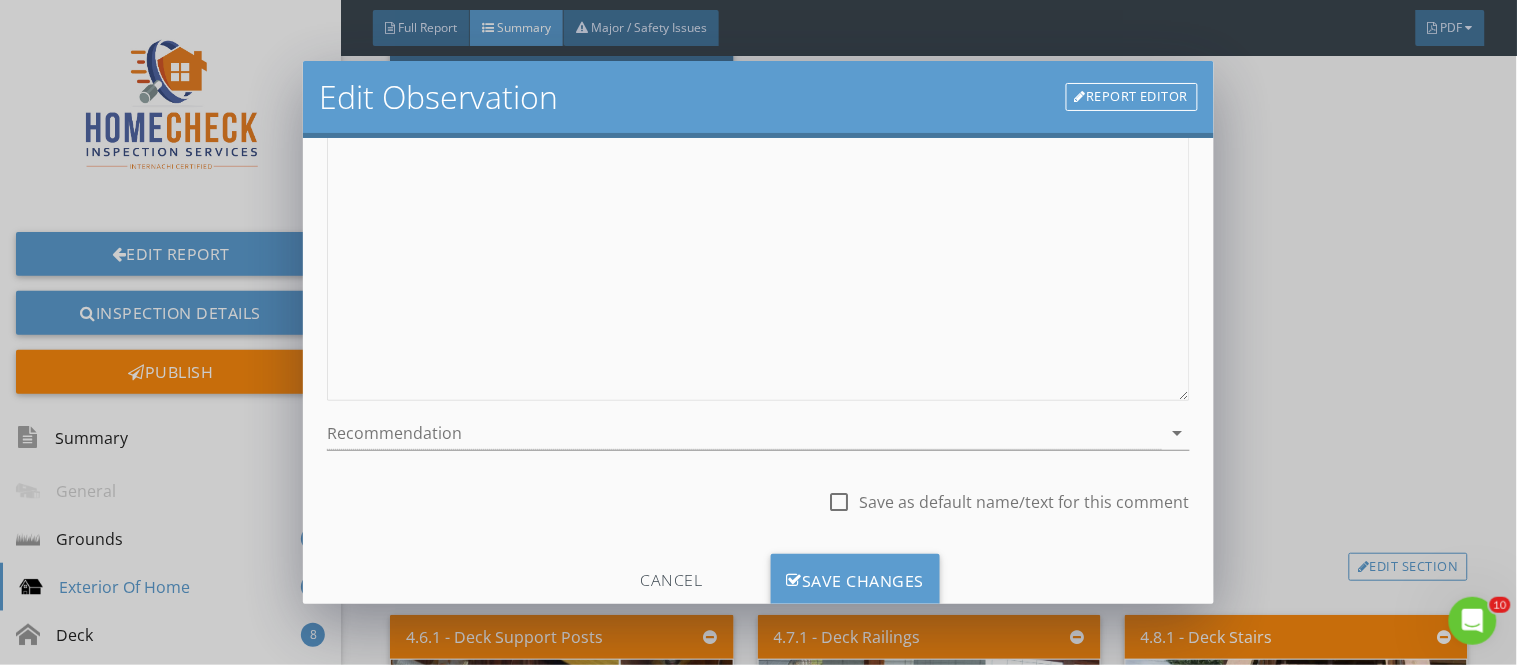 scroll, scrollTop: 322, scrollLeft: 0, axis: vertical 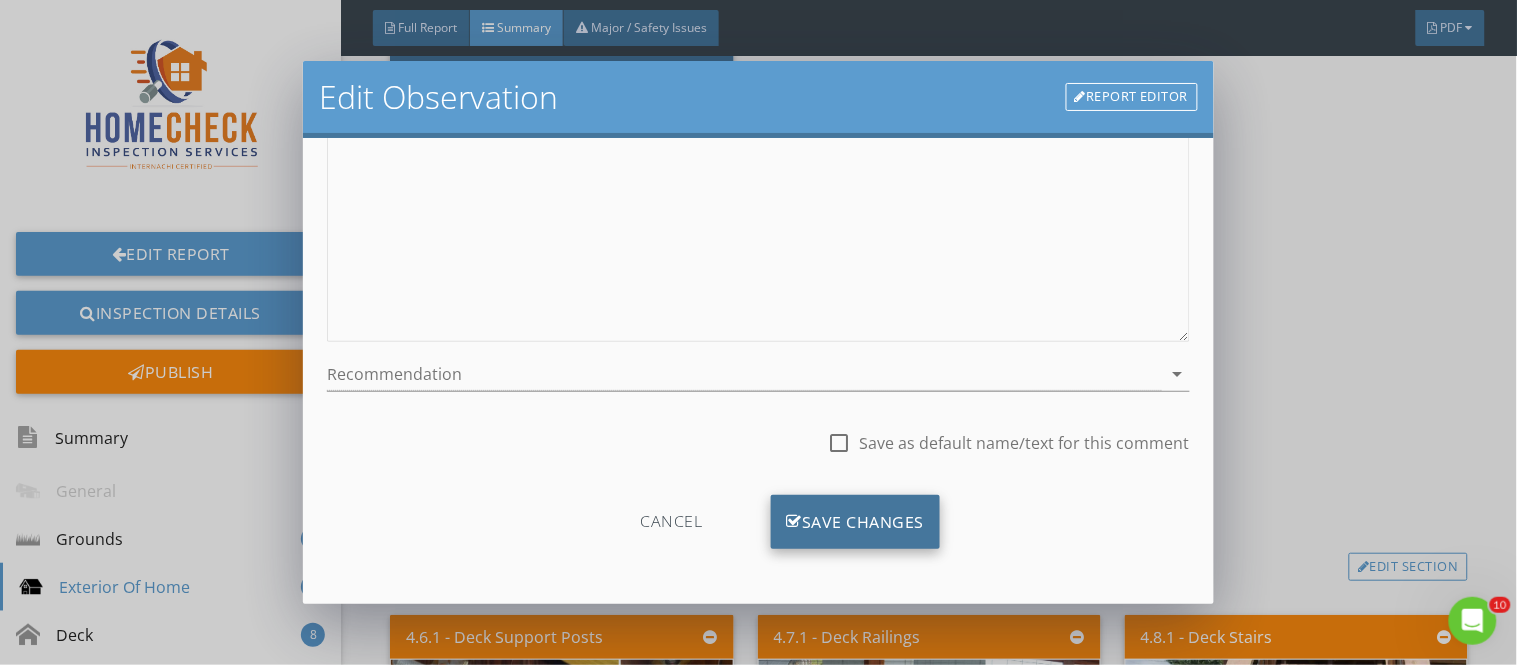 type on "all four front windows" 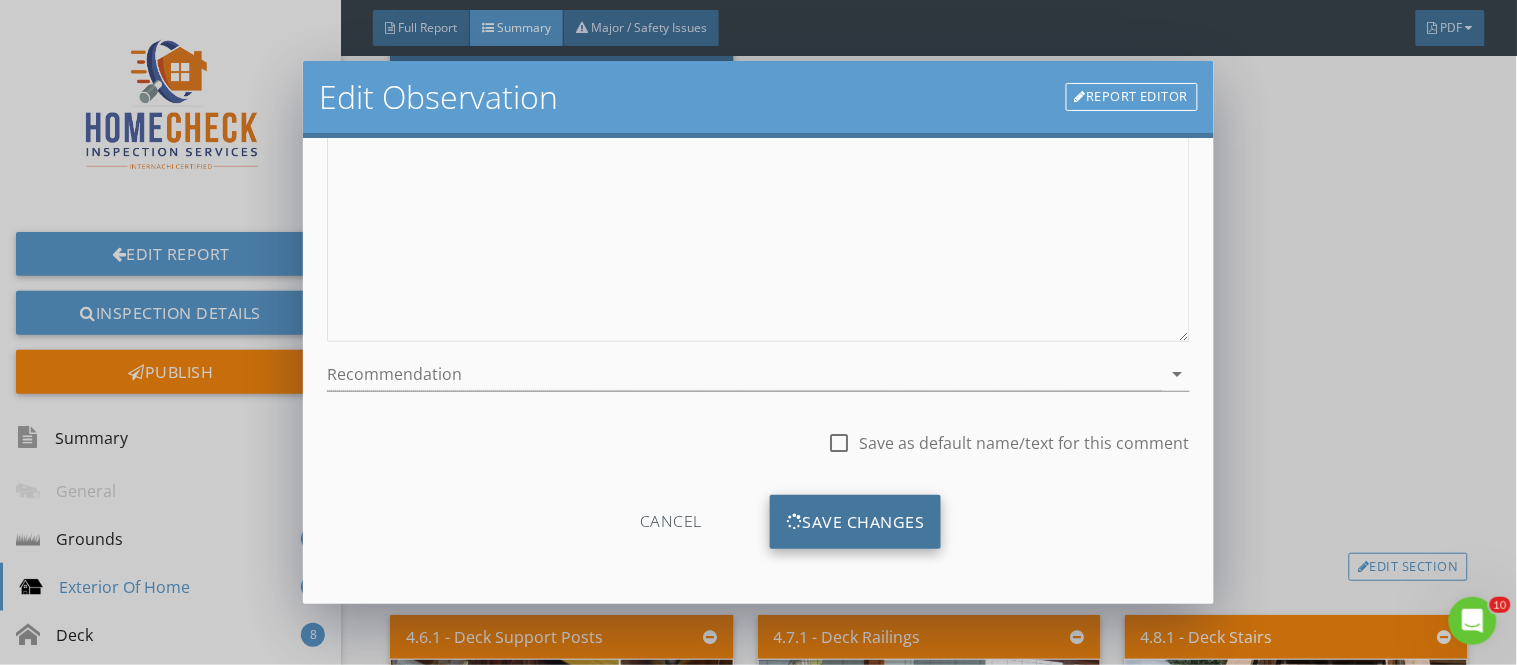 scroll, scrollTop: 84, scrollLeft: 0, axis: vertical 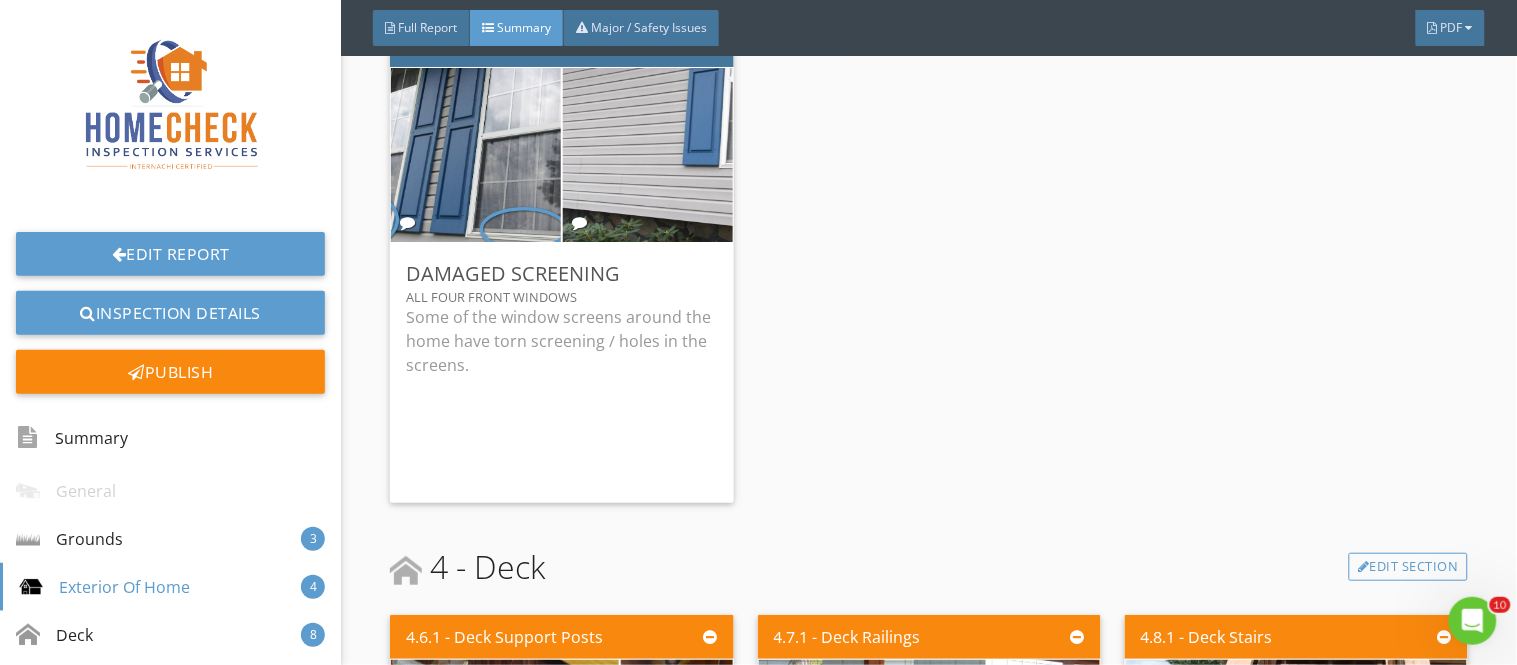 click on "Inspector's Comments... We appreciate you using Home Check Inspection Service, LLC. to inspect your new home.  It is important for you to understand that a Home Inspection is a detailed snap shot of the condition of a home at a specific time.  It is not an exhaustive or all inclusive assessment of a property, nor is it a code inspection.  Simply put, it is a form of protection; an inexpensive way of discovering the condition of a home, making sure the house is not hiding anything before you sign on the doted line.   A home inspection identifies any visually discoverable problems.  Home inspectors do not remove walls or take things apart.   The inspection findings are not a guarantee or a warranty.  Just because an item is inspected and working [DATE], does not mean it cannot fail [DATE].  Predictions about how long something will last are not part of an inspection.       at the time of the inspection .  The inspection findings may include simply  Information   Limitations   Deficiencies   ." at bounding box center [929, 2115] 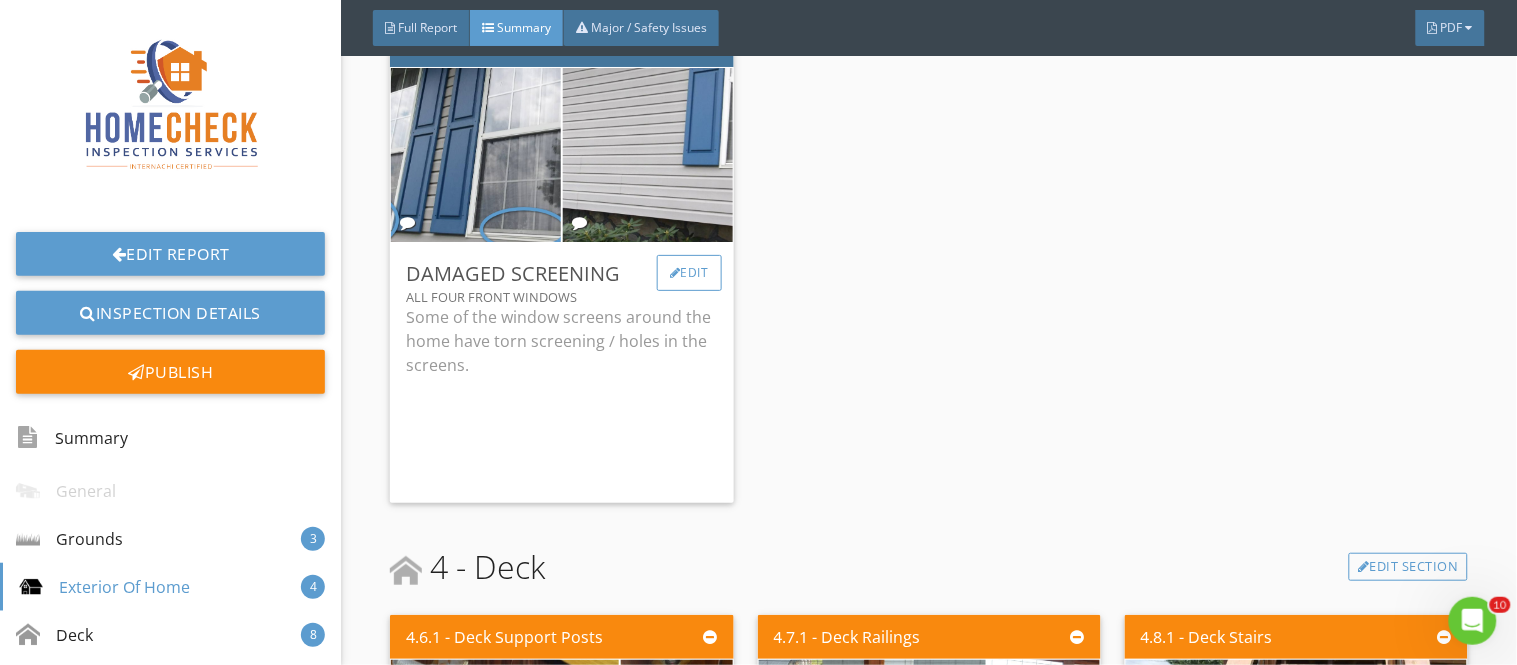 click on "Edit" at bounding box center [689, 273] 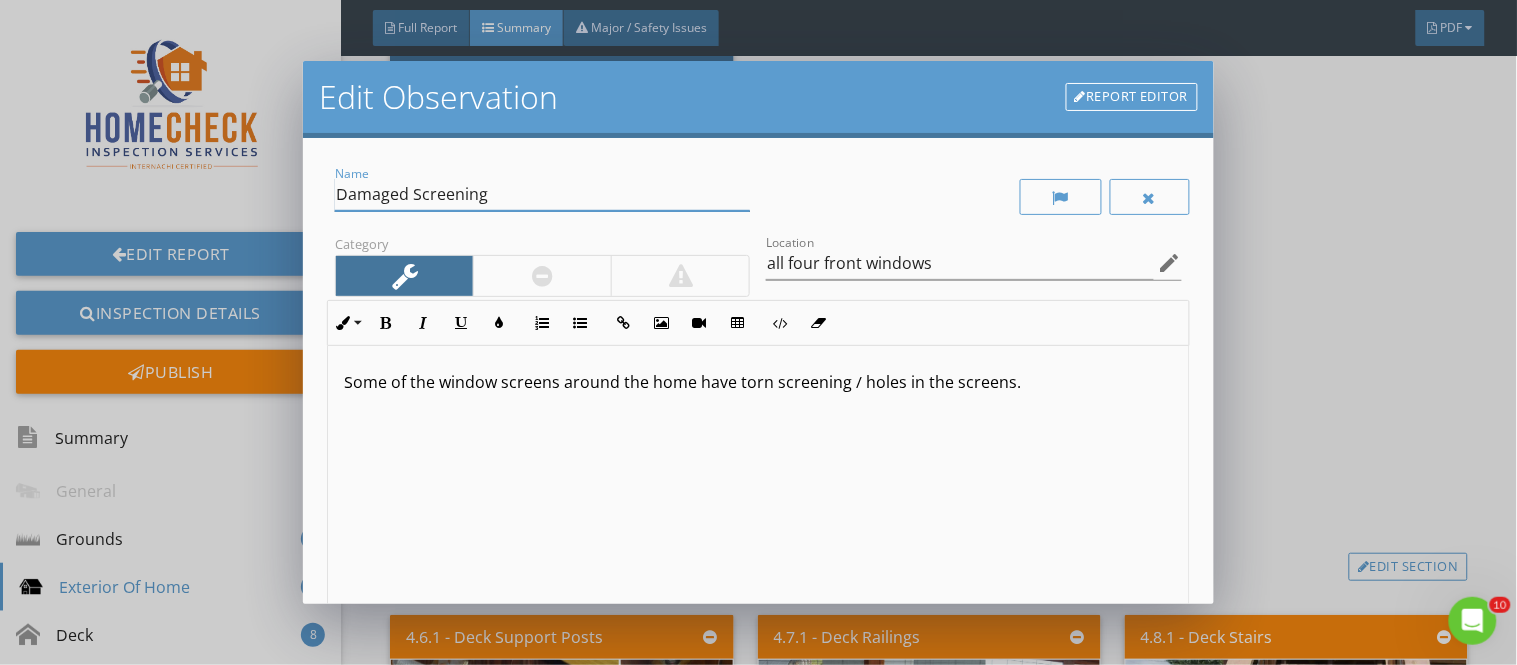 click on "Damaged Screening" at bounding box center [542, 194] 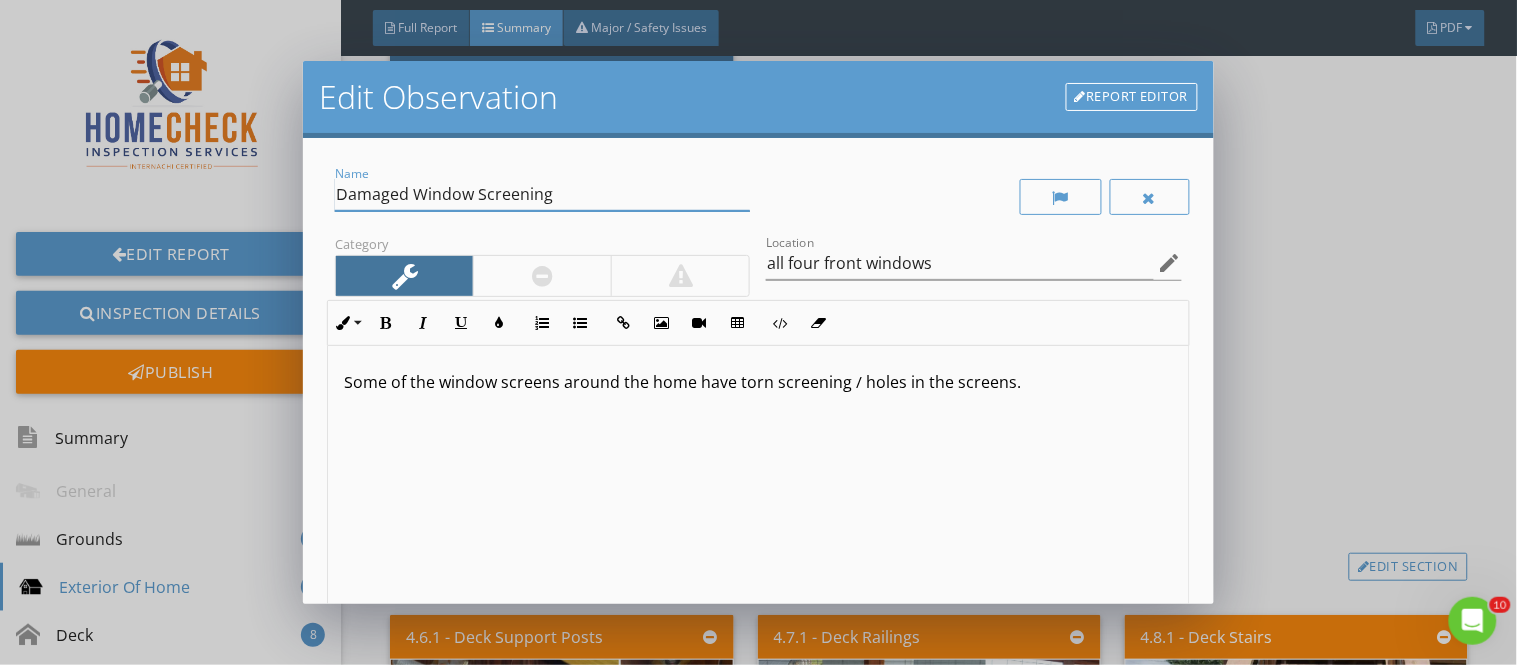 type on "Damaged Window Screening" 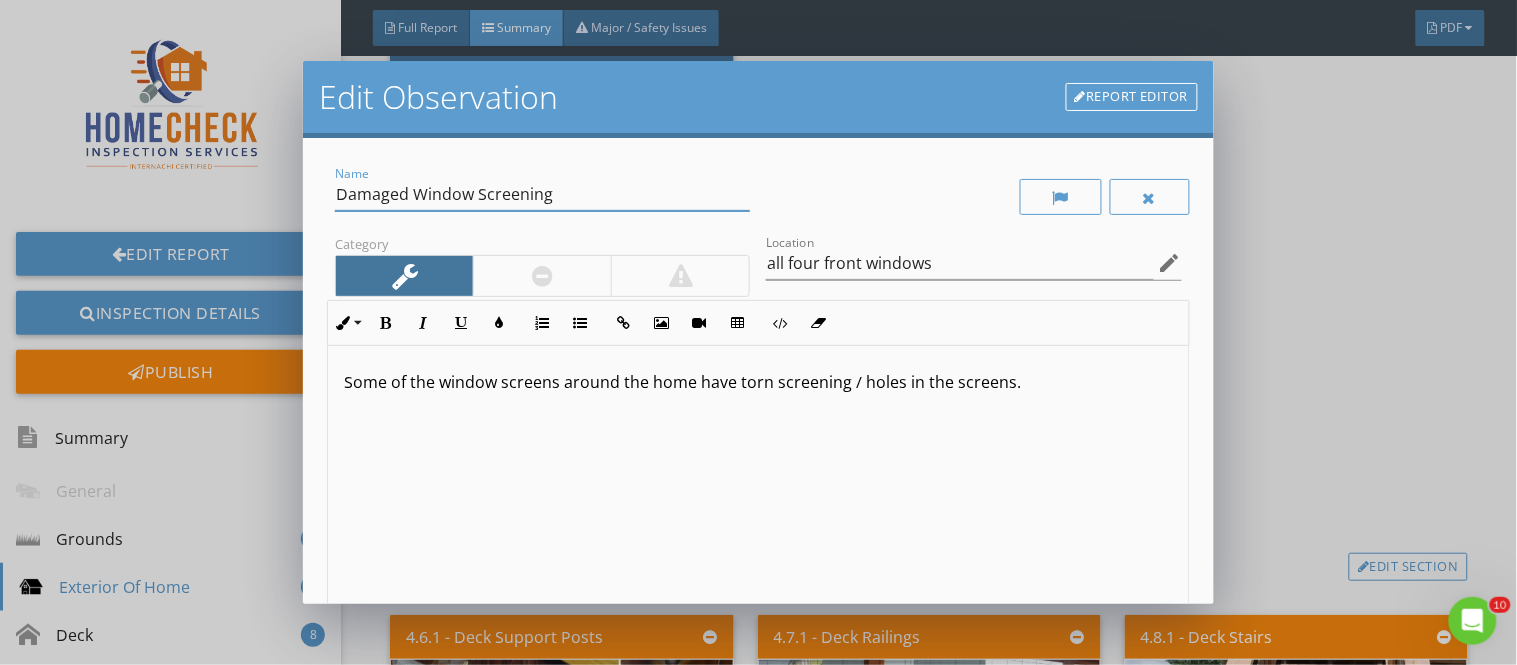 click on "Name Damaged Window Screening" at bounding box center (542, 204) 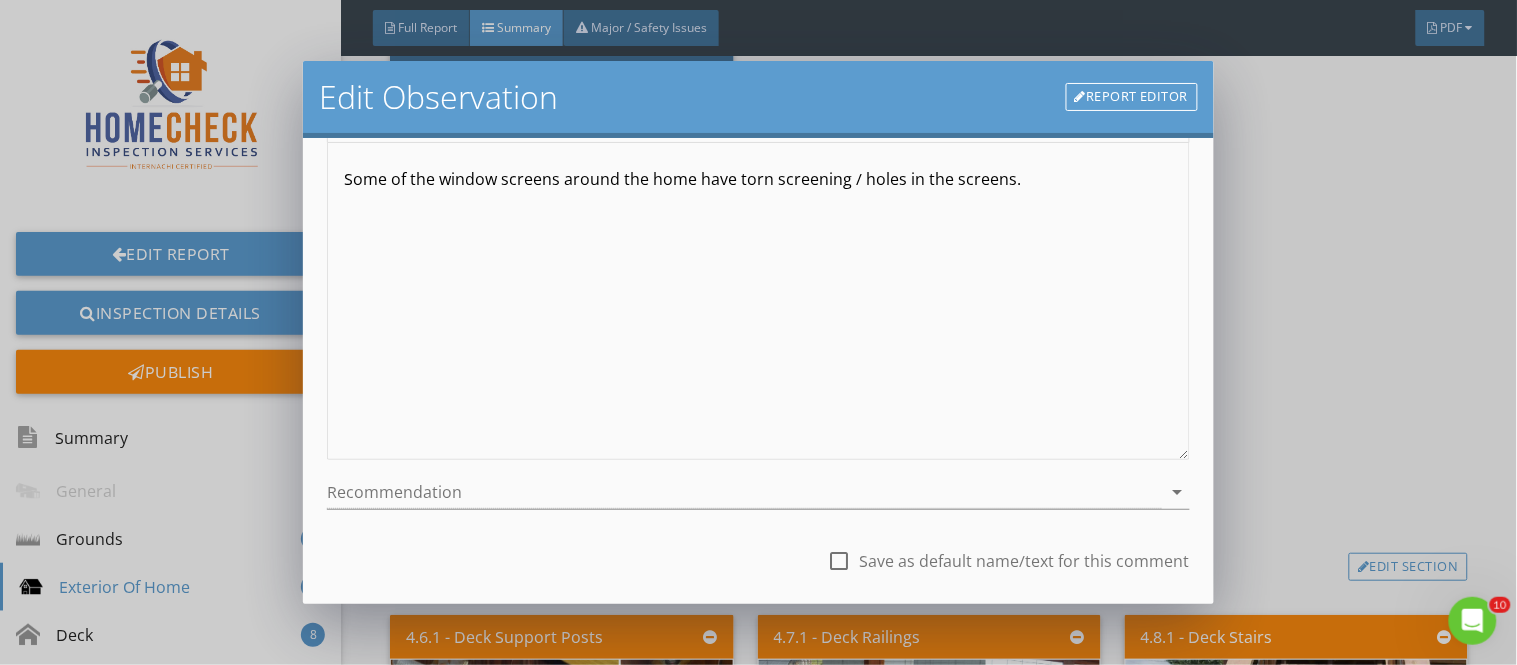scroll, scrollTop: 322, scrollLeft: 0, axis: vertical 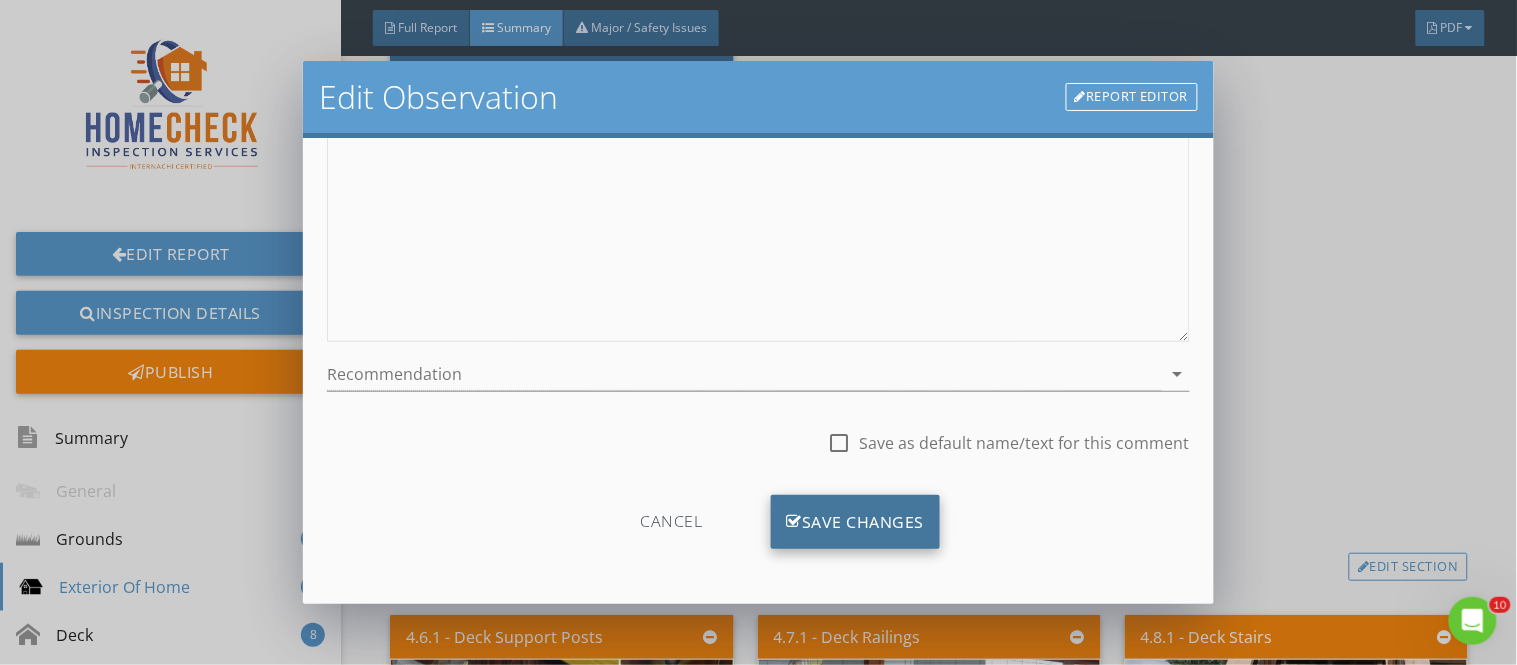 click on "Save Changes" at bounding box center (856, 522) 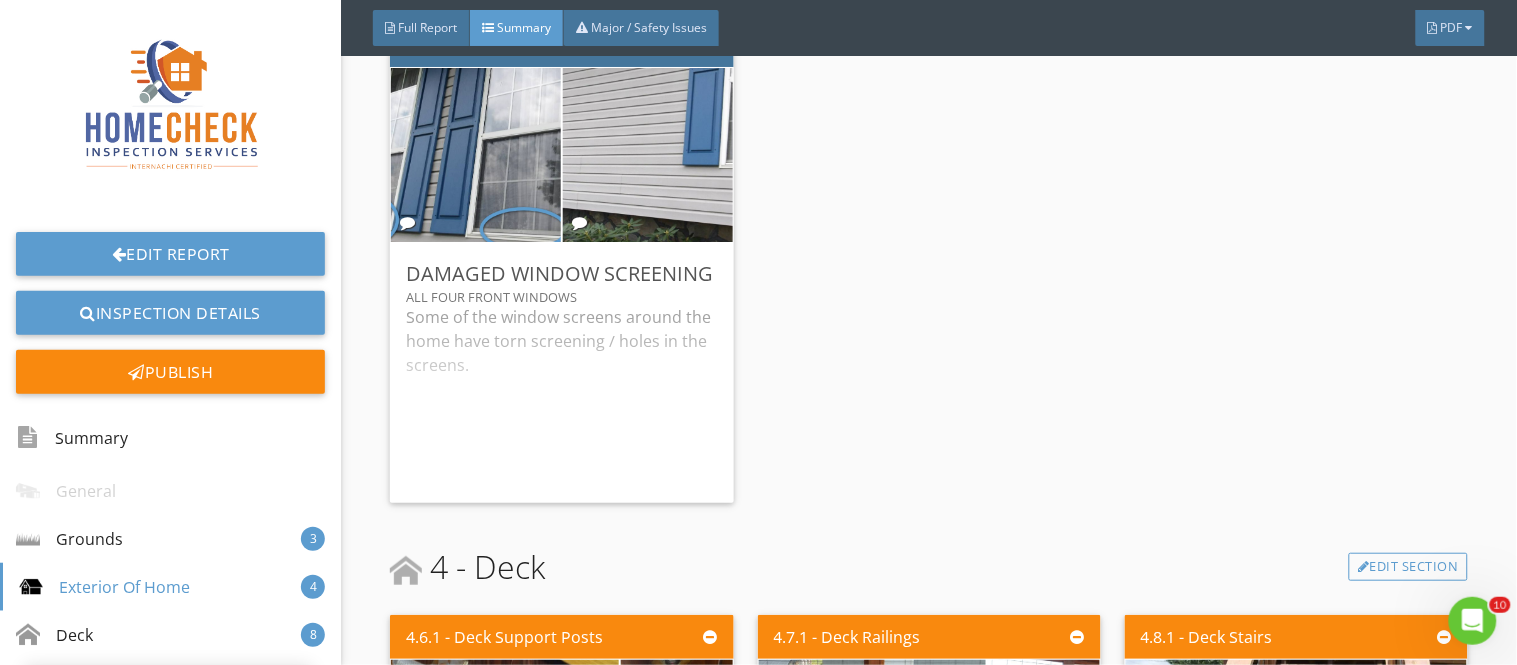 scroll, scrollTop: 84, scrollLeft: 0, axis: vertical 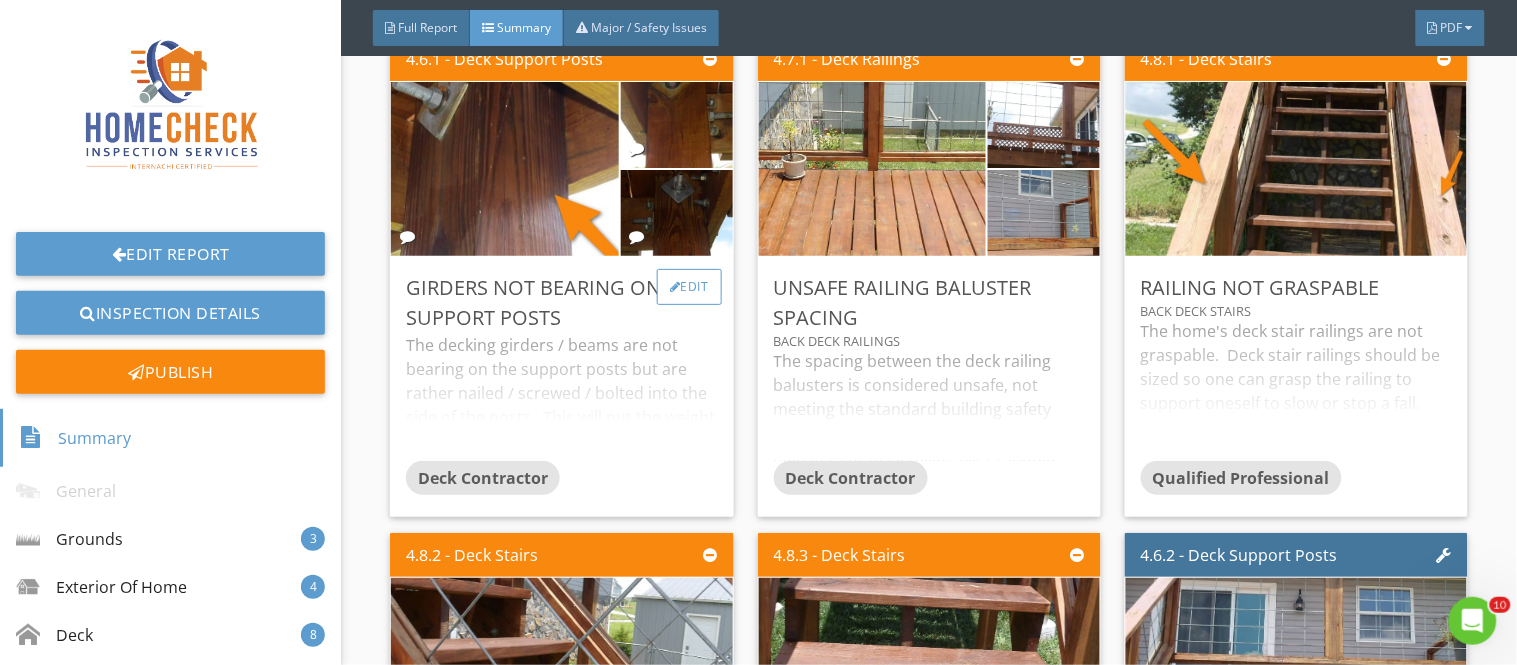 click on "Edit" at bounding box center [689, 287] 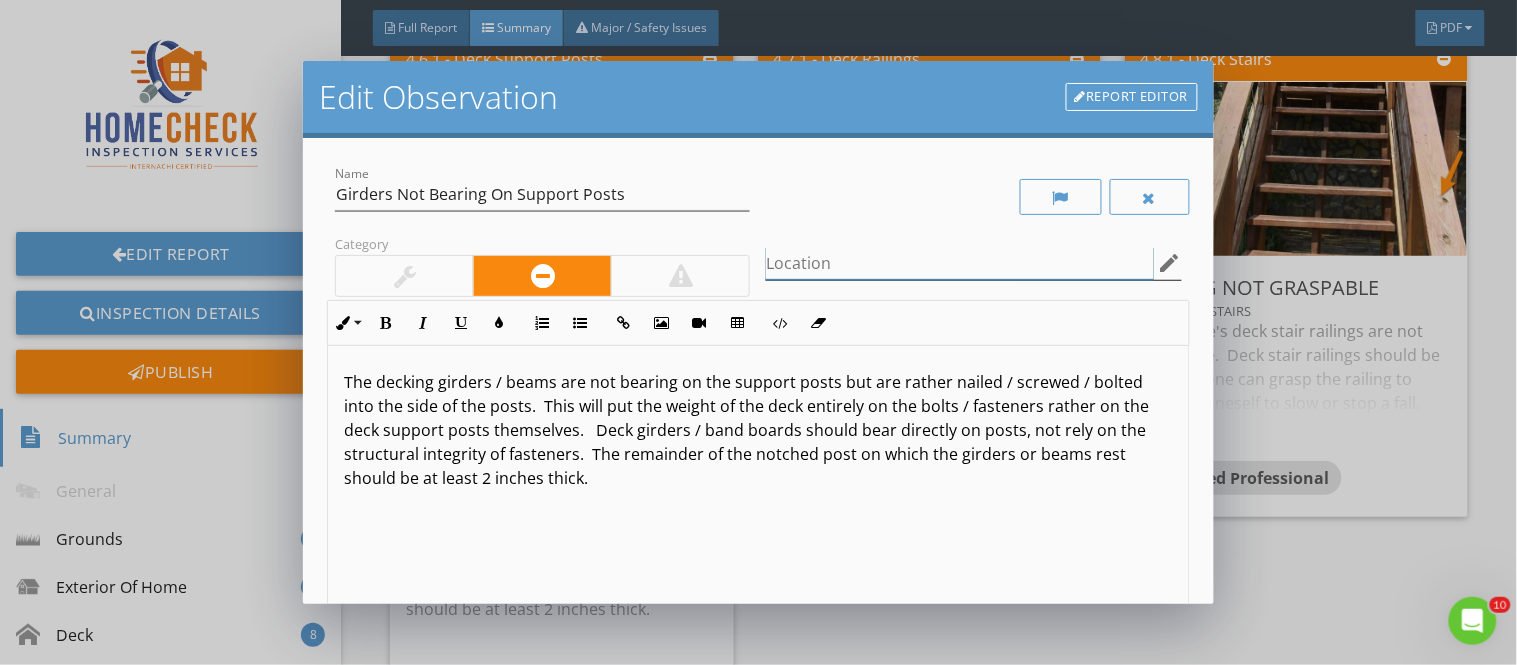 click at bounding box center (959, 263) 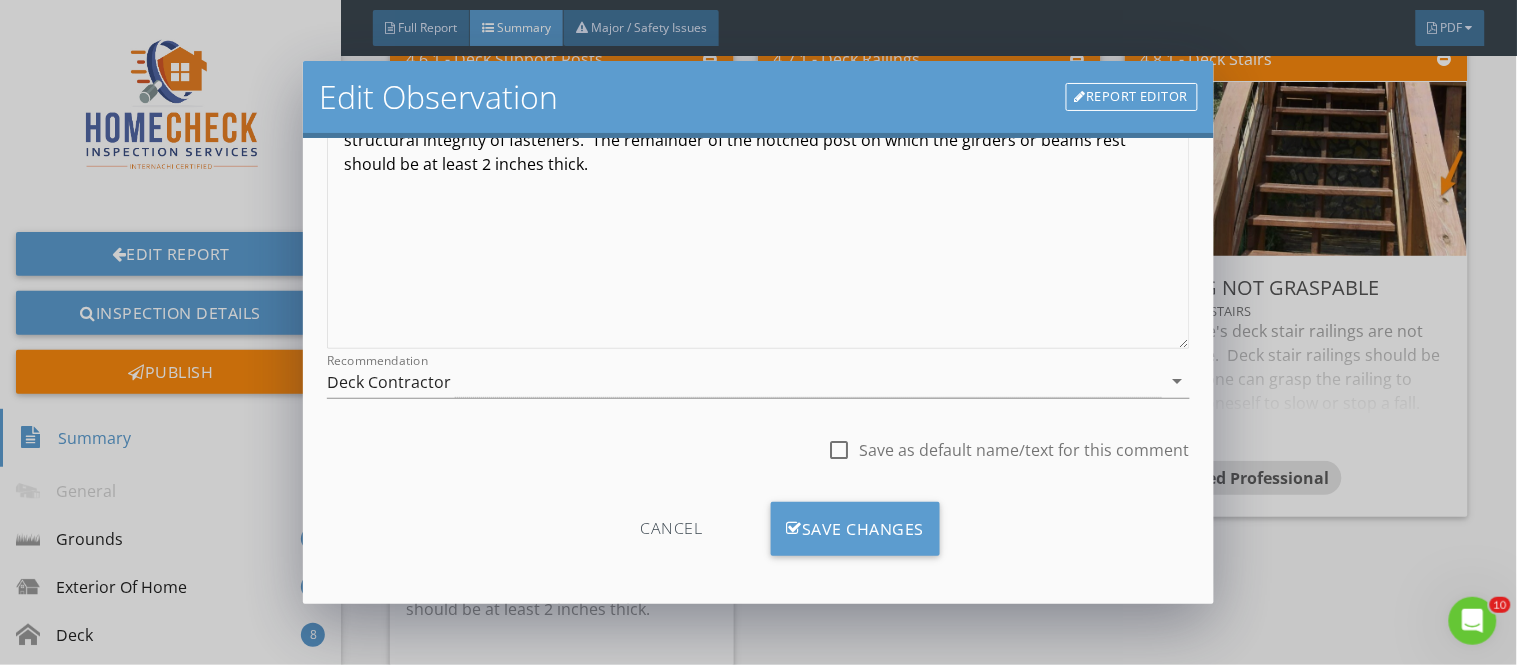 scroll, scrollTop: 322, scrollLeft: 0, axis: vertical 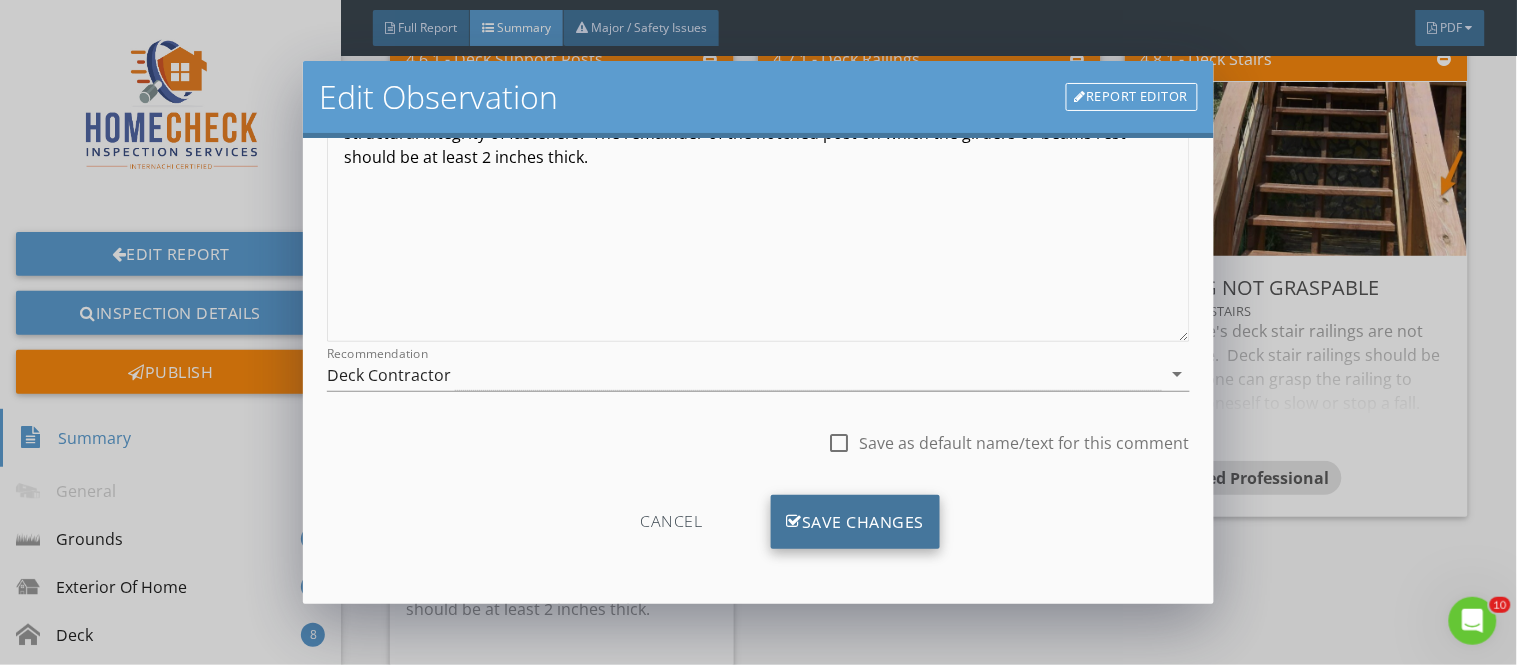 type on "back deck" 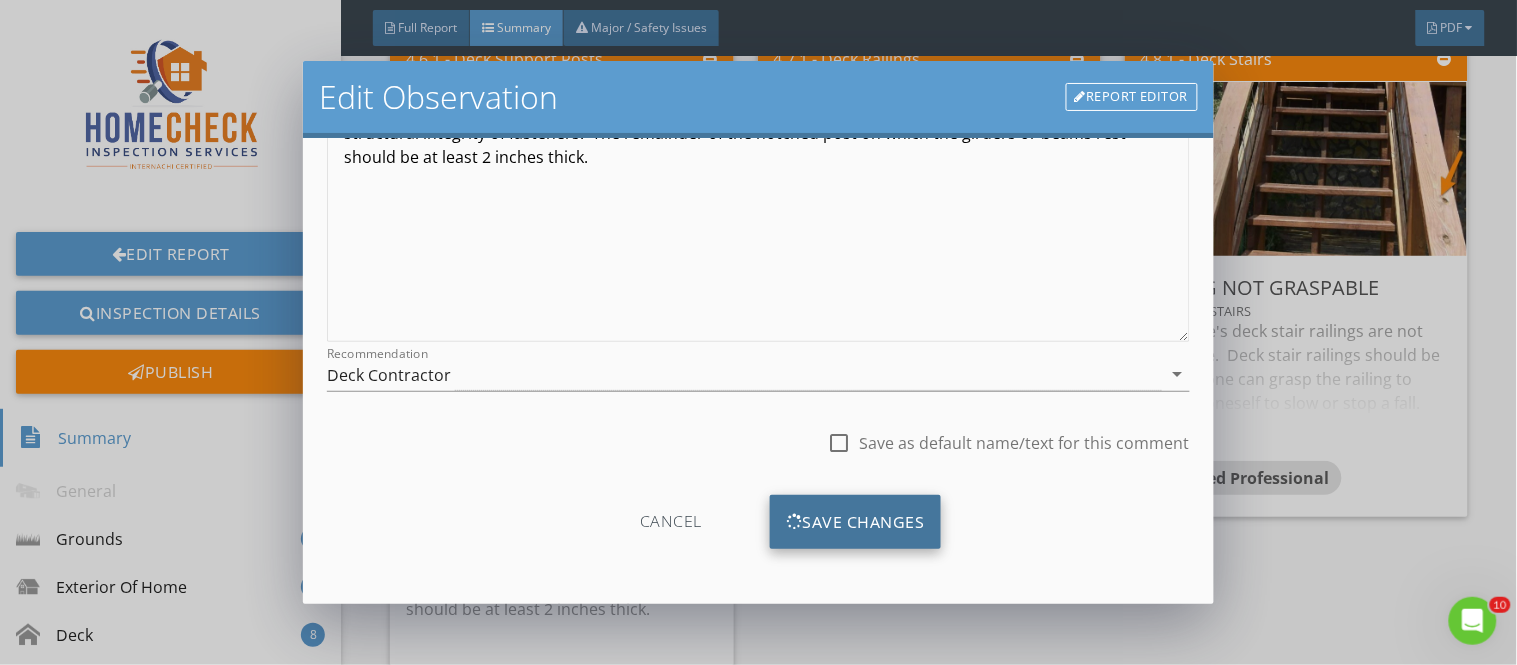 scroll, scrollTop: 84, scrollLeft: 0, axis: vertical 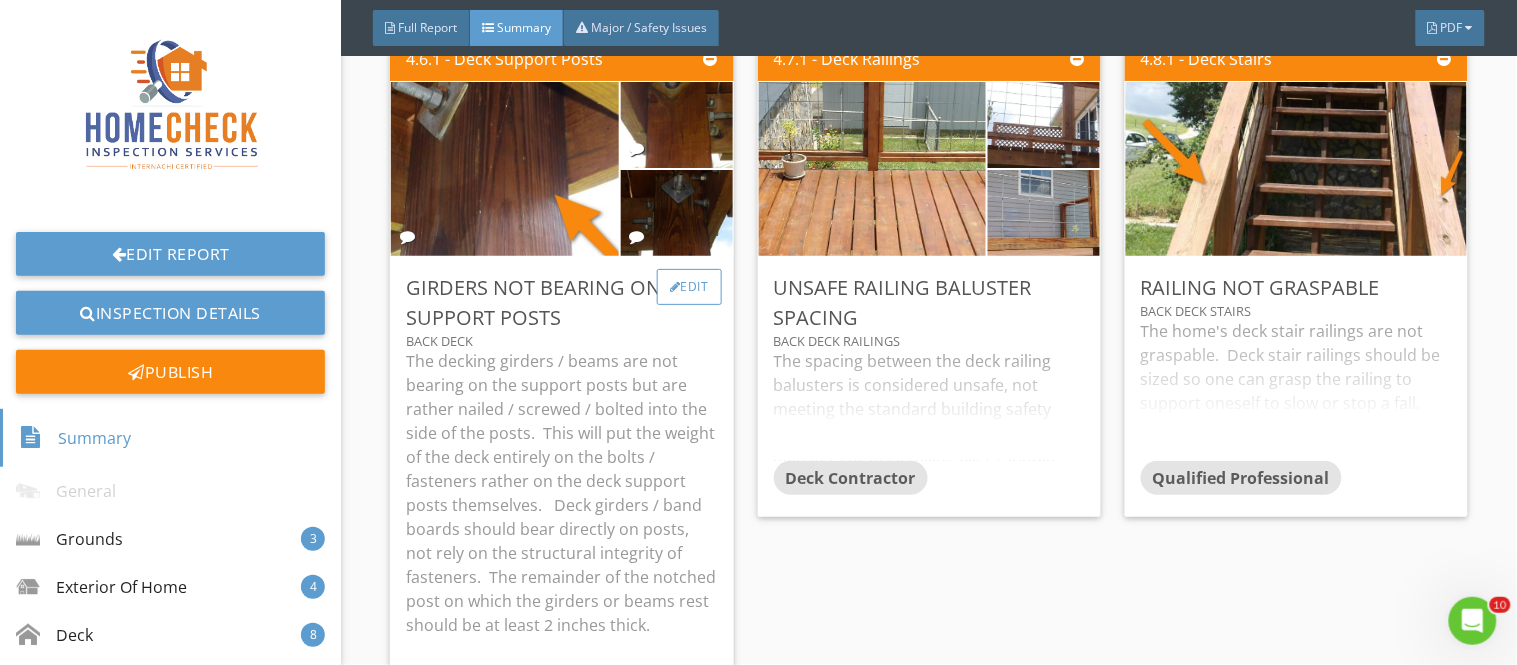 click on "Edit" at bounding box center (689, 287) 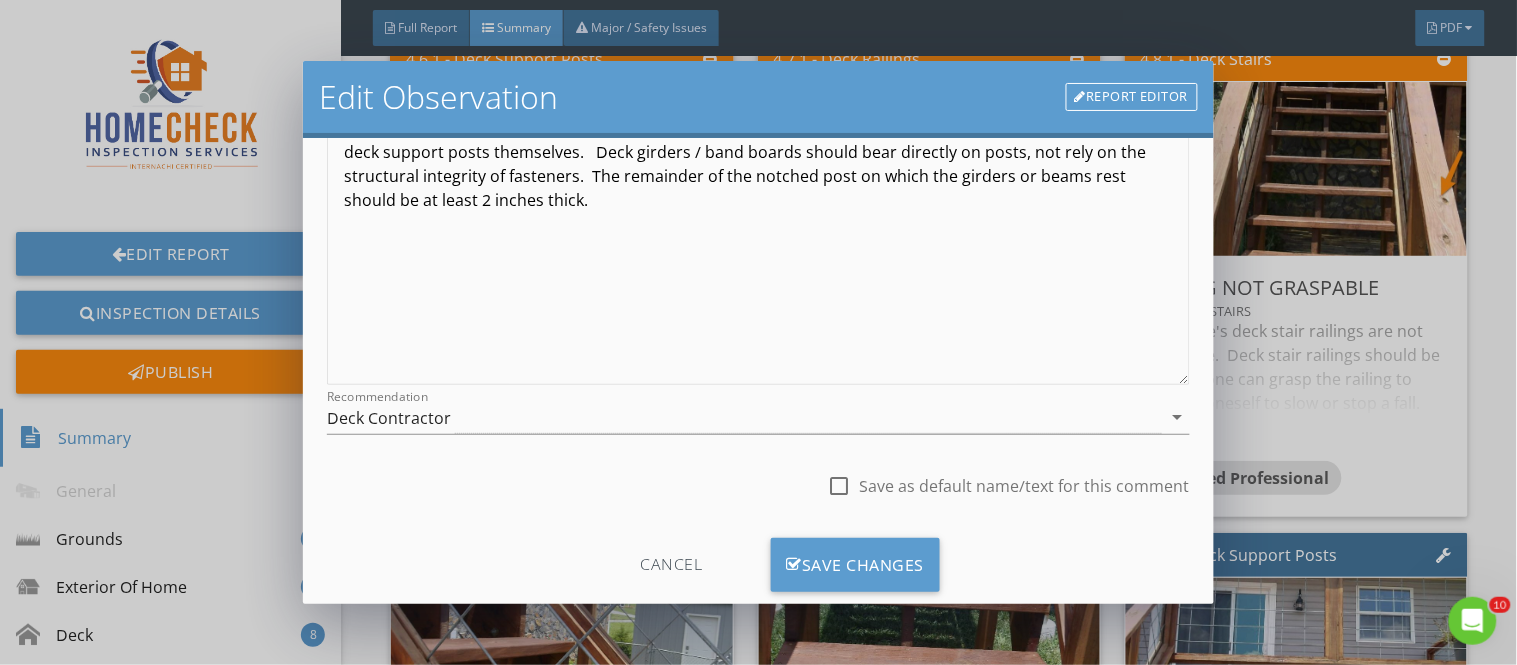 scroll, scrollTop: 271, scrollLeft: 0, axis: vertical 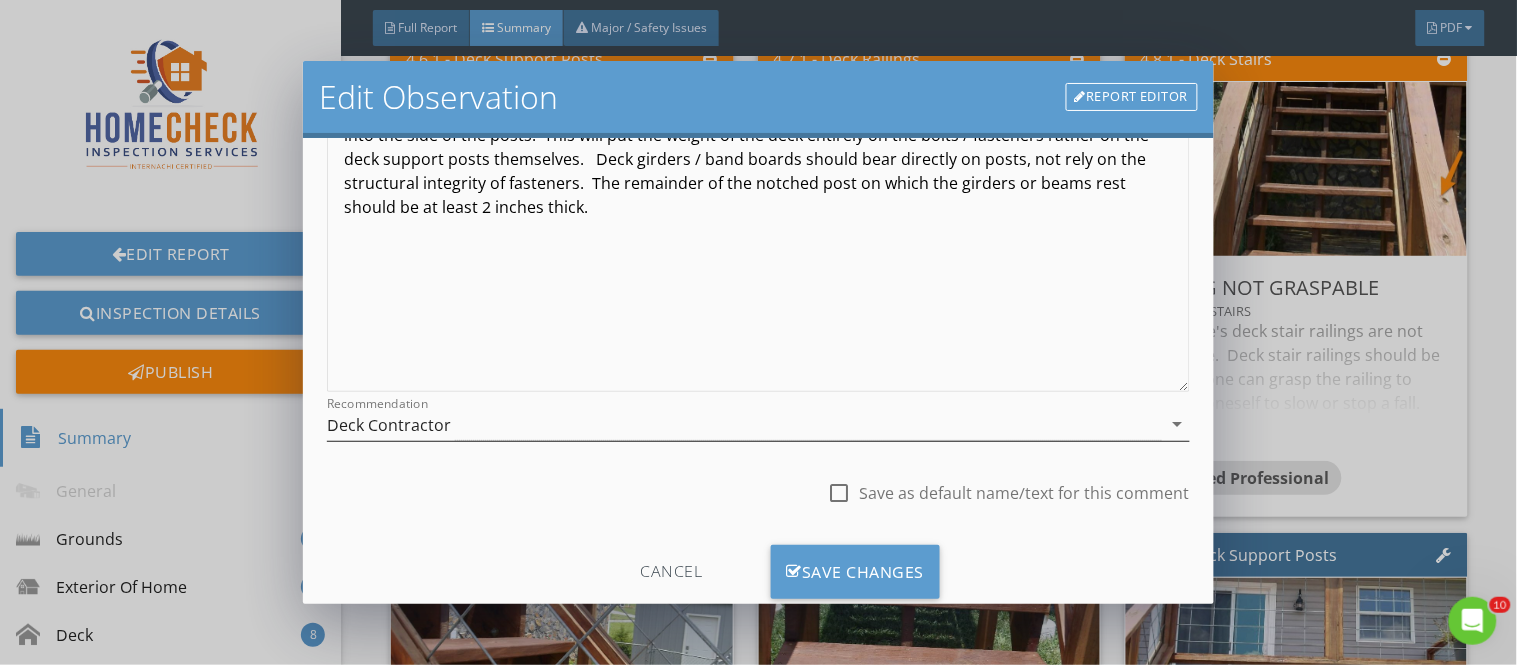 click on "Deck Contractor" at bounding box center [389, 425] 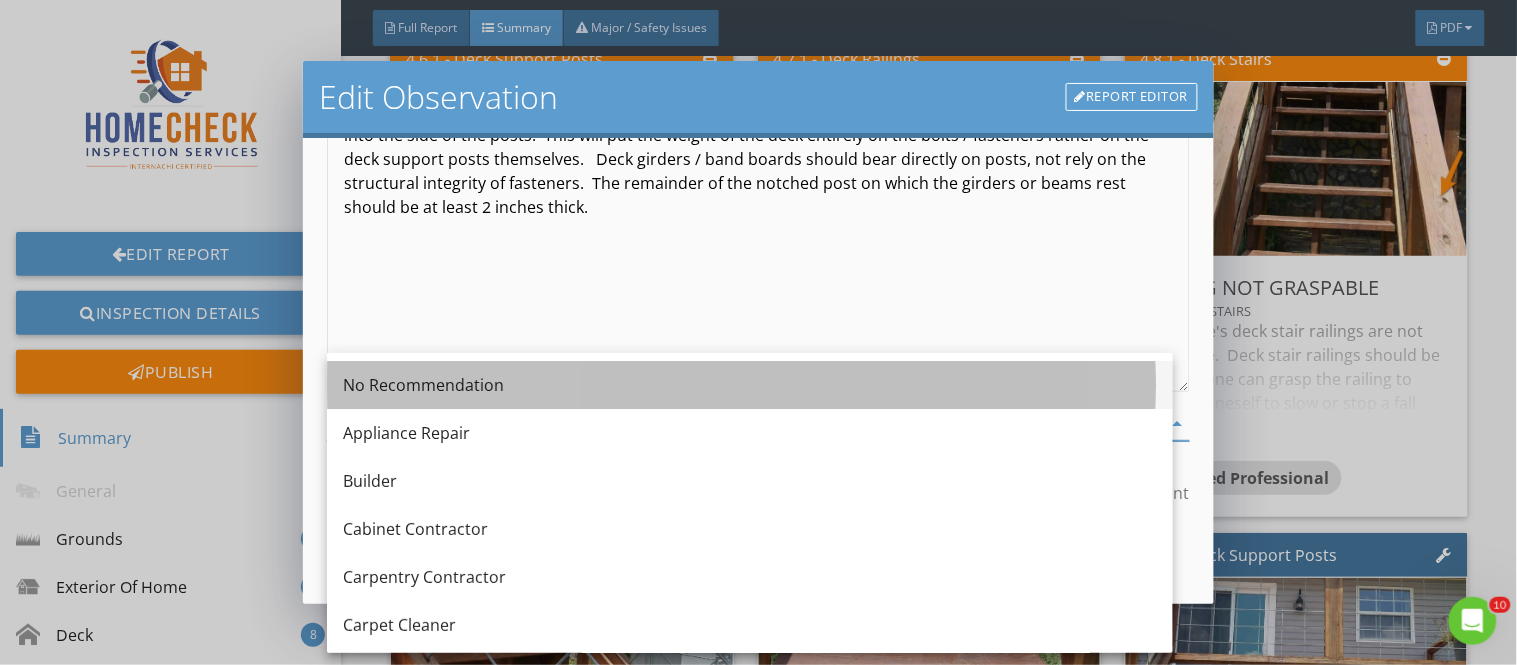 click on "No Recommendation" at bounding box center (750, 385) 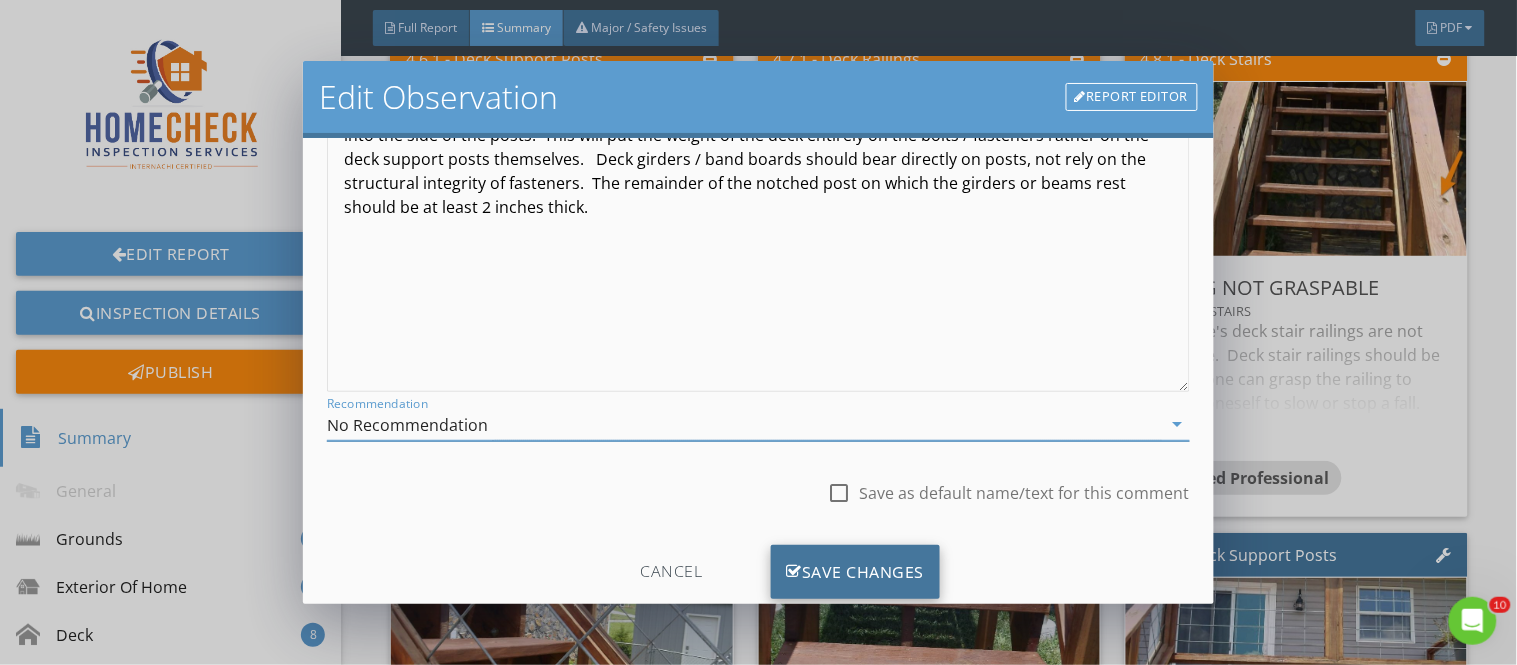 click on "Save Changes" at bounding box center (856, 572) 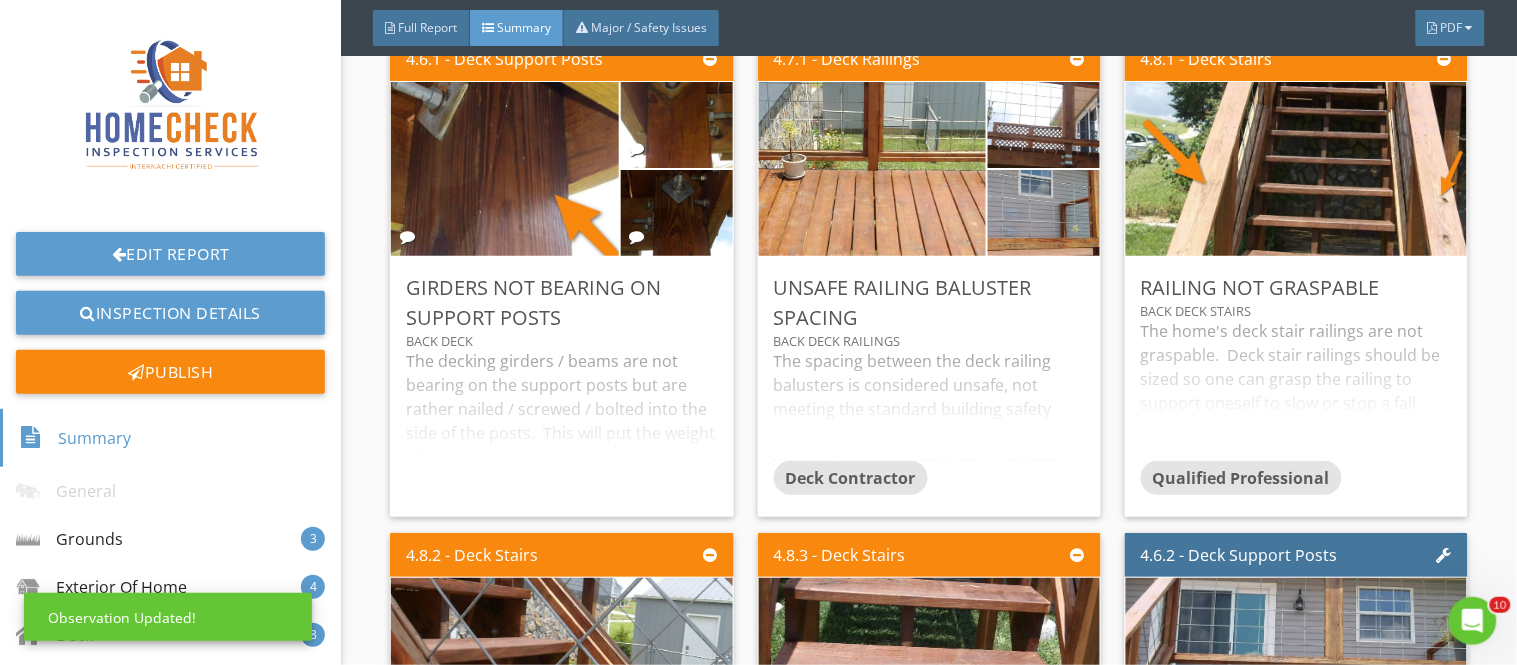 scroll, scrollTop: 84, scrollLeft: 0, axis: vertical 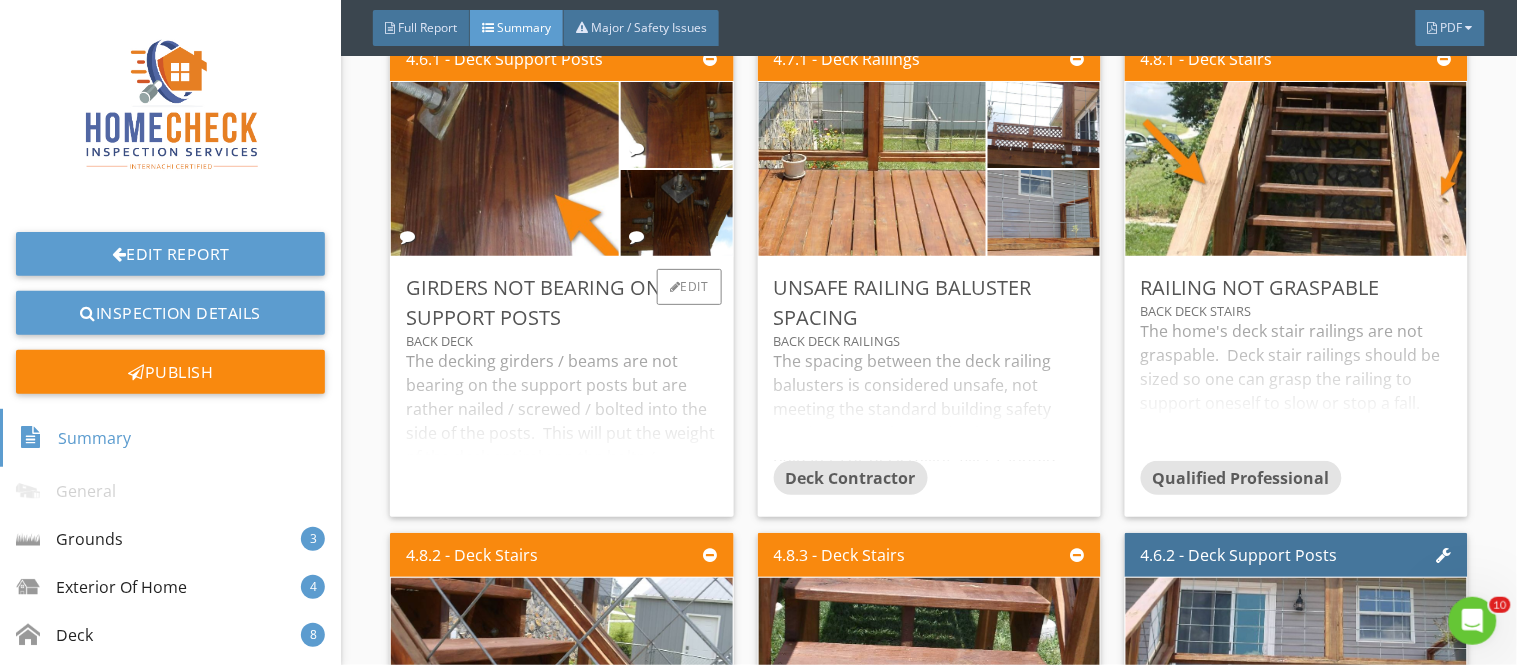 click on "The decking girders / beams are not bearing on the support posts but are rather nailed / screwed / bolted into the side of the posts.  This will put the weight of the deck entirely on the bolts / fasteners rather on the deck support posts themselves.   Deck girders / band boards should bear directly on posts, not rely on the structural integrity of fasteners.  The remainder of the notched post on which the girders or beams rest should be at least 2 inches thick." at bounding box center [561, 425] 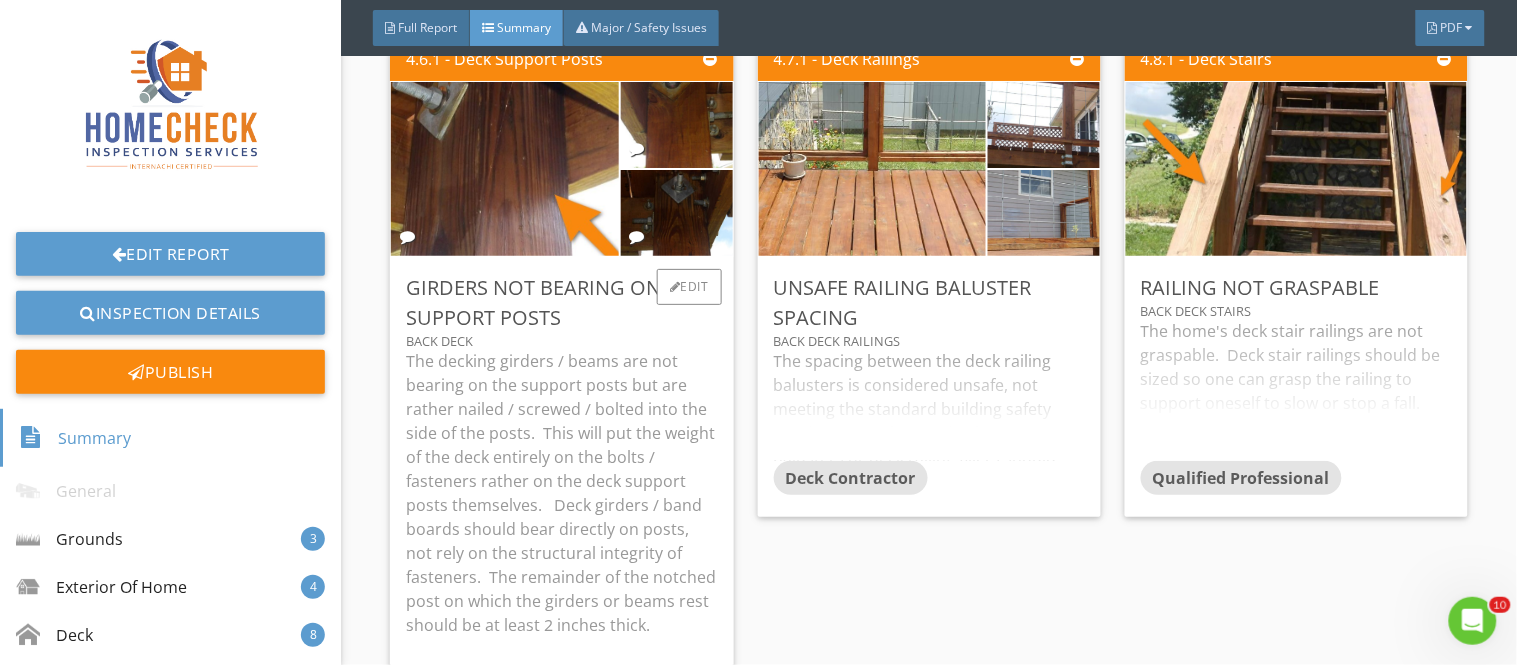 click on "The decking girders / beams are not bearing on the support posts but are rather nailed / screwed / bolted into the side of the posts.  This will put the weight of the deck entirely on the bolts / fasteners rather on the deck support posts themselves.   Deck girders / band boards should bear directly on posts, not rely on the structural integrity of fasteners.  The remainder of the notched post on which the girders or beams rest should be at least 2 inches thick." at bounding box center (561, 493) 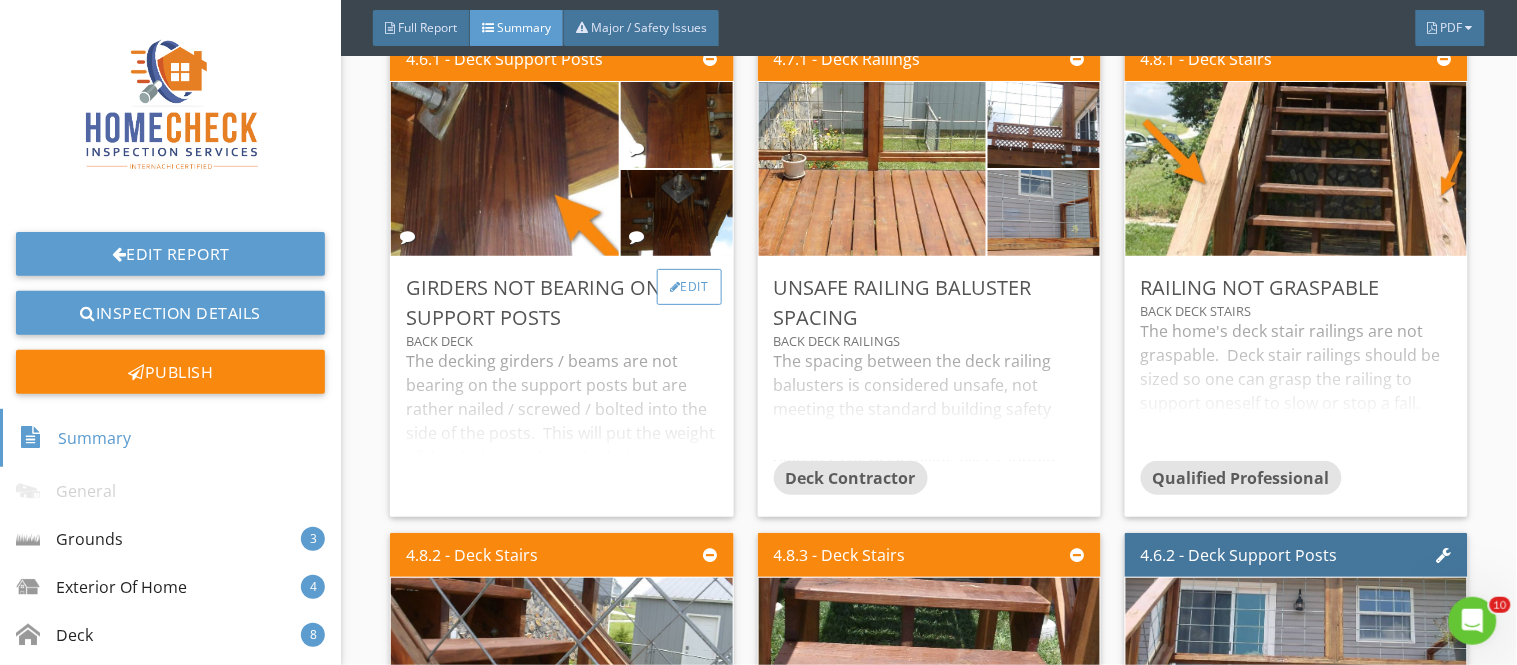 click on "Edit" at bounding box center [689, 287] 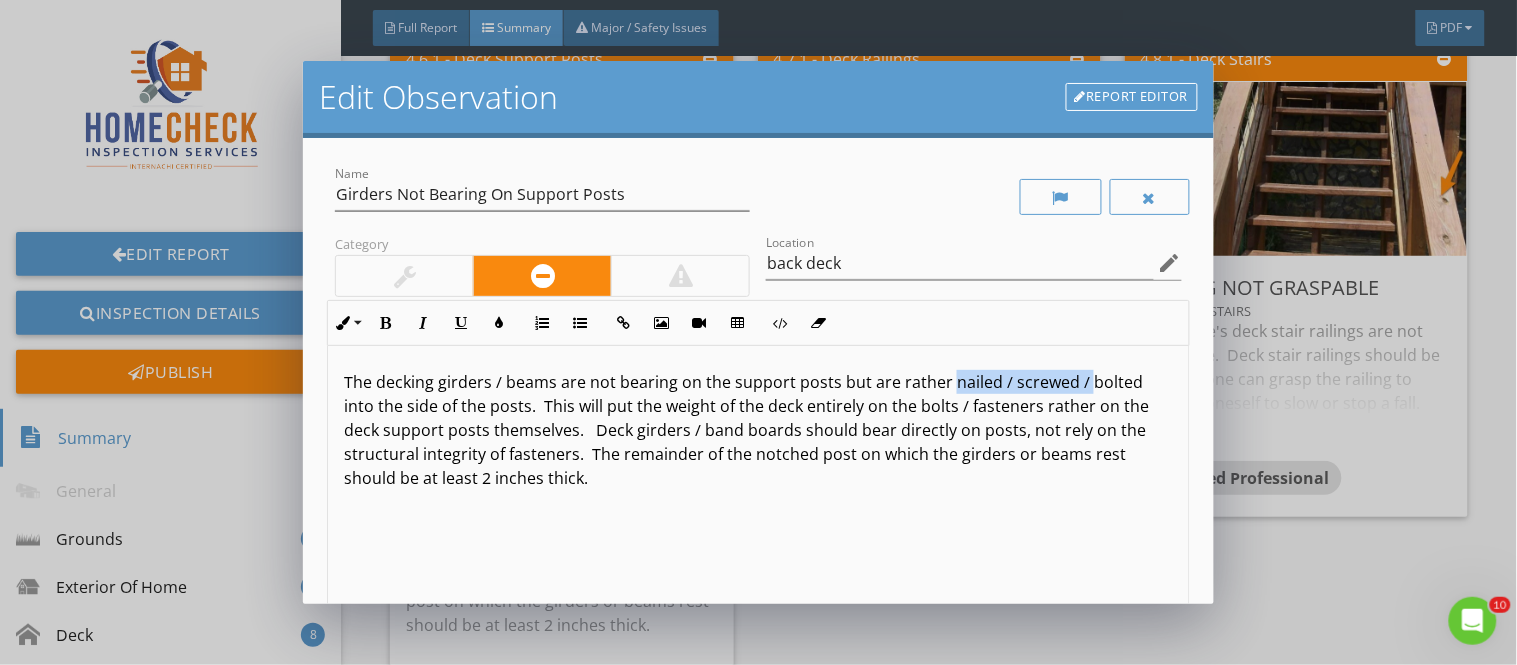 drag, startPoint x: 946, startPoint y: 387, endPoint x: 1085, endPoint y: 374, distance: 139.60658 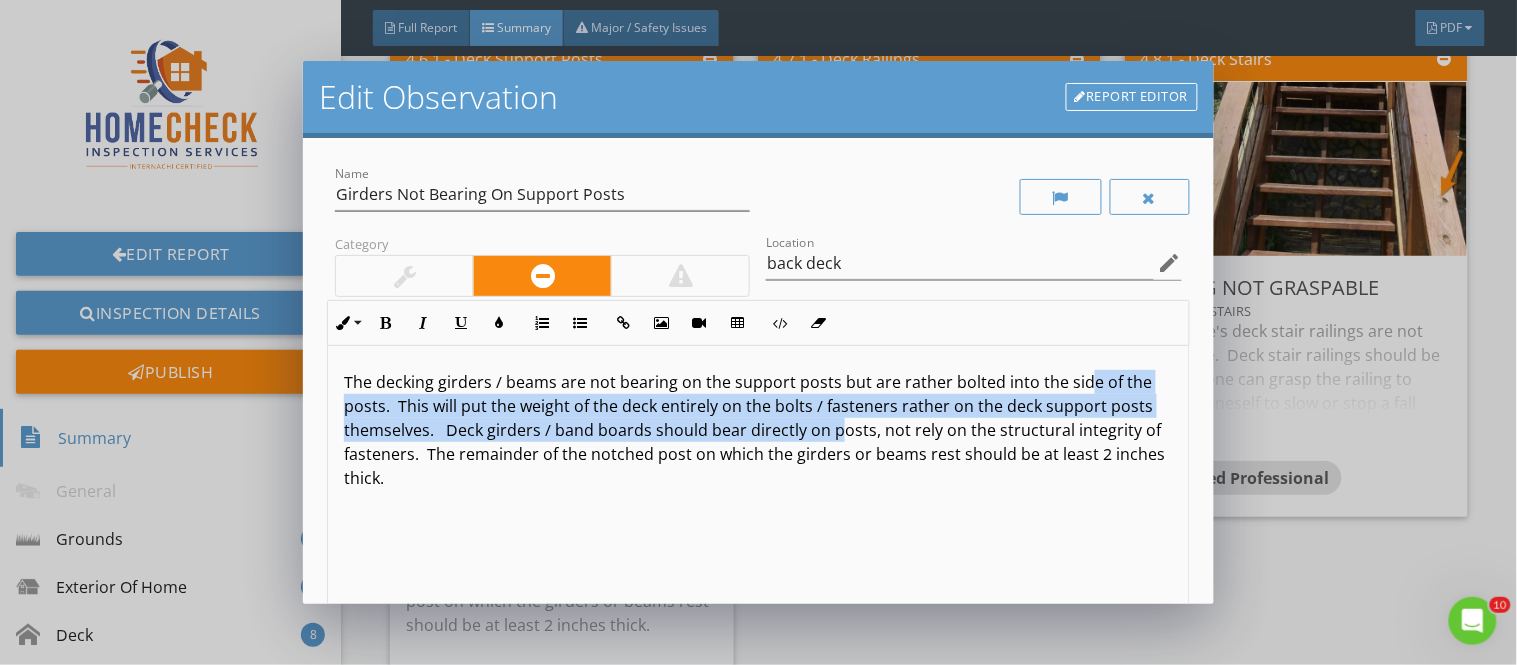 drag, startPoint x: 1085, startPoint y: 374, endPoint x: 881, endPoint y: 434, distance: 212.64055 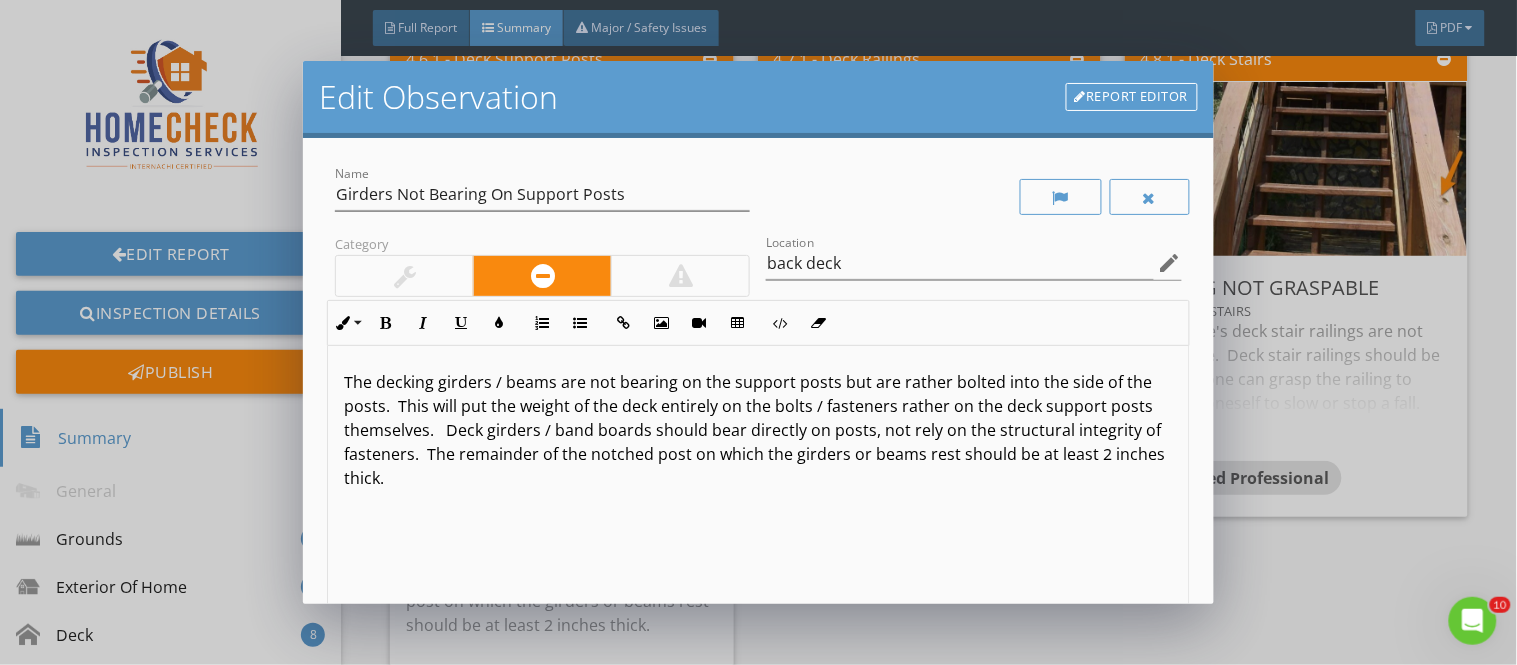 click on "The decking girders / beams are not bearing on the support posts but are rather bolted into the side of the posts.  This will put the weight of the deck entirely on the bolts / fasteners rather on the deck support posts themselves.   Deck girders / band boards should bear directly on posts, not rely on the structural integrity of fasteners.  The remainder of the notched post on which the girders or beams rest should be at least 2 inches thick." at bounding box center [758, 504] 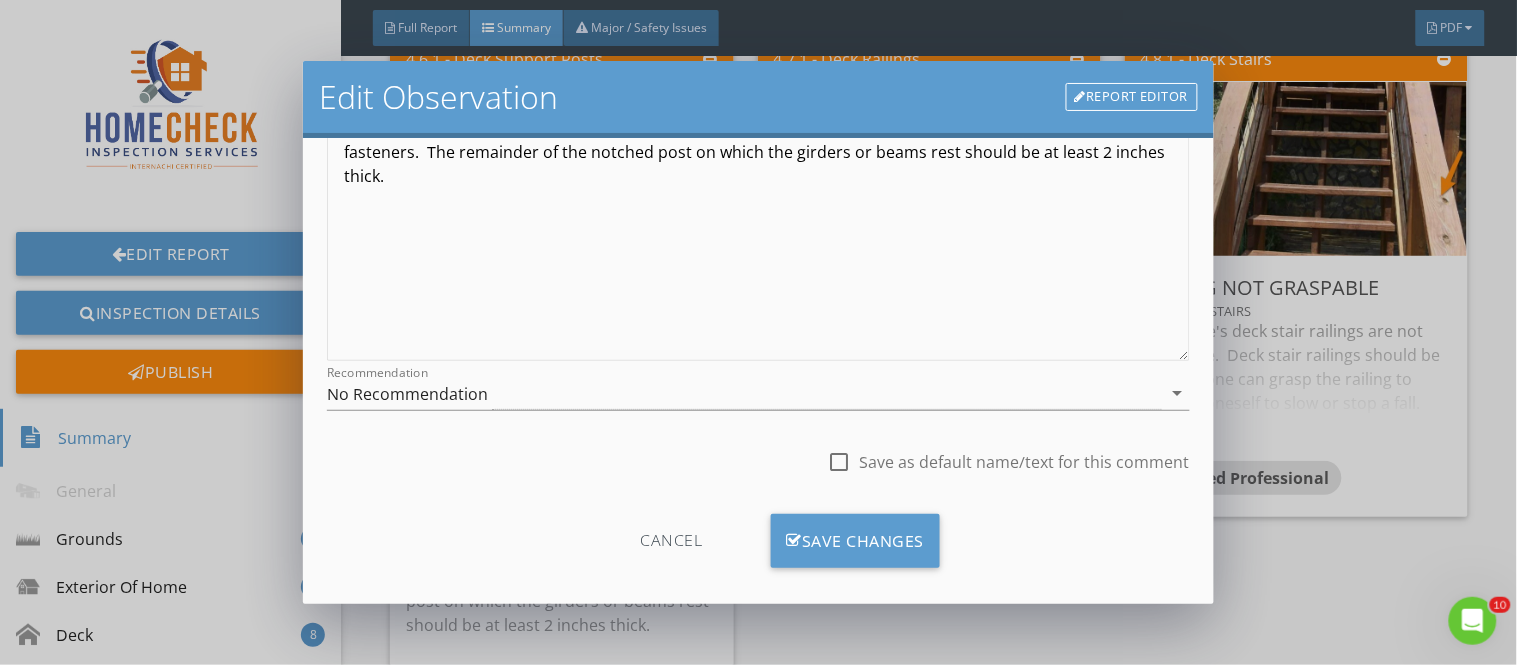 scroll, scrollTop: 322, scrollLeft: 0, axis: vertical 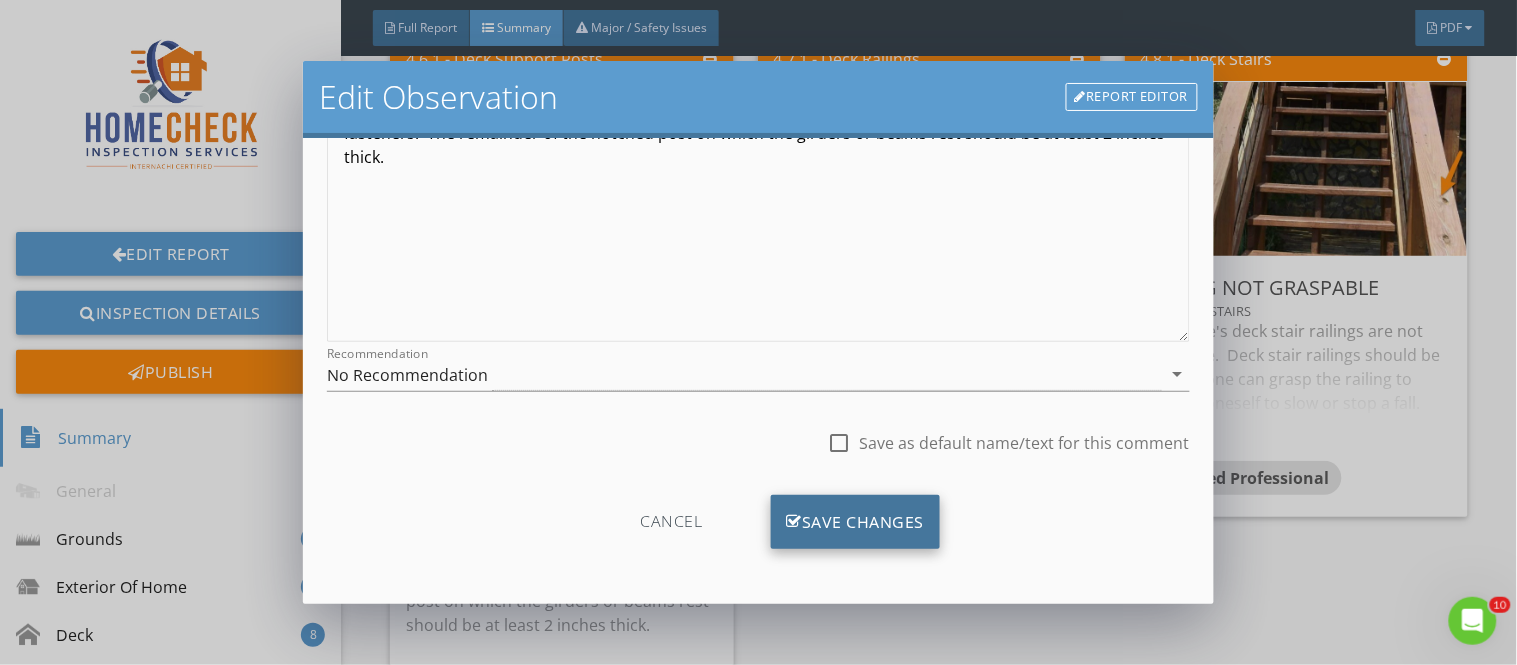 click on "Save Changes" at bounding box center [856, 522] 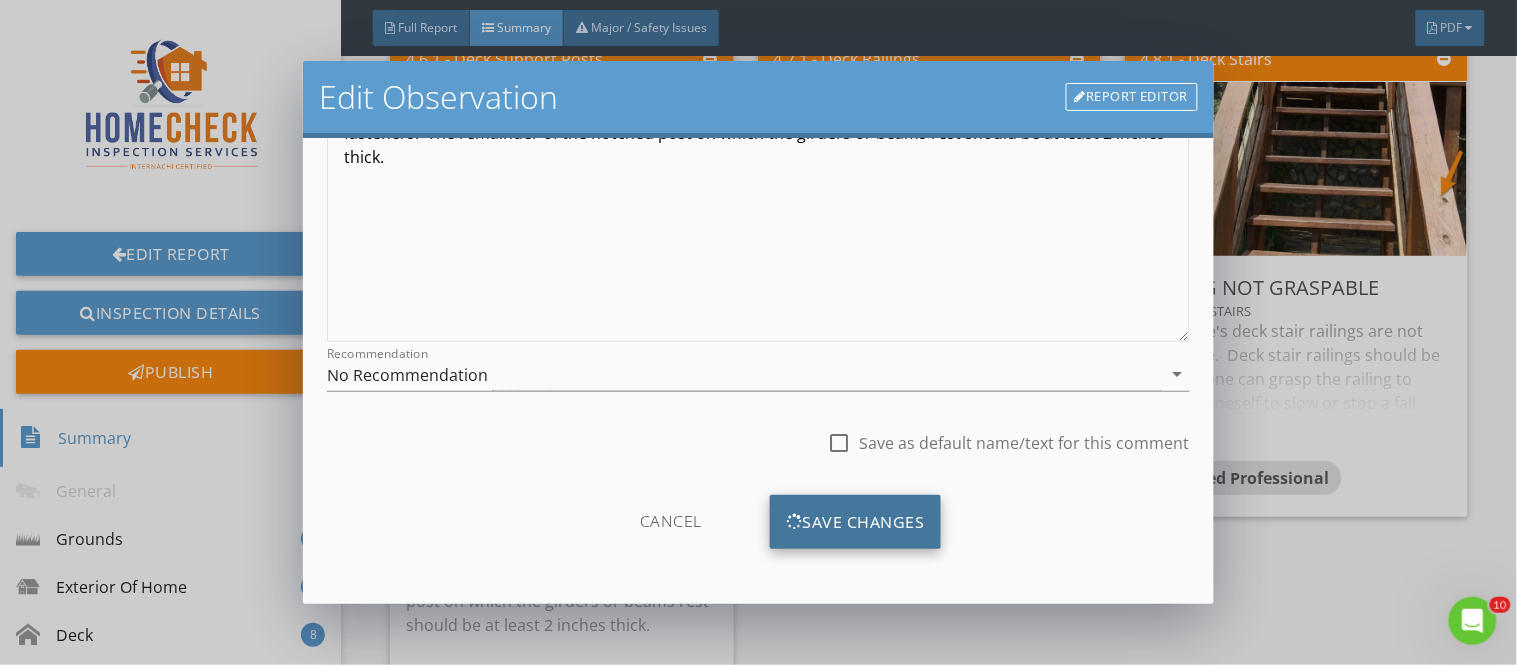 scroll, scrollTop: 84, scrollLeft: 0, axis: vertical 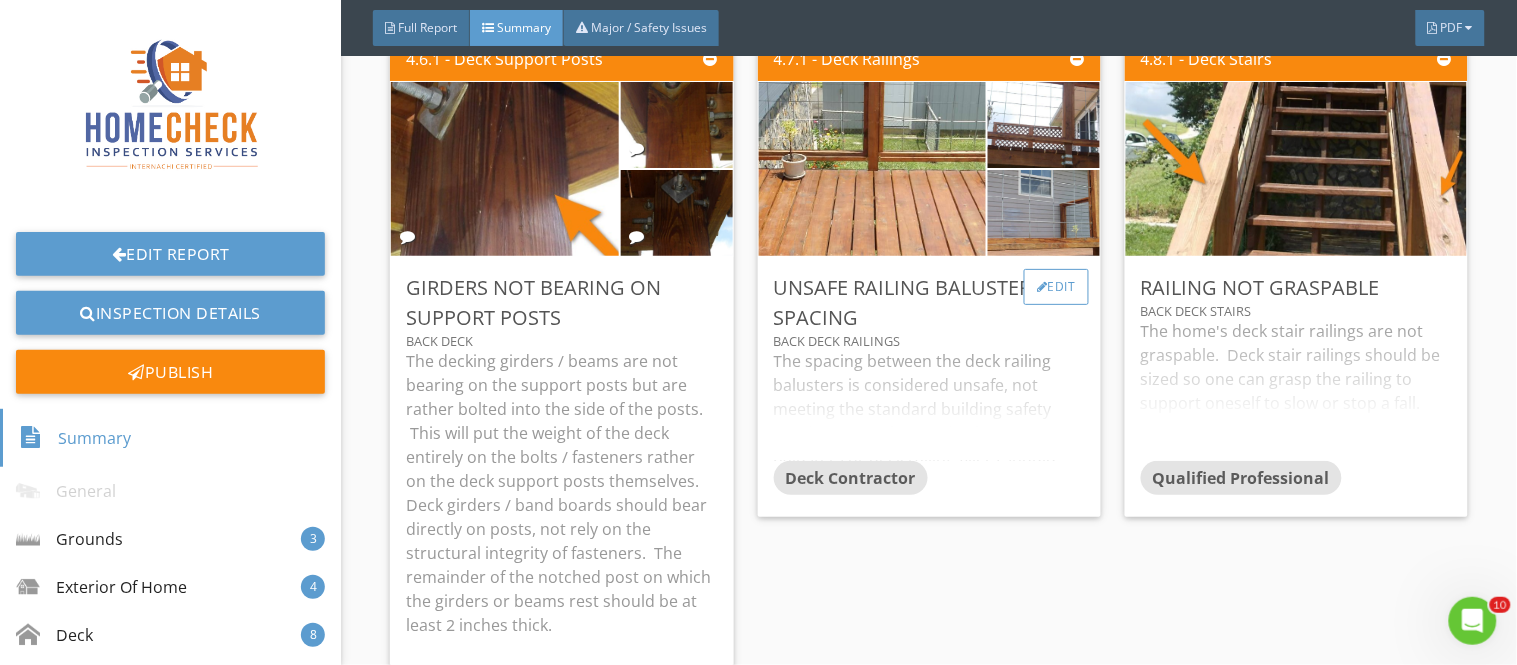 click at bounding box center [1042, 287] 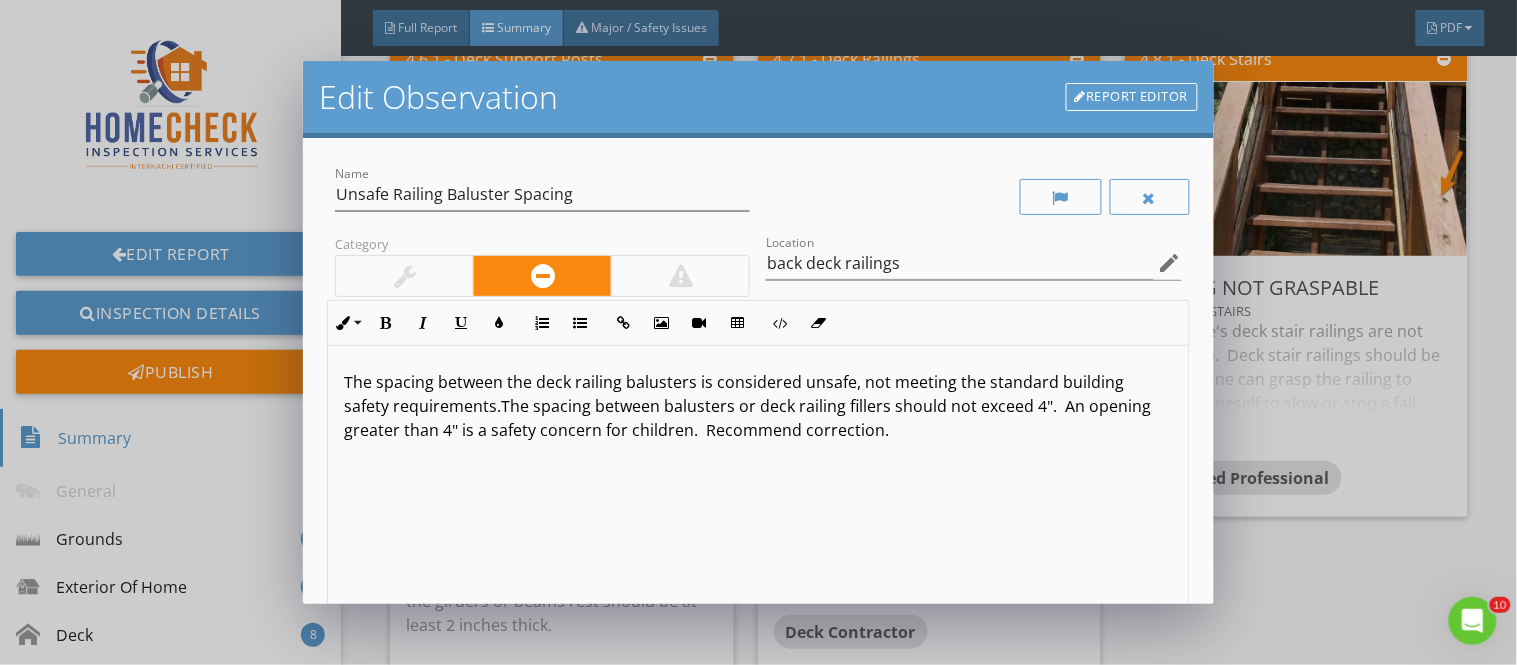 click on "The spacing between the deck railing balusters is considered unsafe, not meeting the standard building safety requirements.    The spacing between balusters or deck railing fillers should not exceed 4".  An opening greater than 4" is a safety concern for children.  Recommend correction." at bounding box center (758, 406) 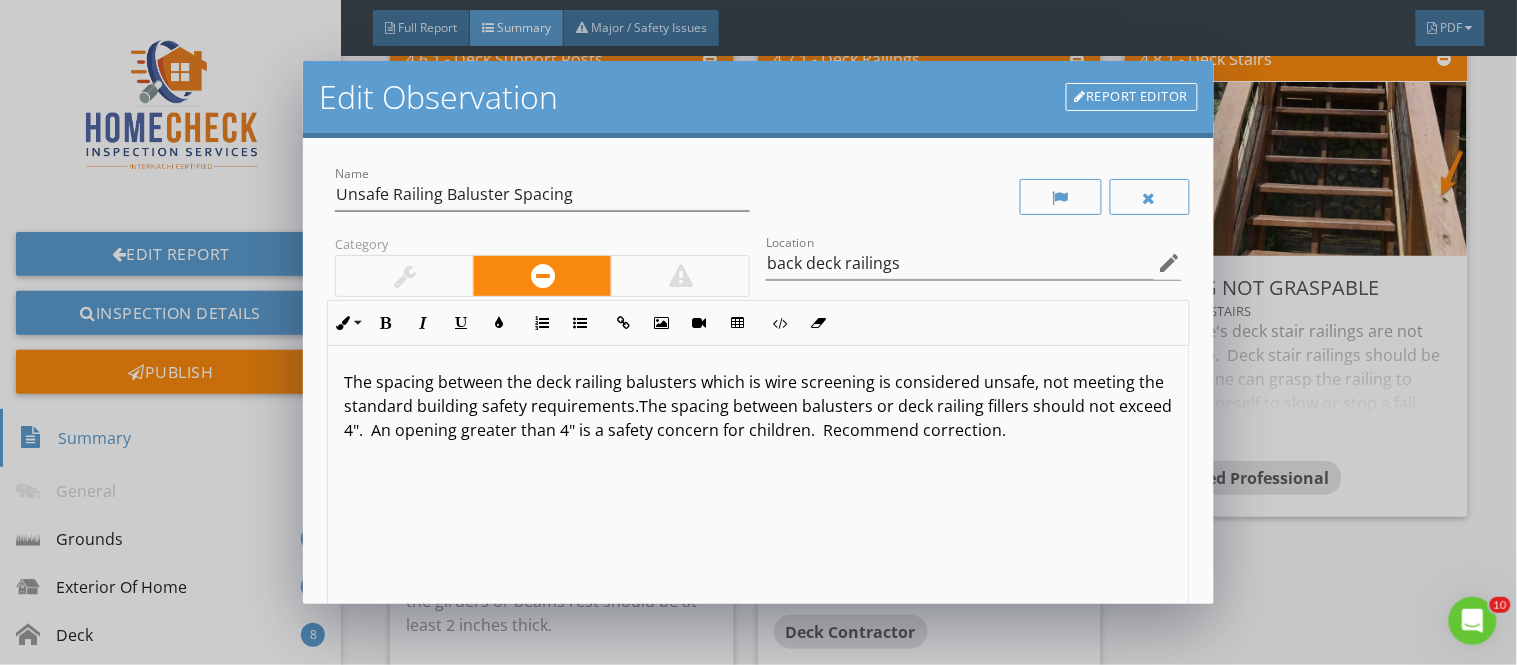 click on "The spacing between balusters or deck railing fillers should not exceed 4".  An opening greater than 4" is a safety concern for children.  Recommend correction." at bounding box center (758, 418) 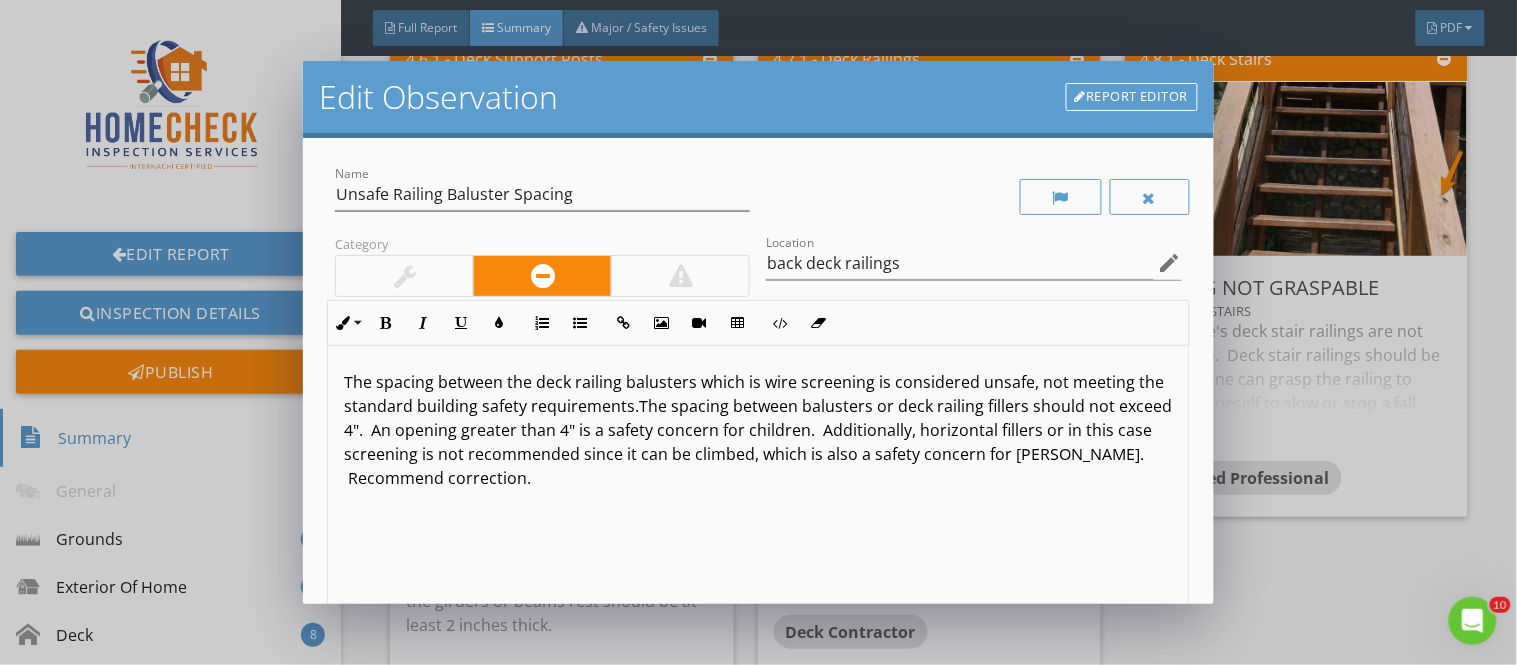 click on "The spacing between balusters or deck railing fillers should not exceed 4".  An opening greater than 4" is a safety concern for children.  Additionally, horizontal fillers or in this case screening is not recommended since it can be climbed, which is also a safety concern for [PERSON_NAME].  Recommend correction." at bounding box center (758, 442) 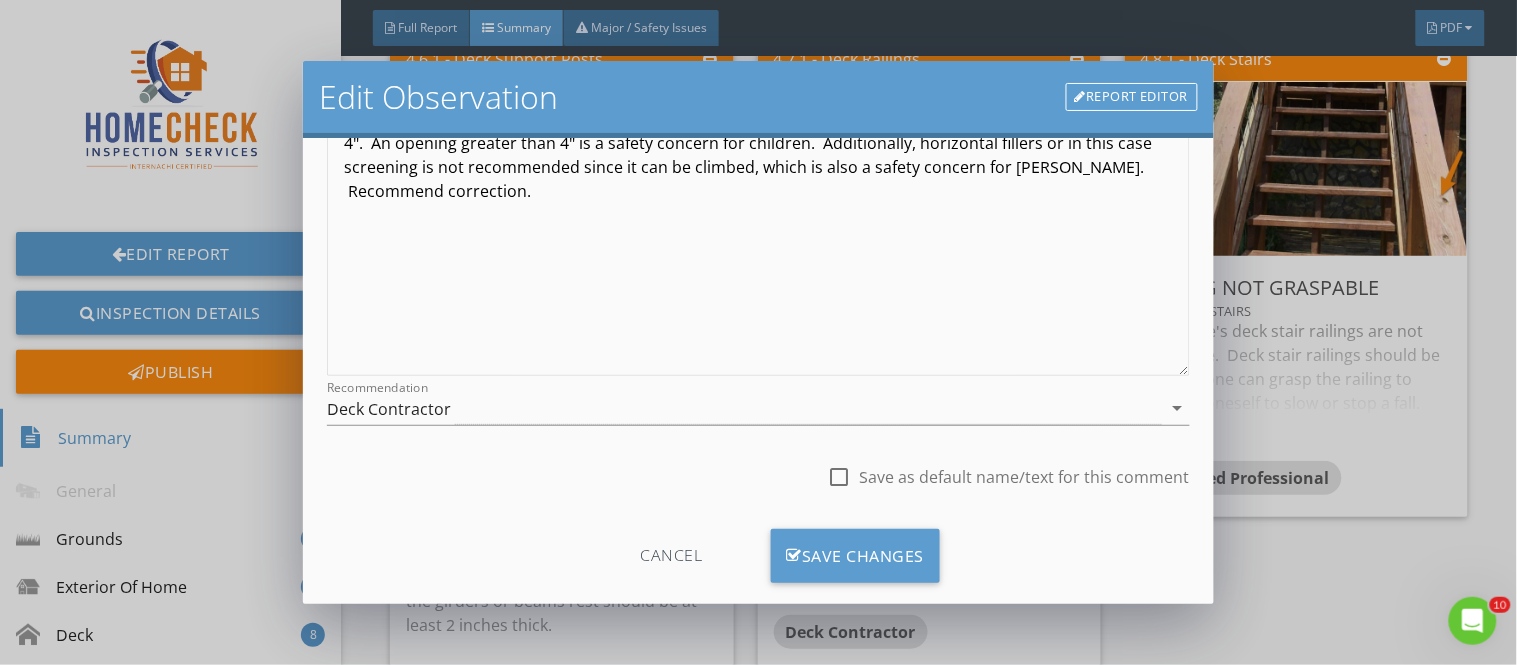 scroll, scrollTop: 293, scrollLeft: 0, axis: vertical 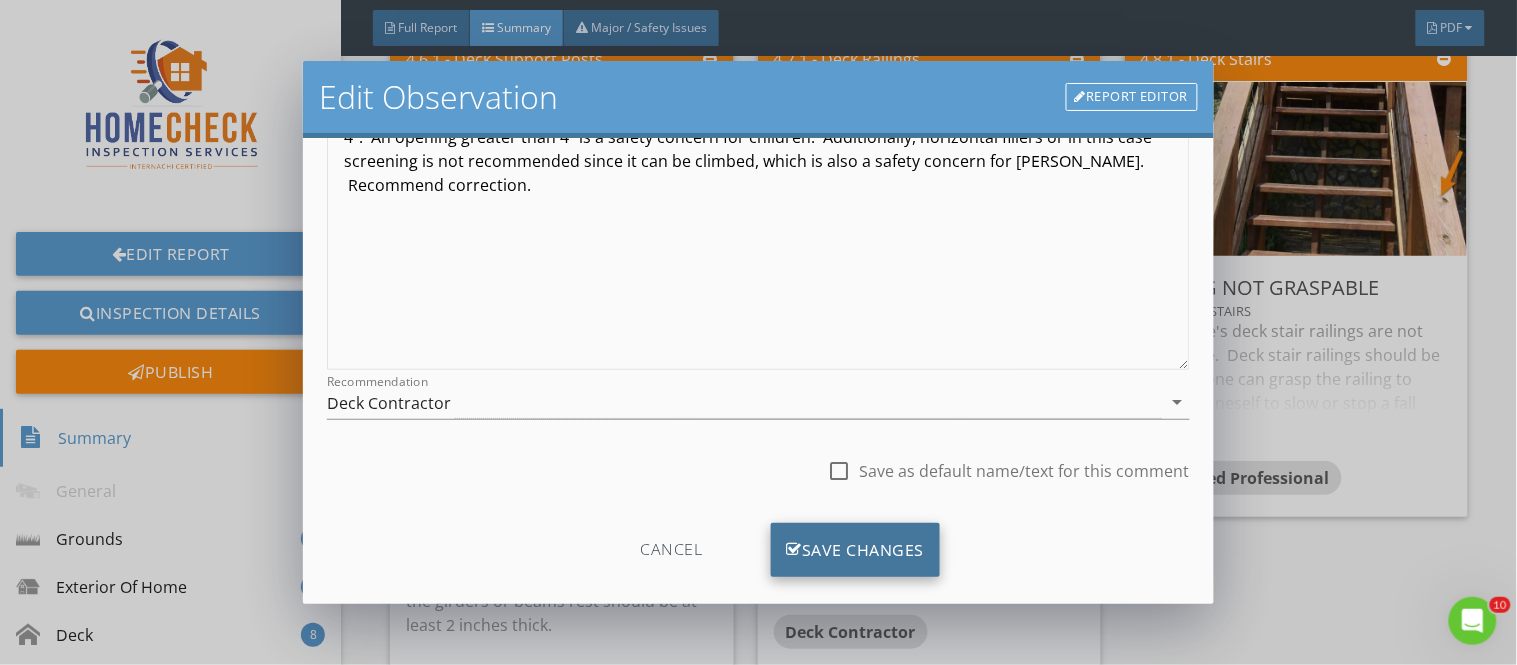 click on "Save Changes" at bounding box center [856, 550] 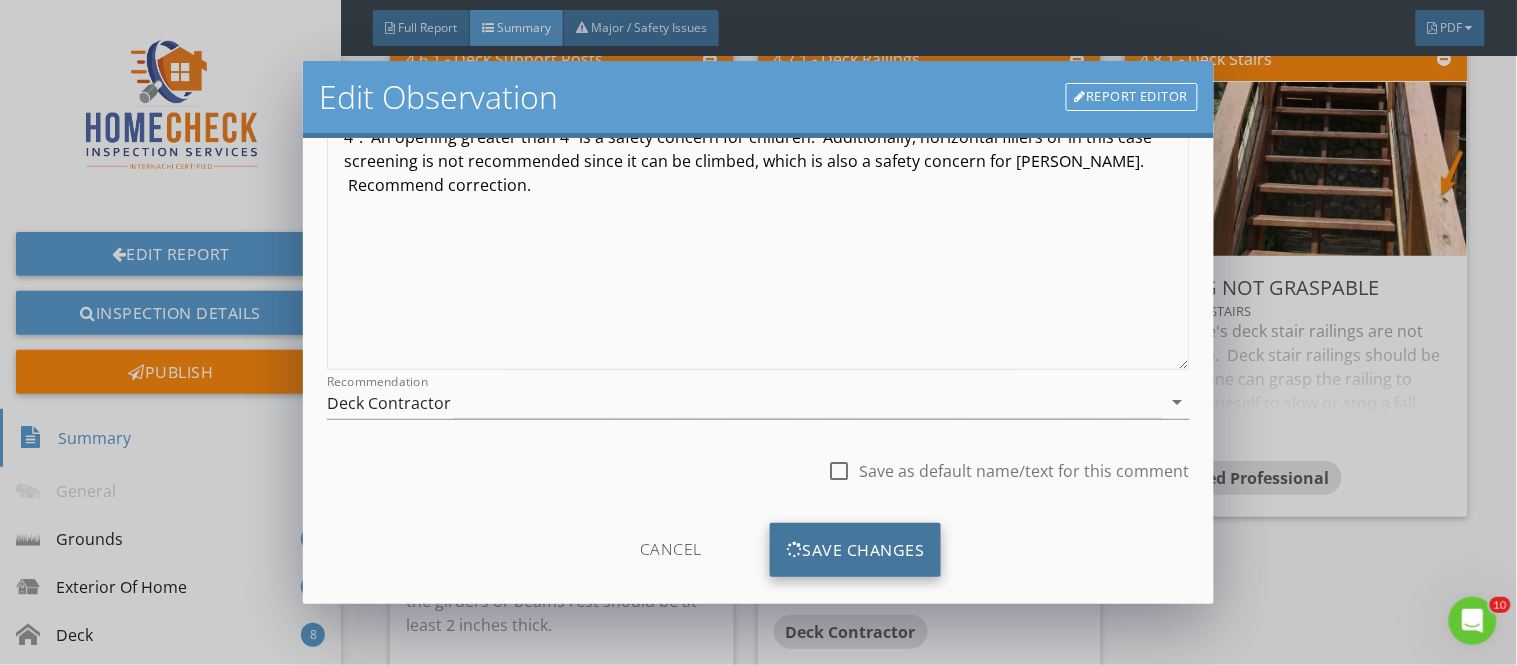 scroll, scrollTop: 84, scrollLeft: 0, axis: vertical 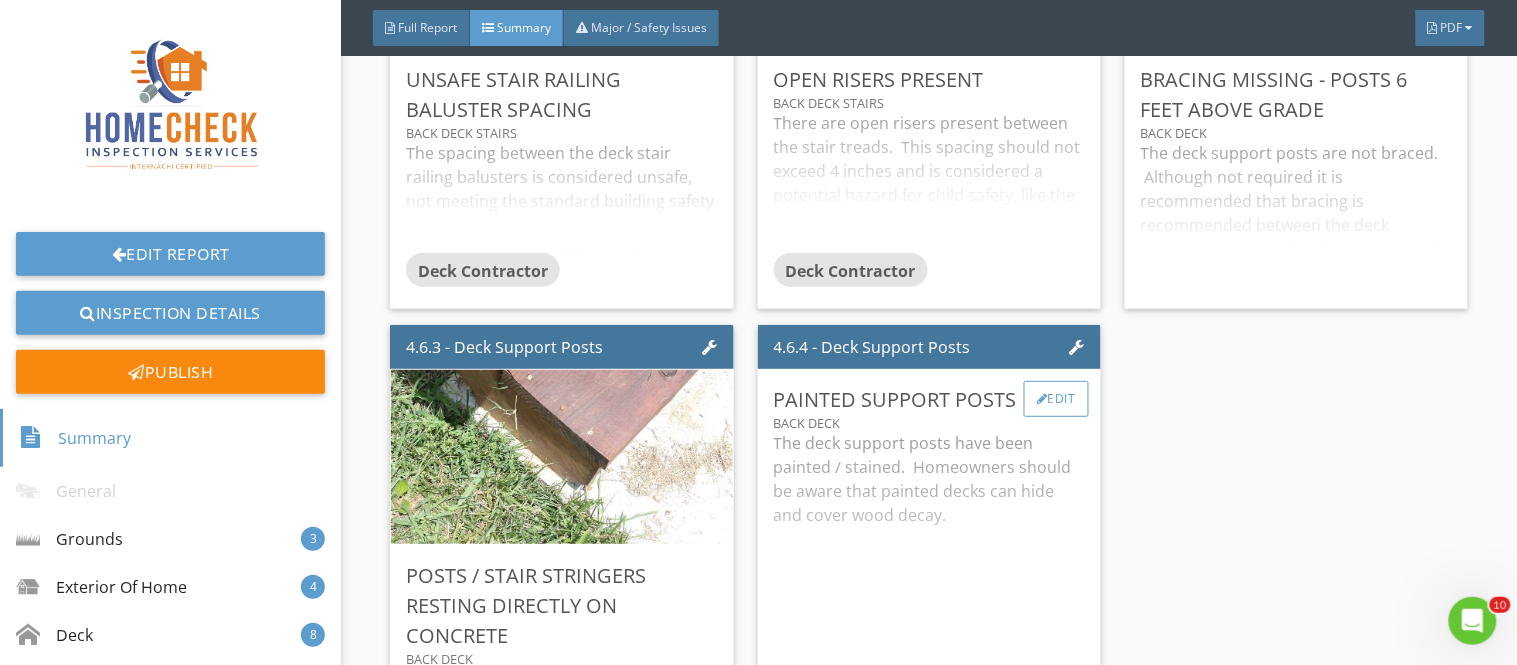 click on "Edit" at bounding box center (1056, 399) 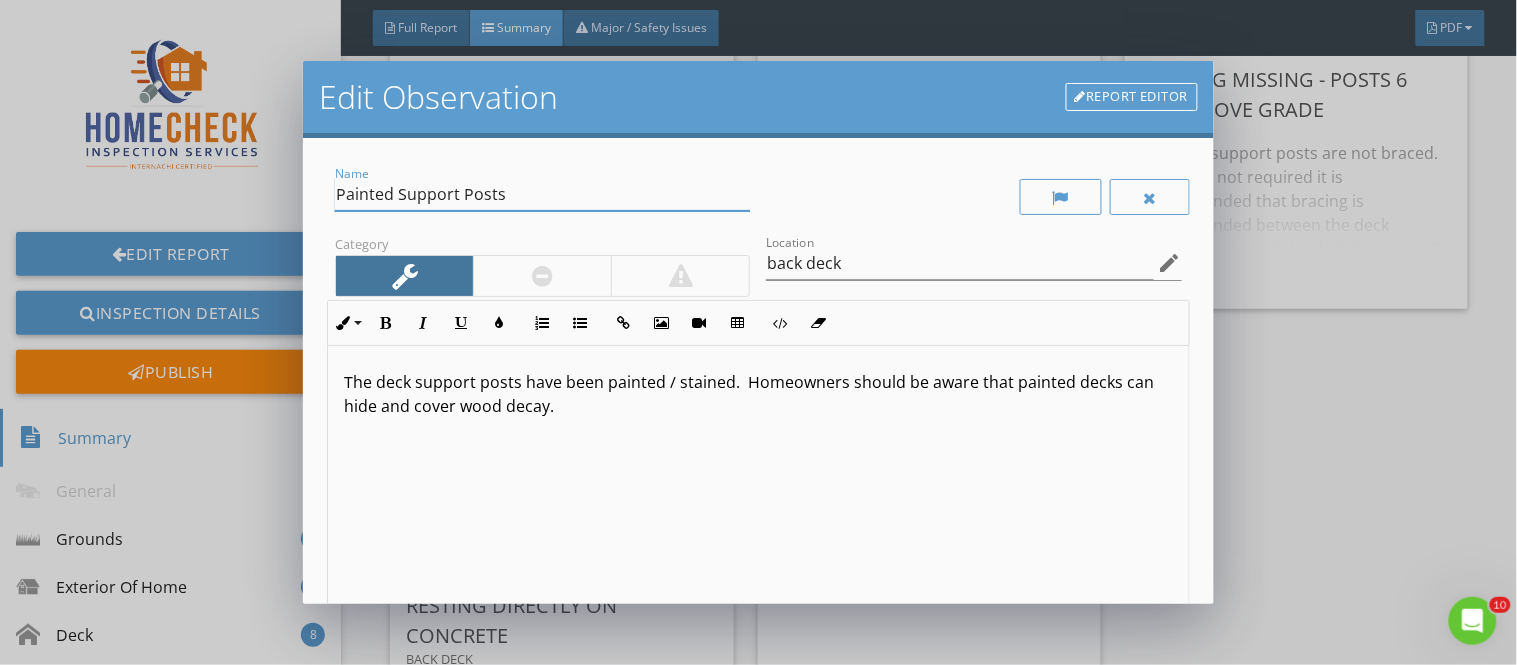 click on "Painted Support Posts" at bounding box center (542, 194) 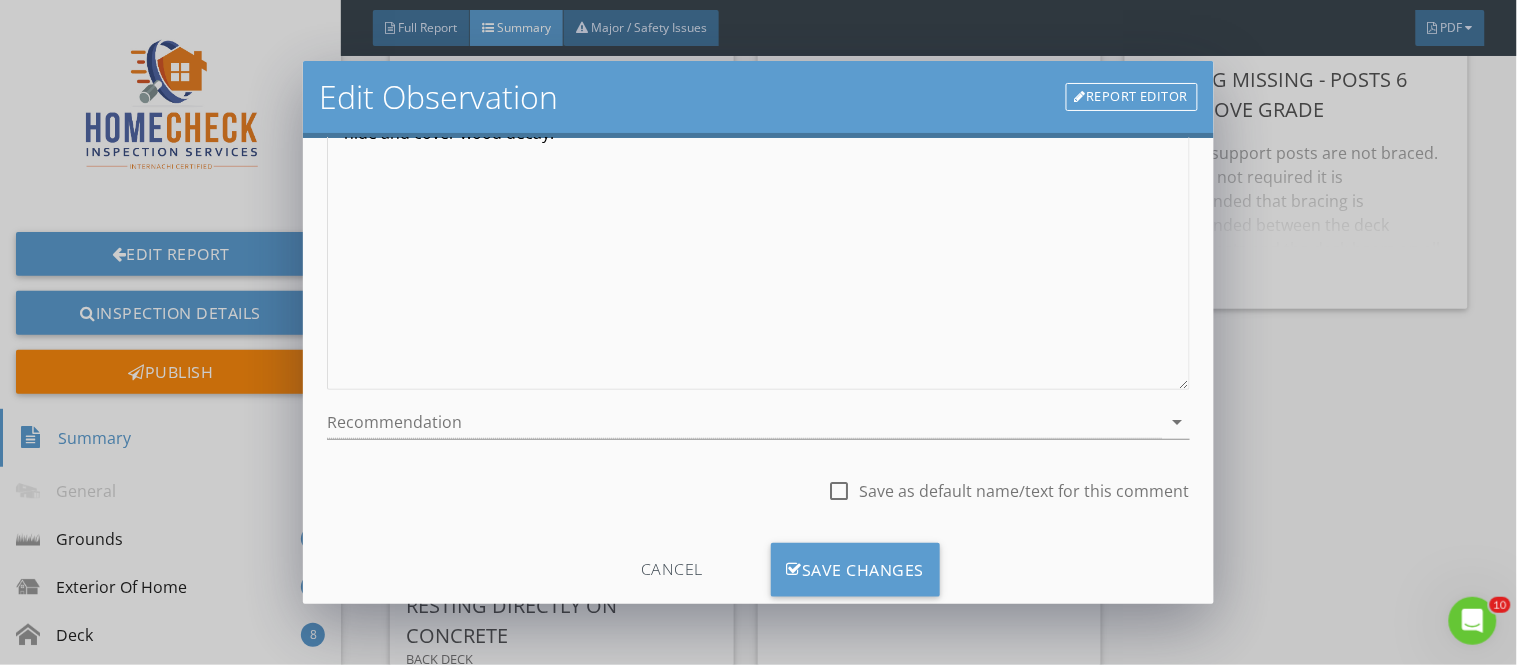 scroll, scrollTop: 275, scrollLeft: 0, axis: vertical 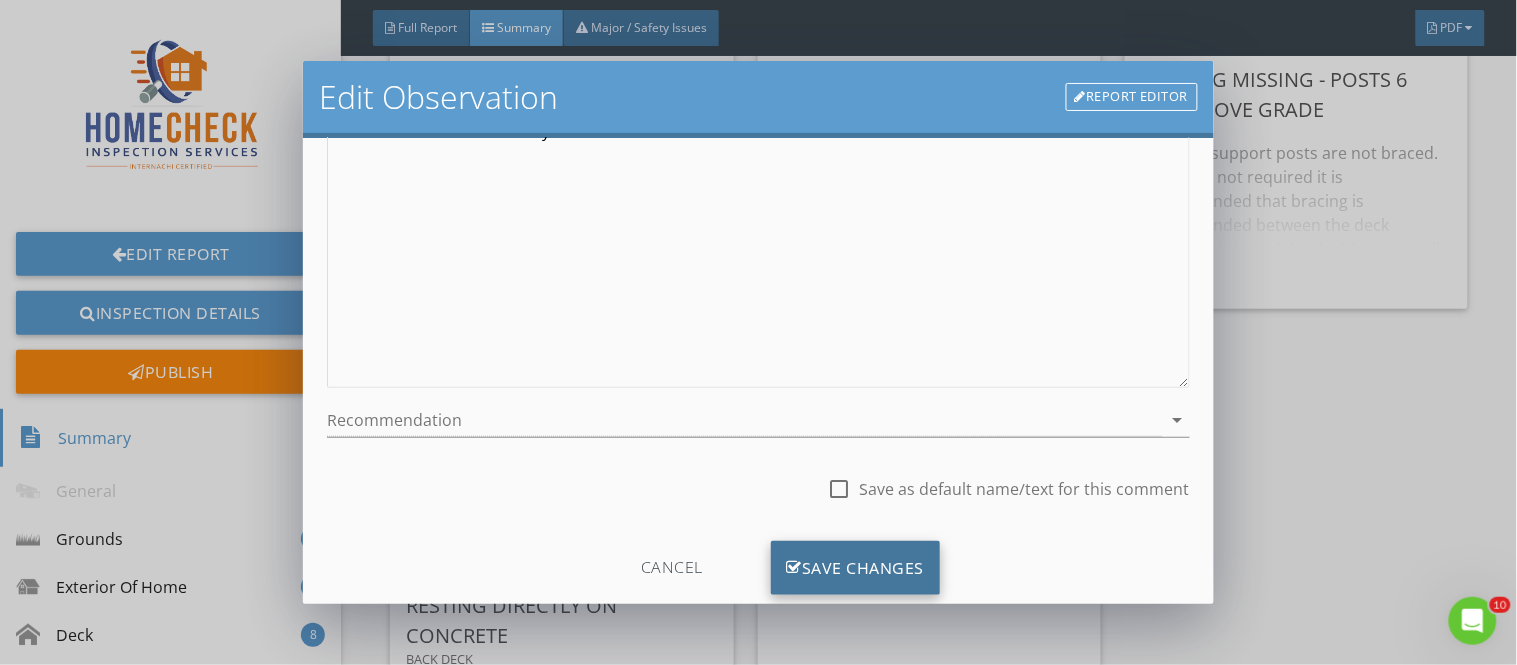 type on "Painted / Stained Support Posts" 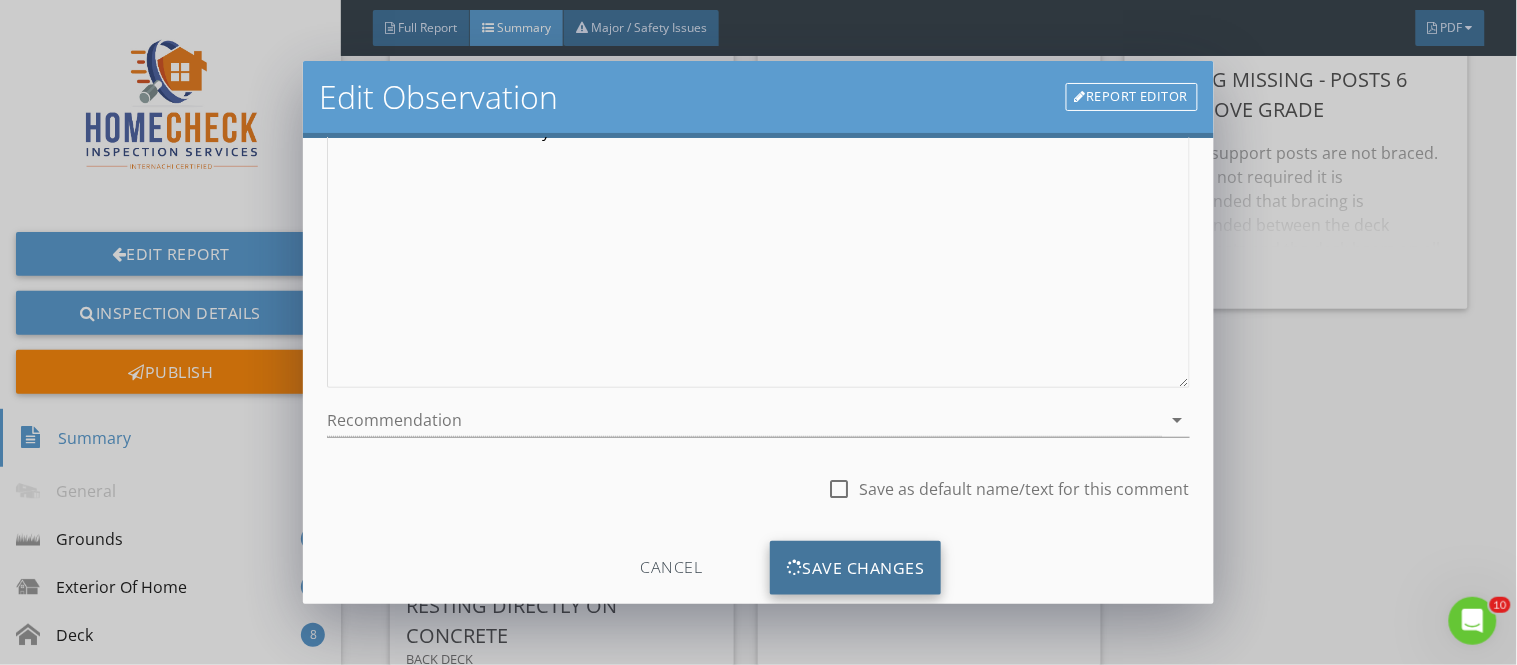 scroll, scrollTop: 84, scrollLeft: 0, axis: vertical 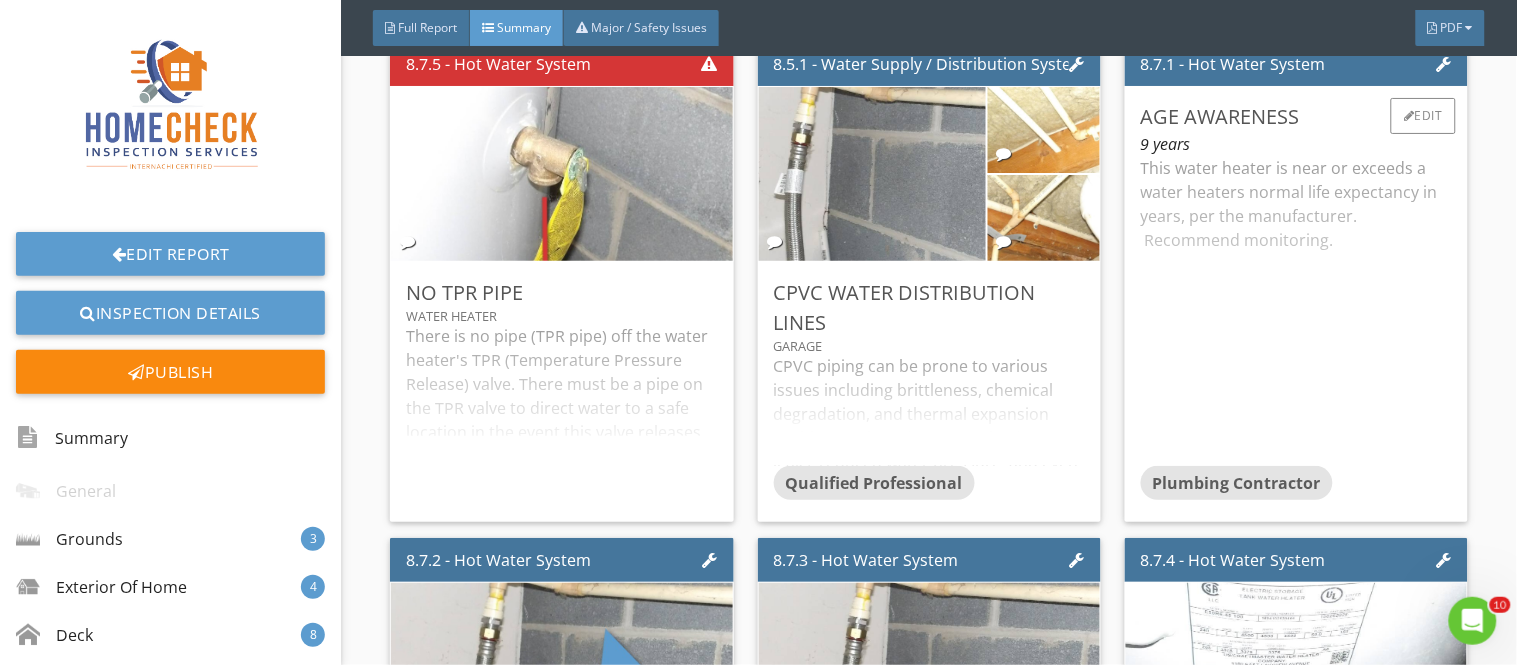 click on "Age Awareness
9 years
This water heater is near or exceeds a water heaters normal life expectancy in years, per the manufacturer.  Recommend monitoring.     Plumbing Contractor
Edit" at bounding box center (1296, 304) 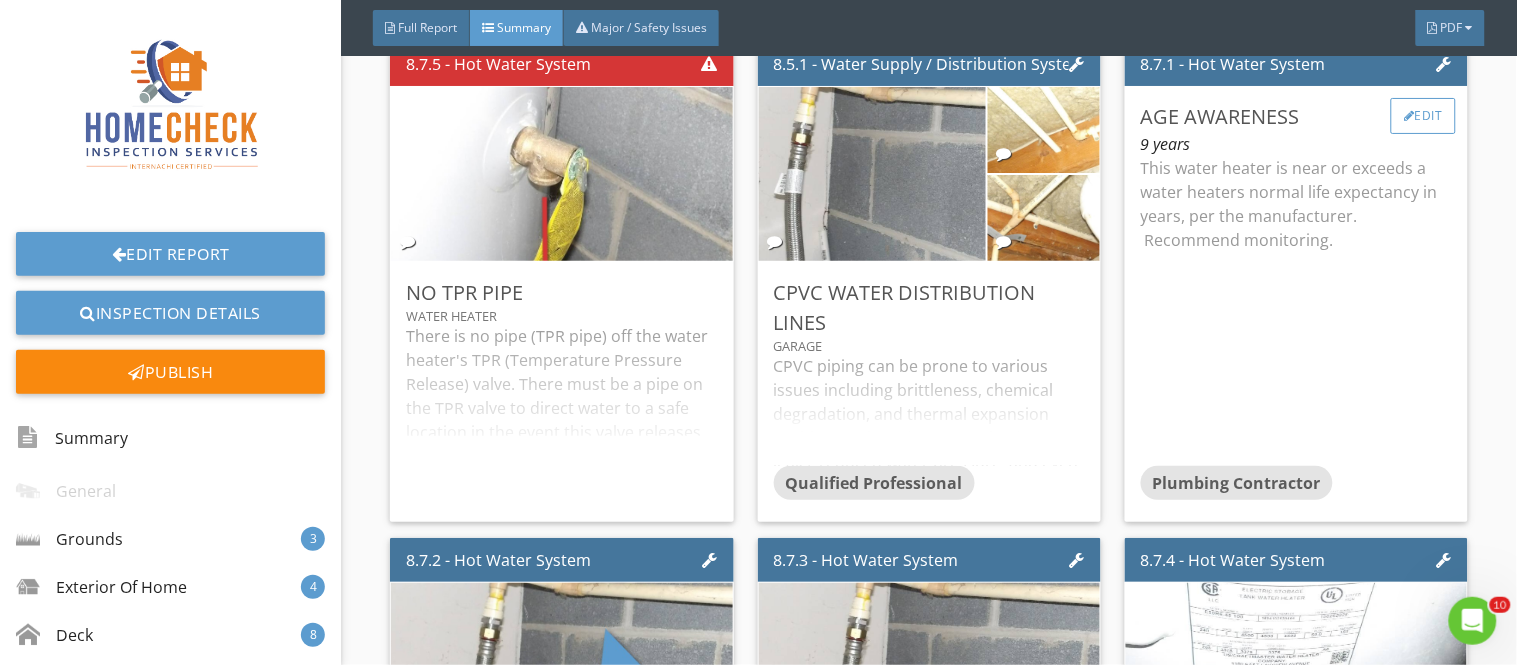 click on "Edit" at bounding box center (1423, 116) 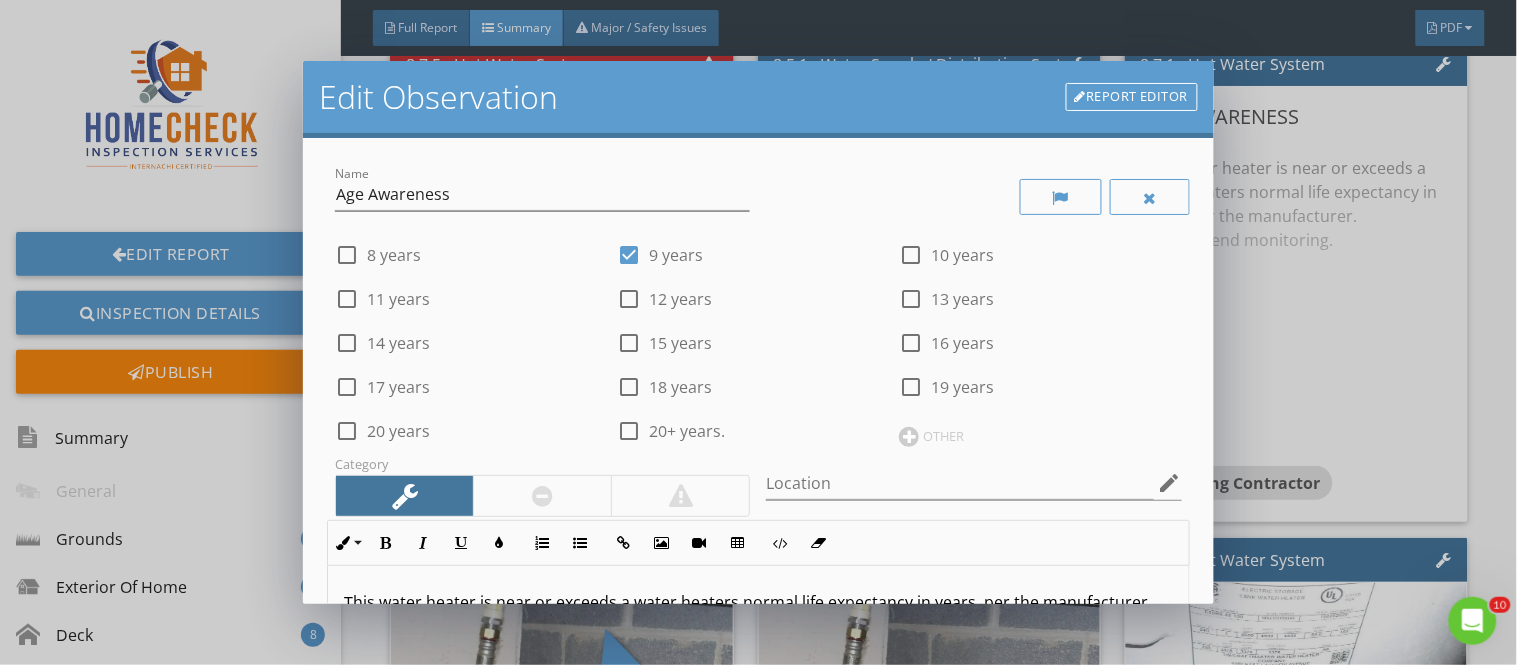 click on "Edit Observation
Report Editor
Name Age Awareness       check_box_outline_blank 8 years check_box 9 years check_box_outline_blank 10 years check_box_outline_blank 11 years check_box_outline_blank 12 years check_box_outline_blank 13 years check_box_outline_blank 14 years check_box_outline_blank 15 years check_box_outline_blank 16 years check_box_outline_blank 17 years check_box_outline_blank 18 years check_box_outline_blank 19 years check_box_outline_blank 20 years check_box_outline_blank 20+ years.     OTHER           Category               Location edit   Inline Style XLarge Large Normal Small Light Small/Light Bold Italic Underline Colors Ordered List Unordered List Insert Link Insert Image Insert Video Insert Table Code View Clear Formatting This water heater is near or exceeds a water heaters normal life expectancy in years, per the manufacturer.  Recommend monitoring.   Enter text here   Recommendation Plumbing Contractor arrow_drop_down     check_box_outline_blank   Cancel" at bounding box center [758, 332] 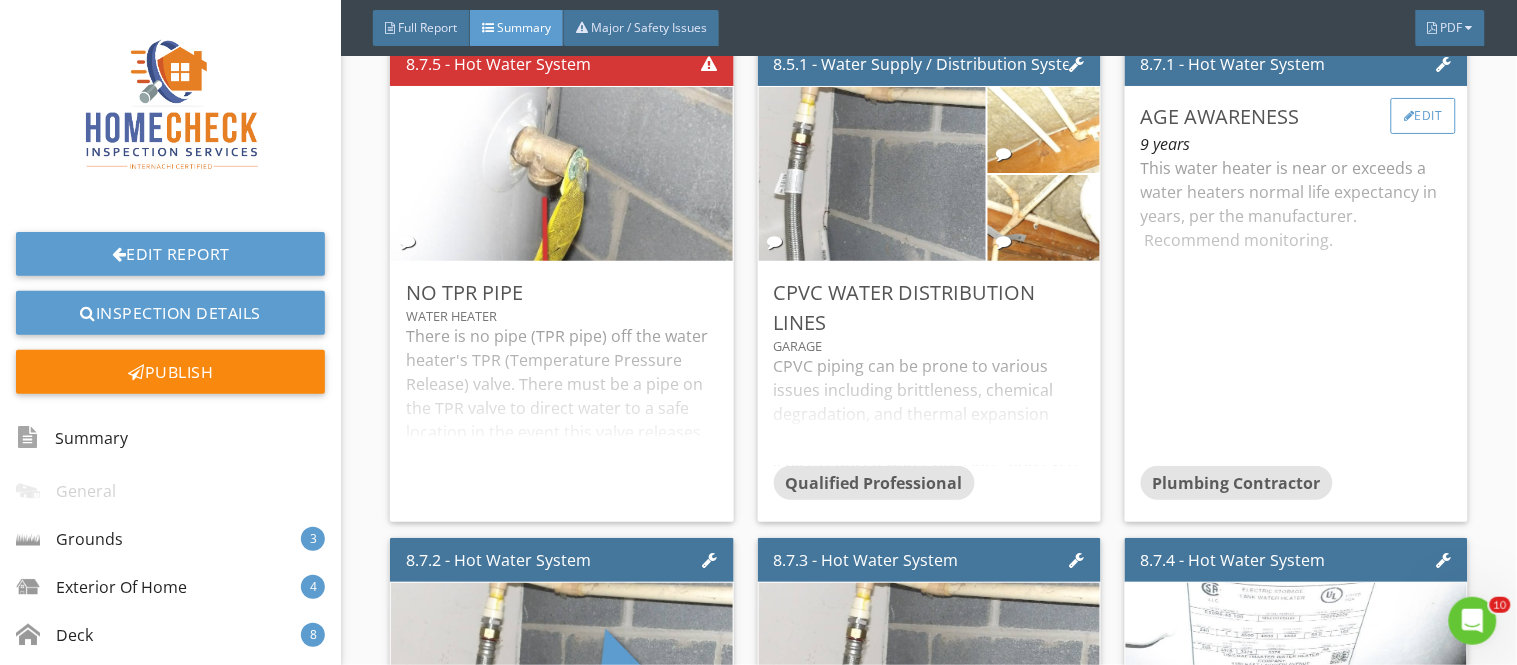 click on "Edit" at bounding box center (1423, 116) 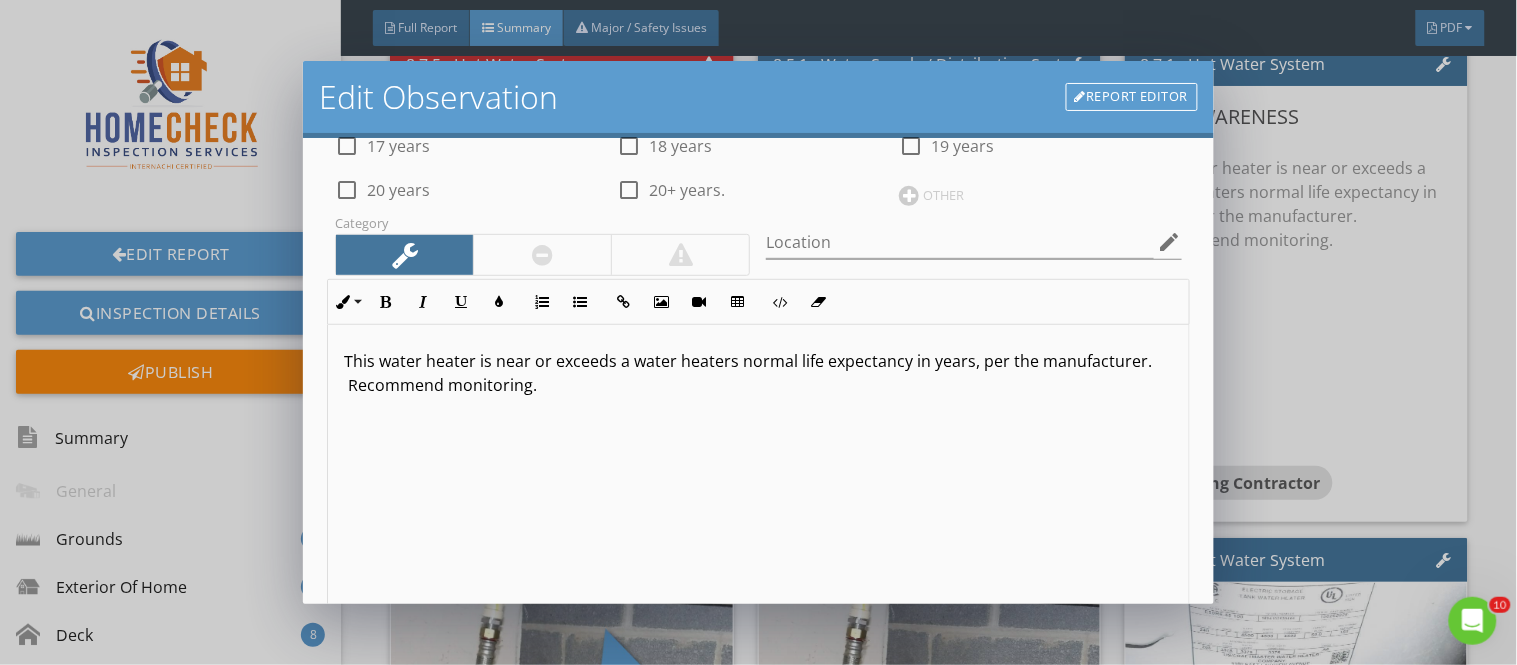 scroll, scrollTop: 244, scrollLeft: 0, axis: vertical 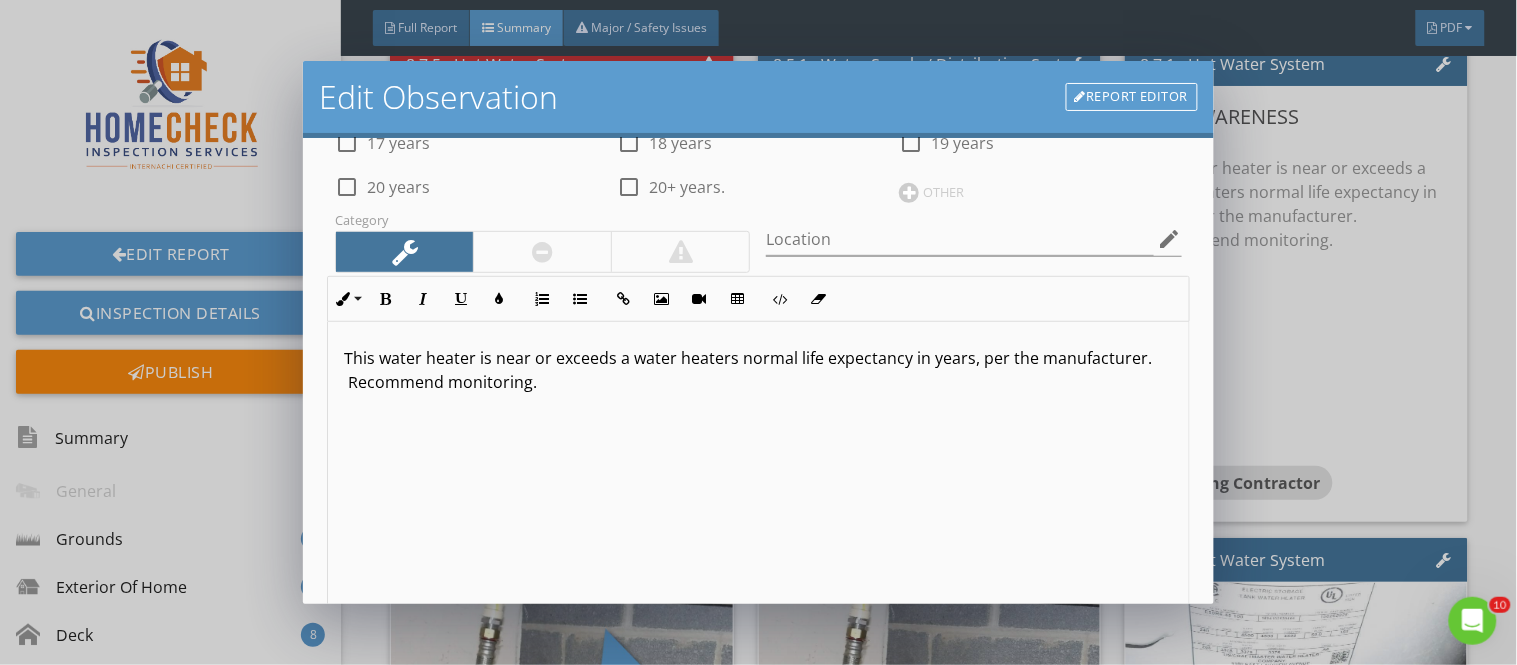 click on "This water heater is near or exceeds a water heaters normal life expectancy in years, per the manufacturer.  Recommend monitoring." at bounding box center [758, 370] 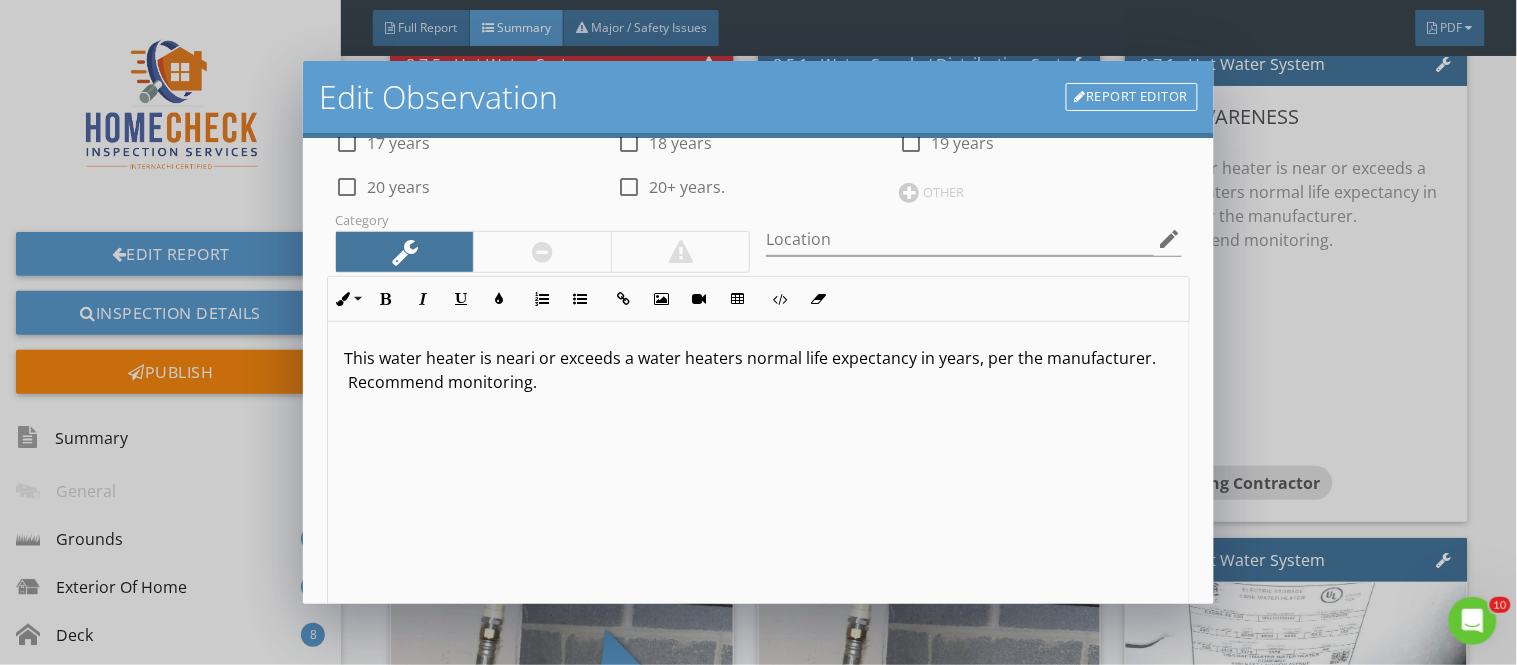 click on "This water heater is neari or exceeds a water heaters normal life expectancy in years, per the manufacturer.  Recommend monitoring." at bounding box center (758, 370) 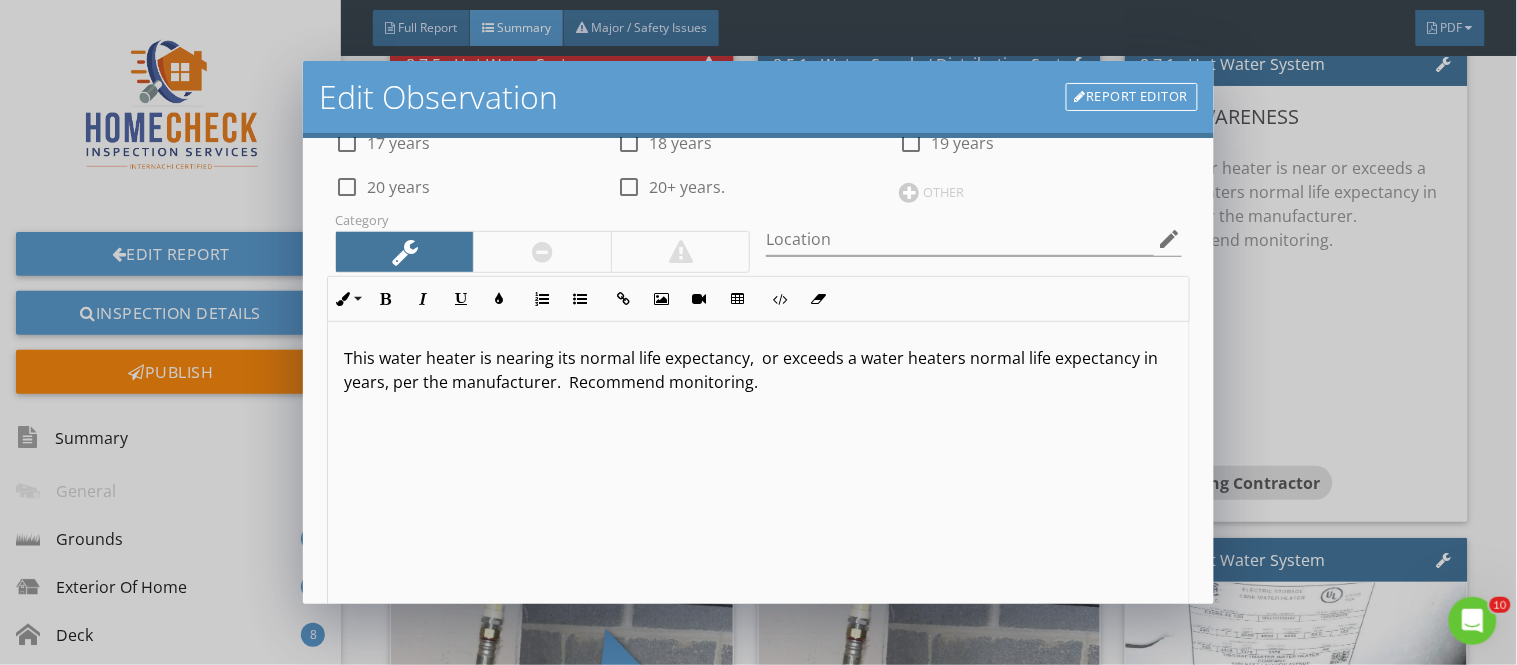 click on "check_box_outline_blank 20+ years." at bounding box center (758, 185) 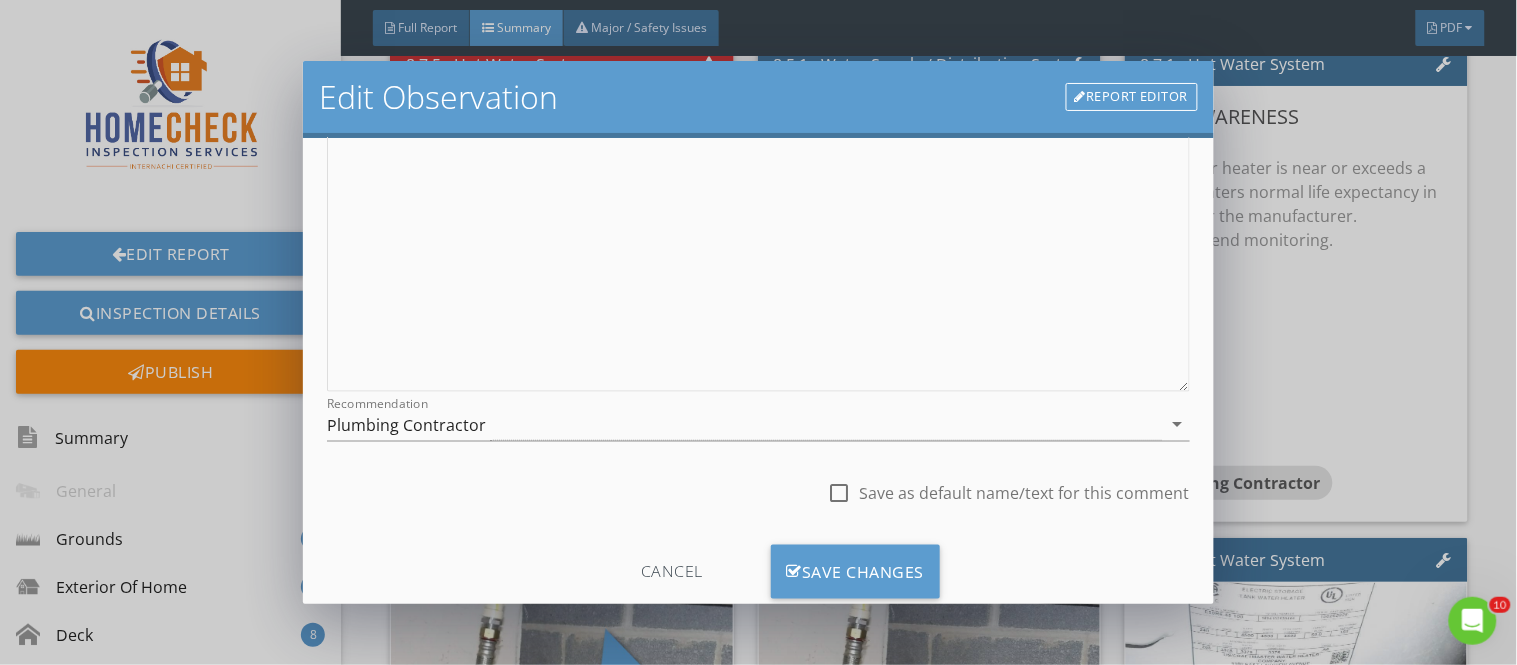 scroll, scrollTop: 541, scrollLeft: 0, axis: vertical 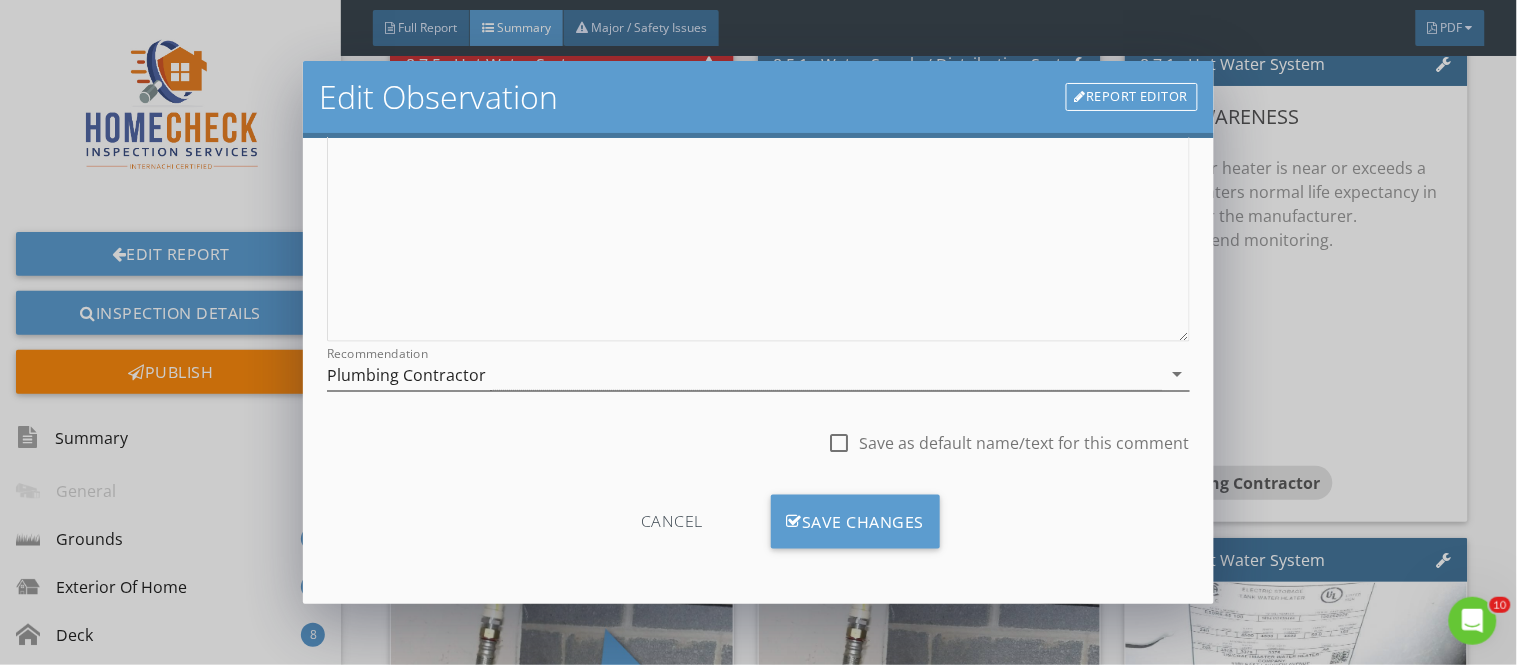 click on "Plumbing Contractor" at bounding box center [744, 374] 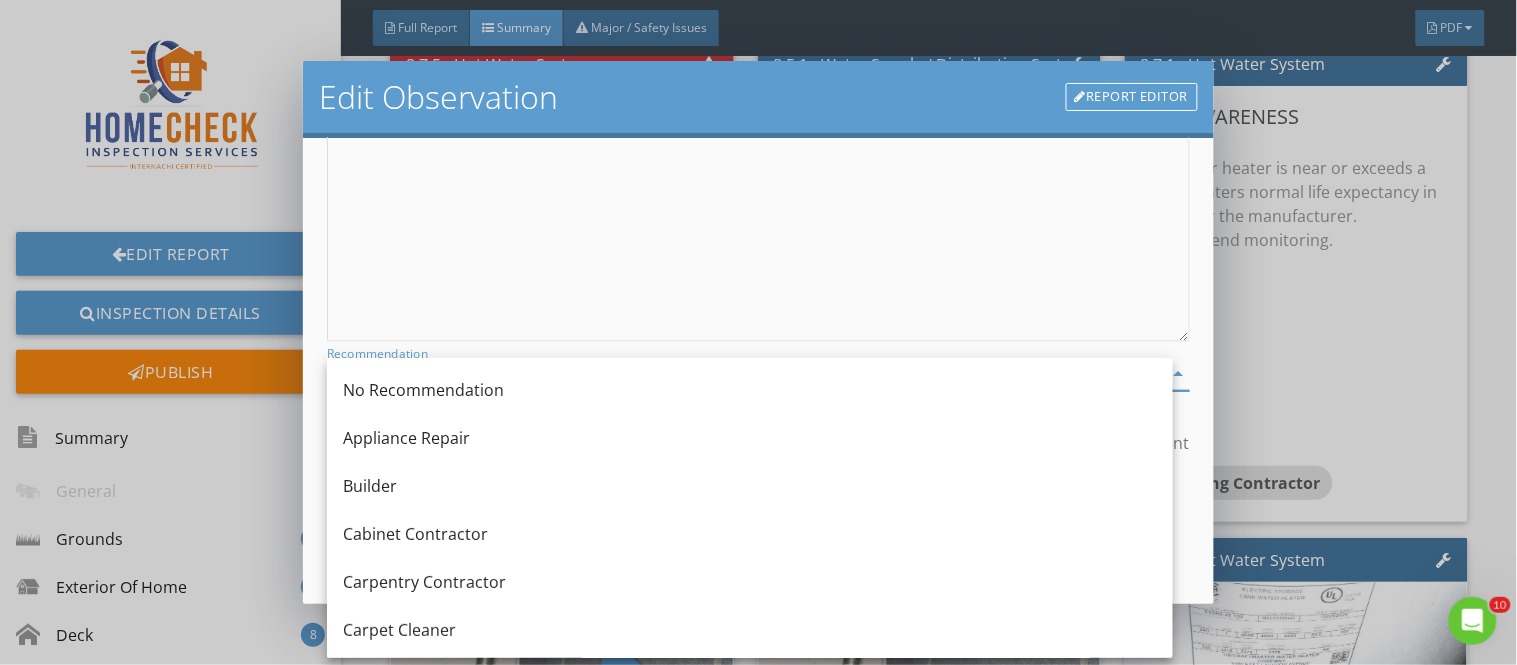 click on "No Recommendation" at bounding box center [750, 390] 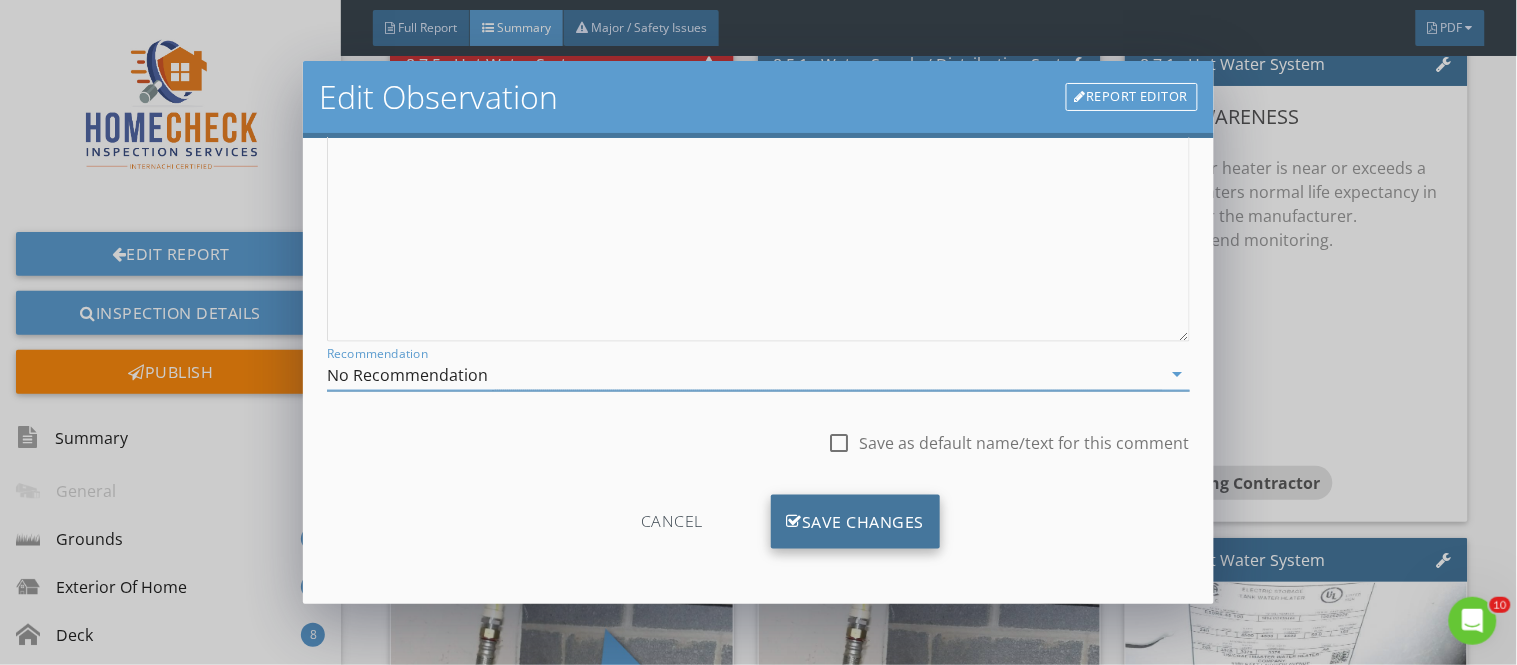click on "Save Changes" at bounding box center [856, 522] 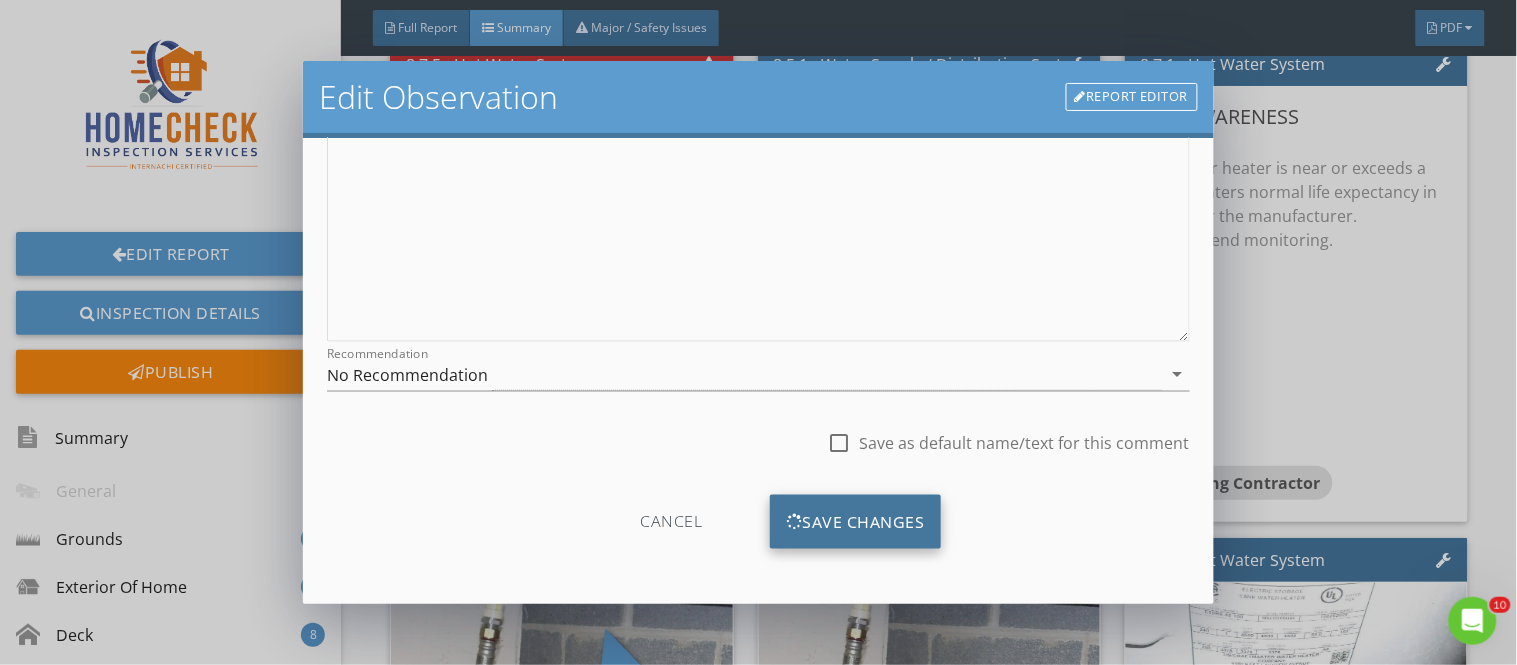 scroll, scrollTop: 304, scrollLeft: 0, axis: vertical 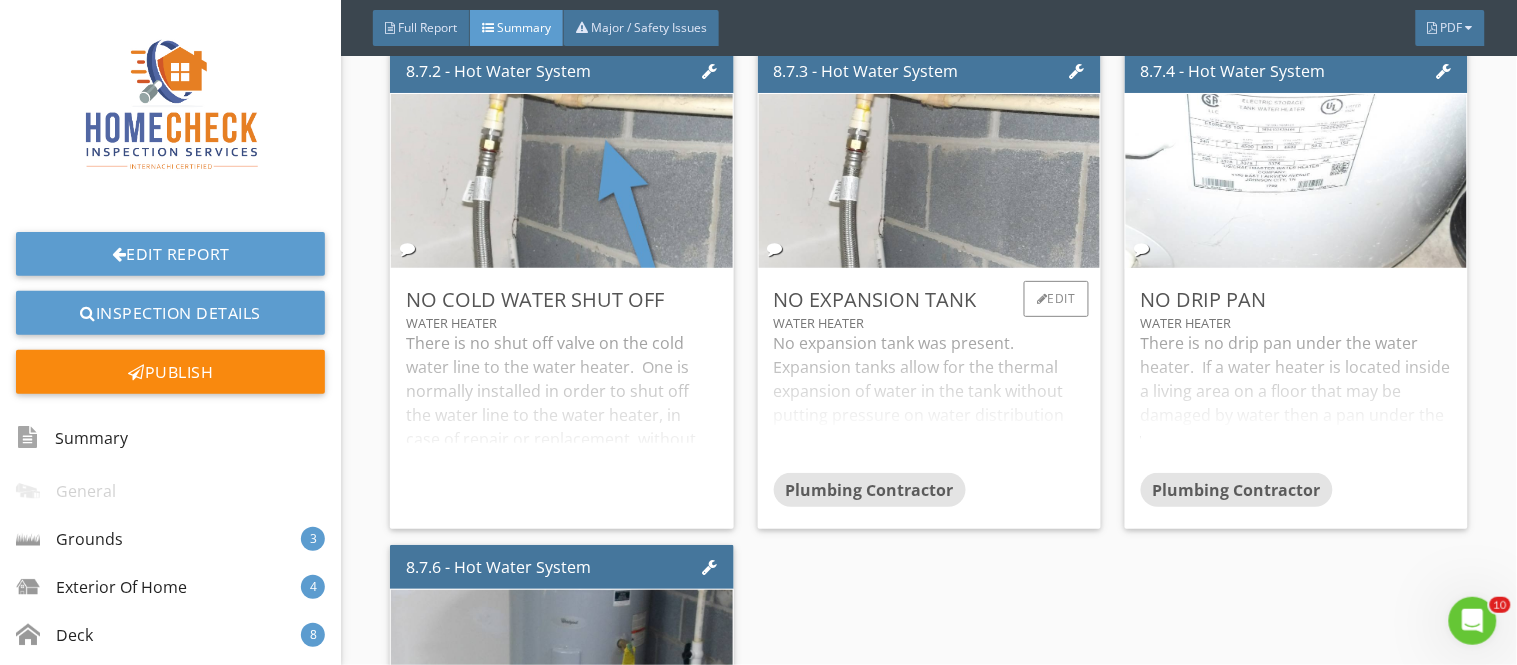 click on "No expansion tank was present. Expansion tanks allow for the thermal expansion of water in the tank without putting pressure on water distribution lines.  They are installed on the cold water lines and are required in certain areas for new installs." at bounding box center [929, 402] 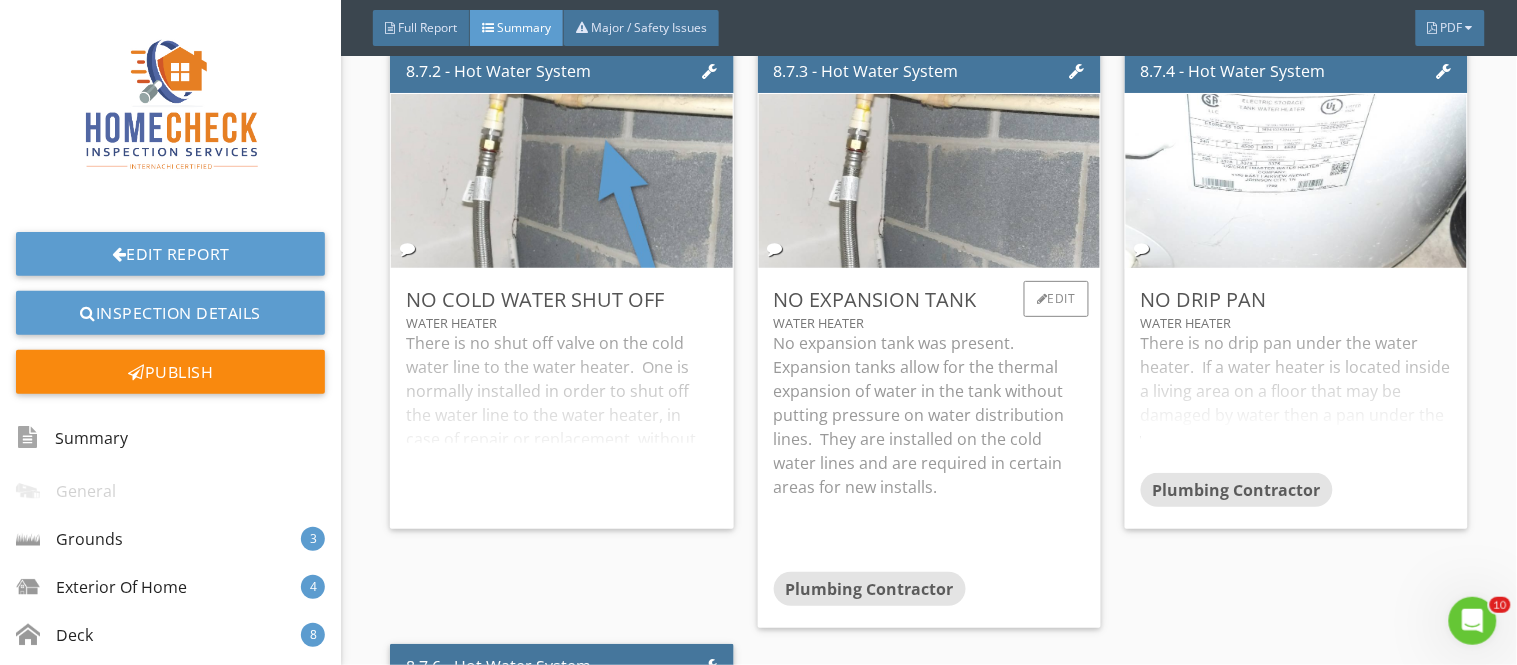click on "No Expansion Tank
water heater     No expansion tank was present. Expansion tanks allow for the thermal expansion of water in the tank without putting pressure on water distribution lines.  They are installed on the cold water lines and are required in certain areas for new installs.    Plumbing Contractor
Edit" at bounding box center [929, 448] 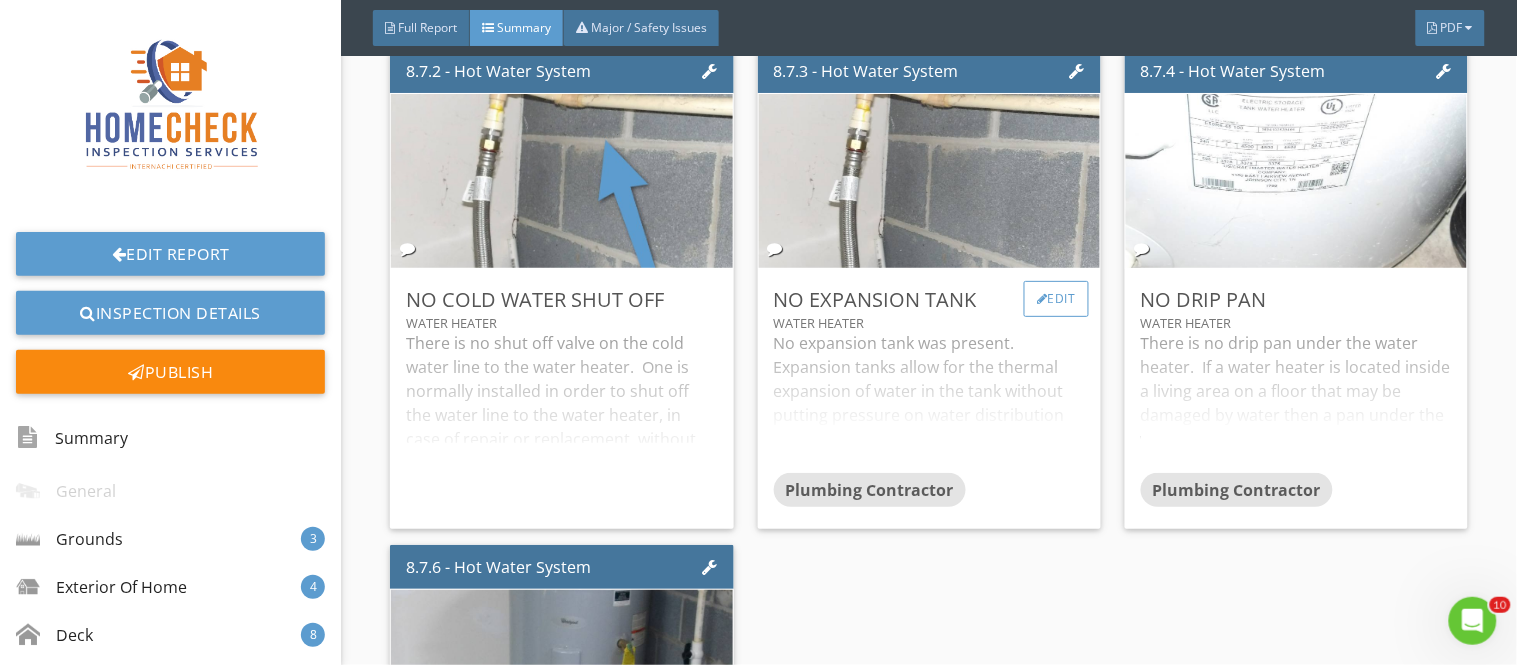 click on "Edit" at bounding box center [1056, 299] 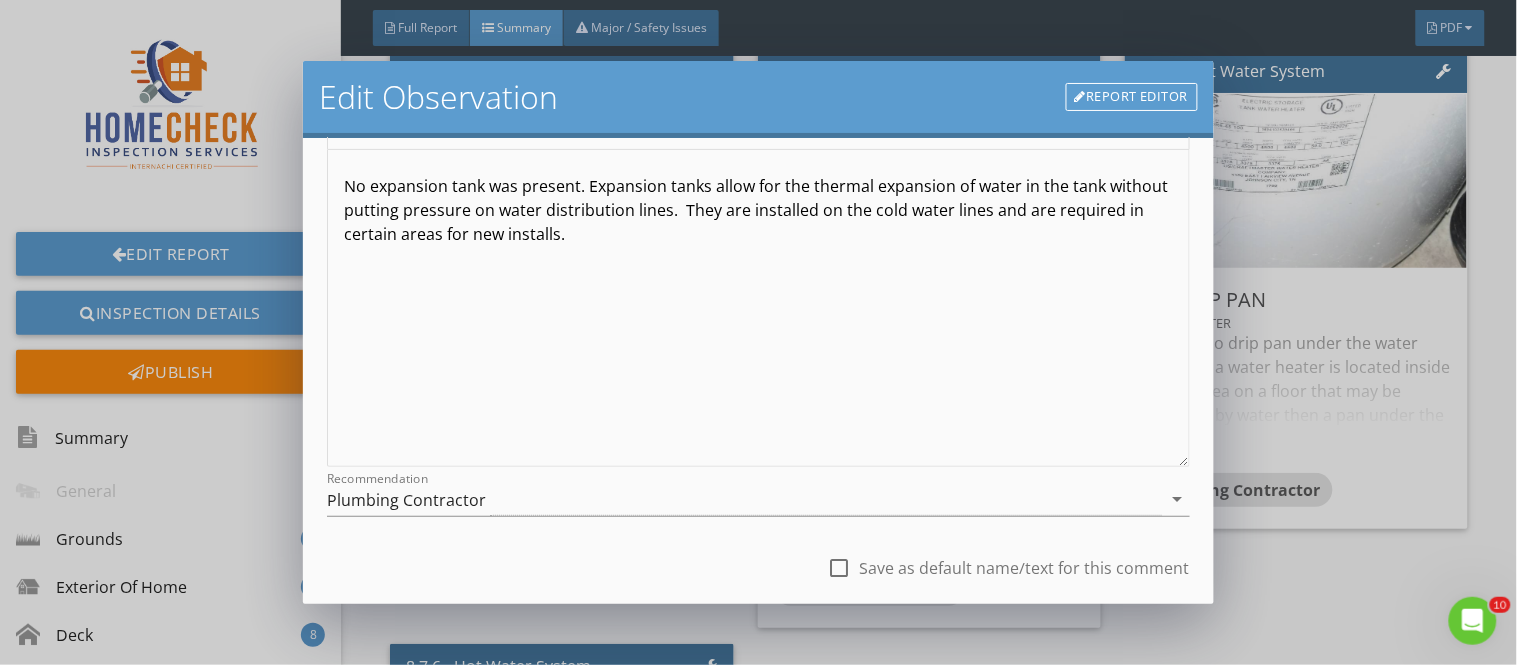 scroll, scrollTop: 234, scrollLeft: 0, axis: vertical 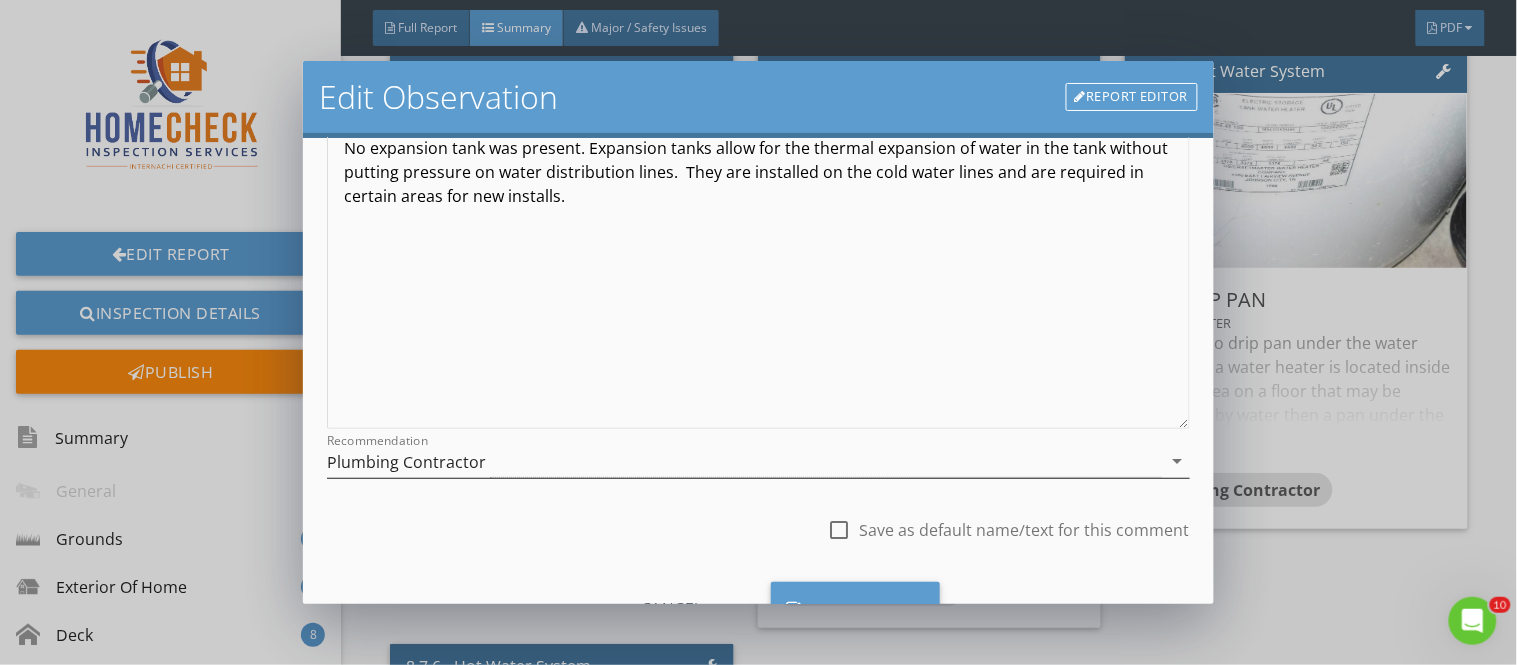 click on "Plumbing Contractor" at bounding box center (406, 462) 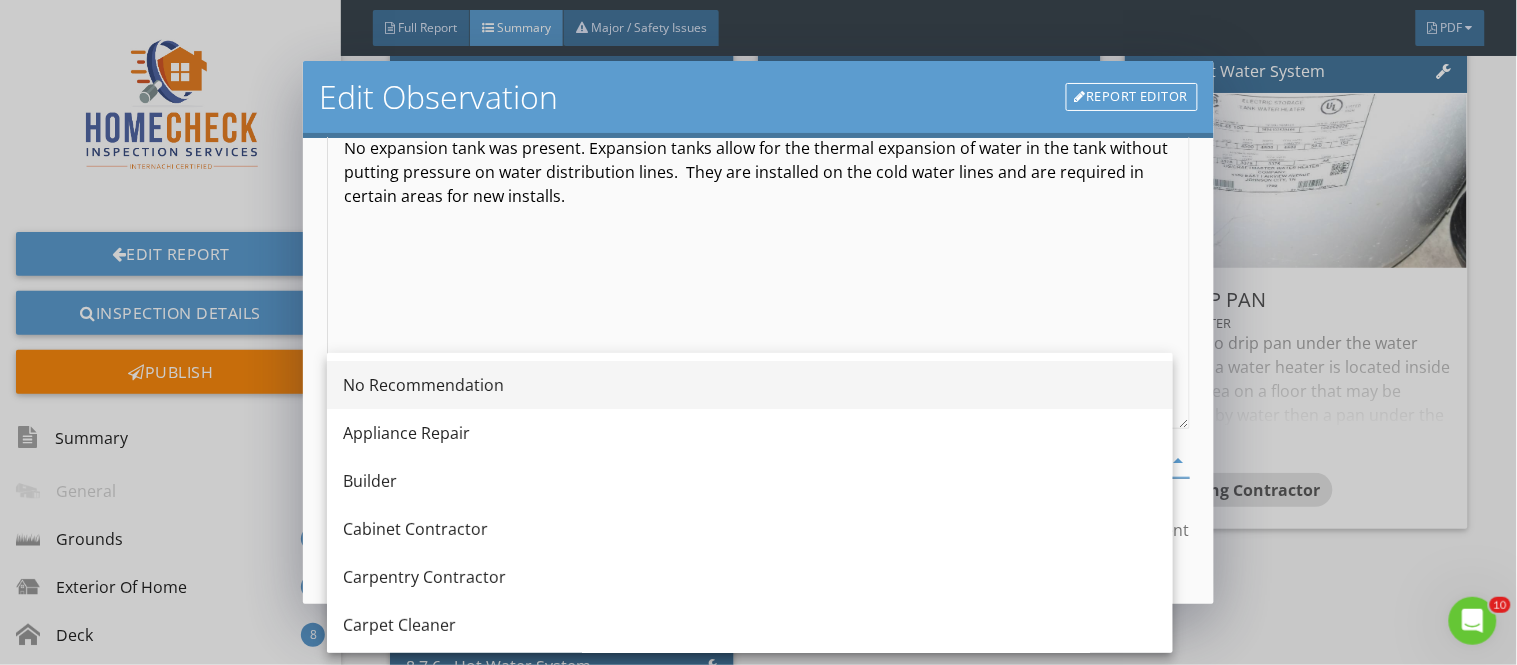 click on "No Recommendation" at bounding box center (750, 385) 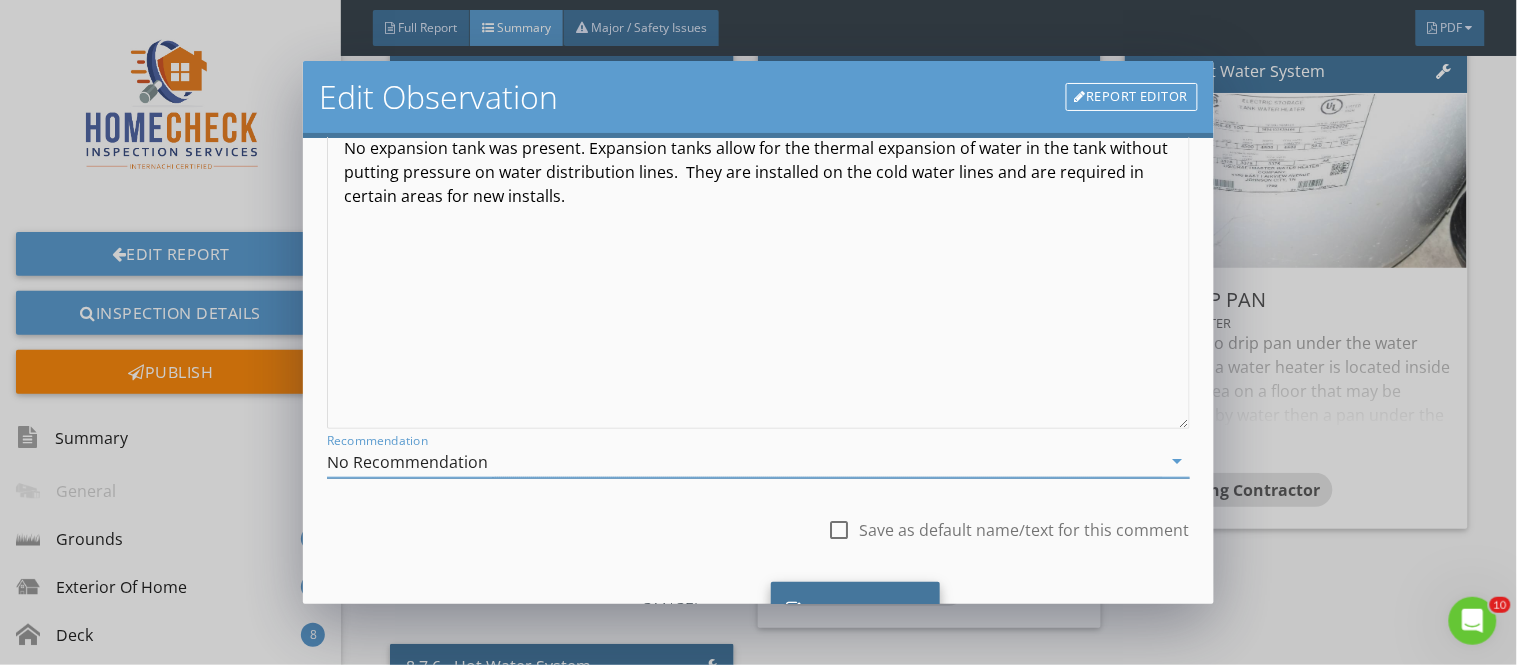 click on "Save Changes" at bounding box center [856, 609] 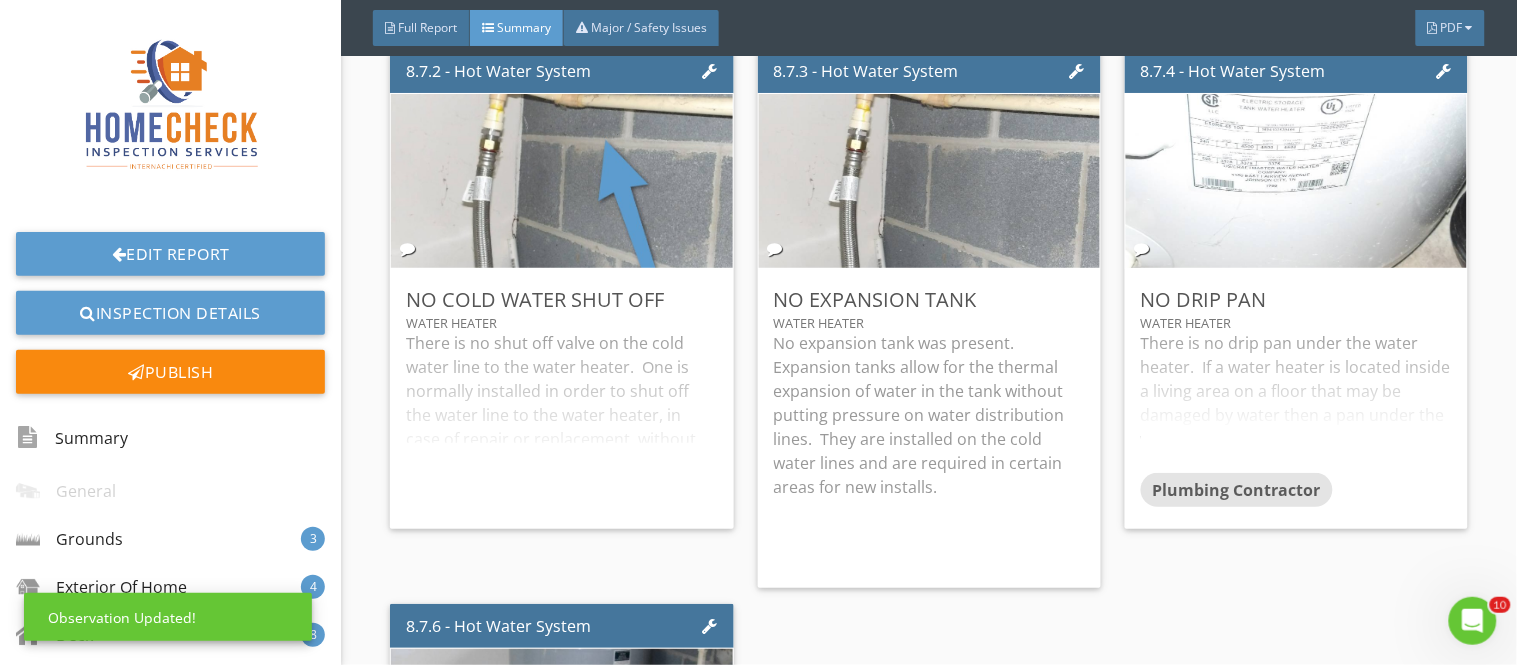 scroll, scrollTop: 84, scrollLeft: 0, axis: vertical 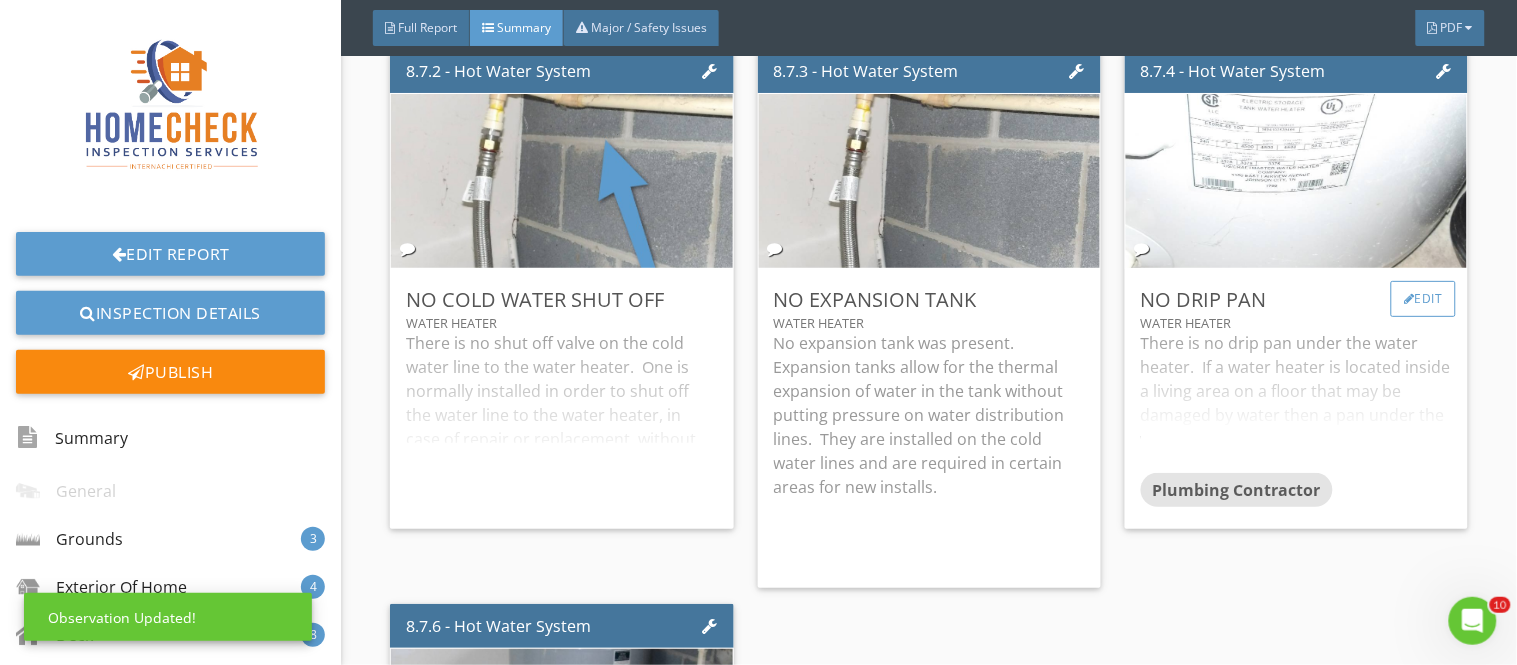 click on "Edit" at bounding box center [1423, 299] 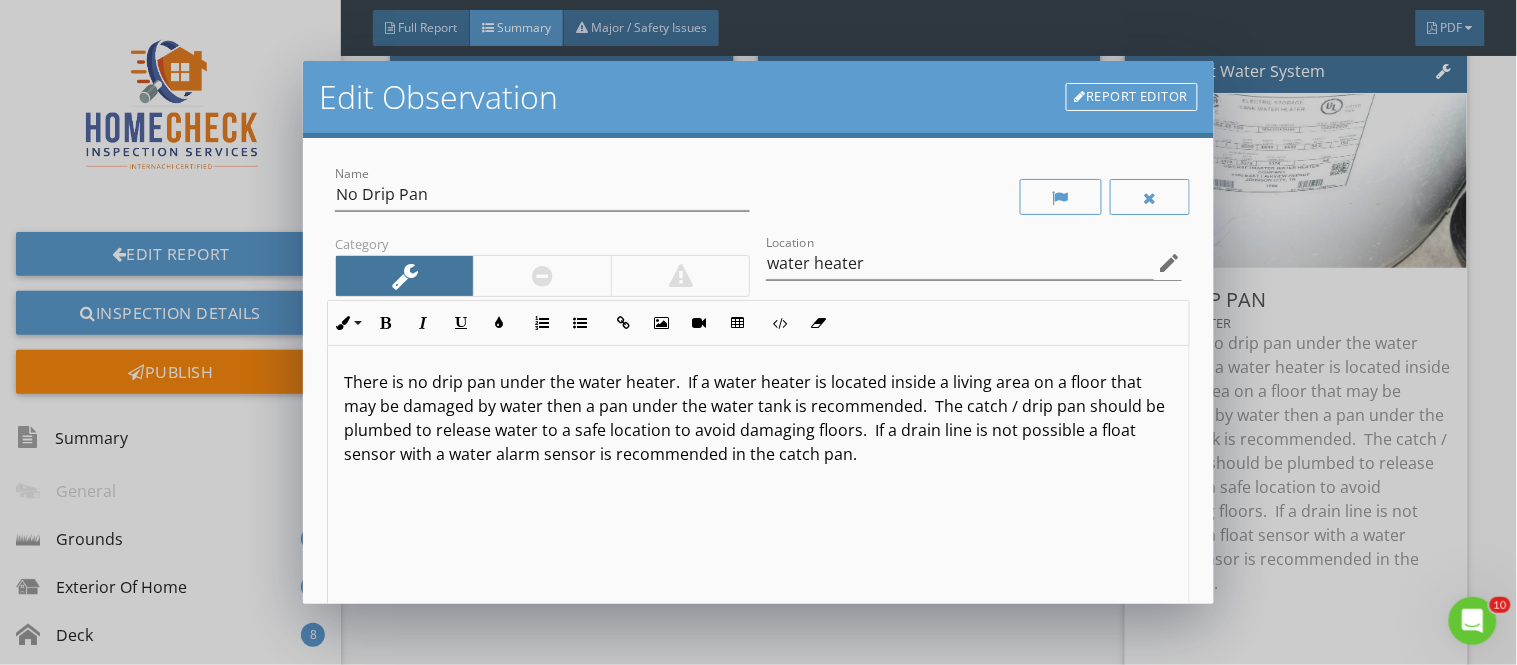 scroll, scrollTop: 227, scrollLeft: 0, axis: vertical 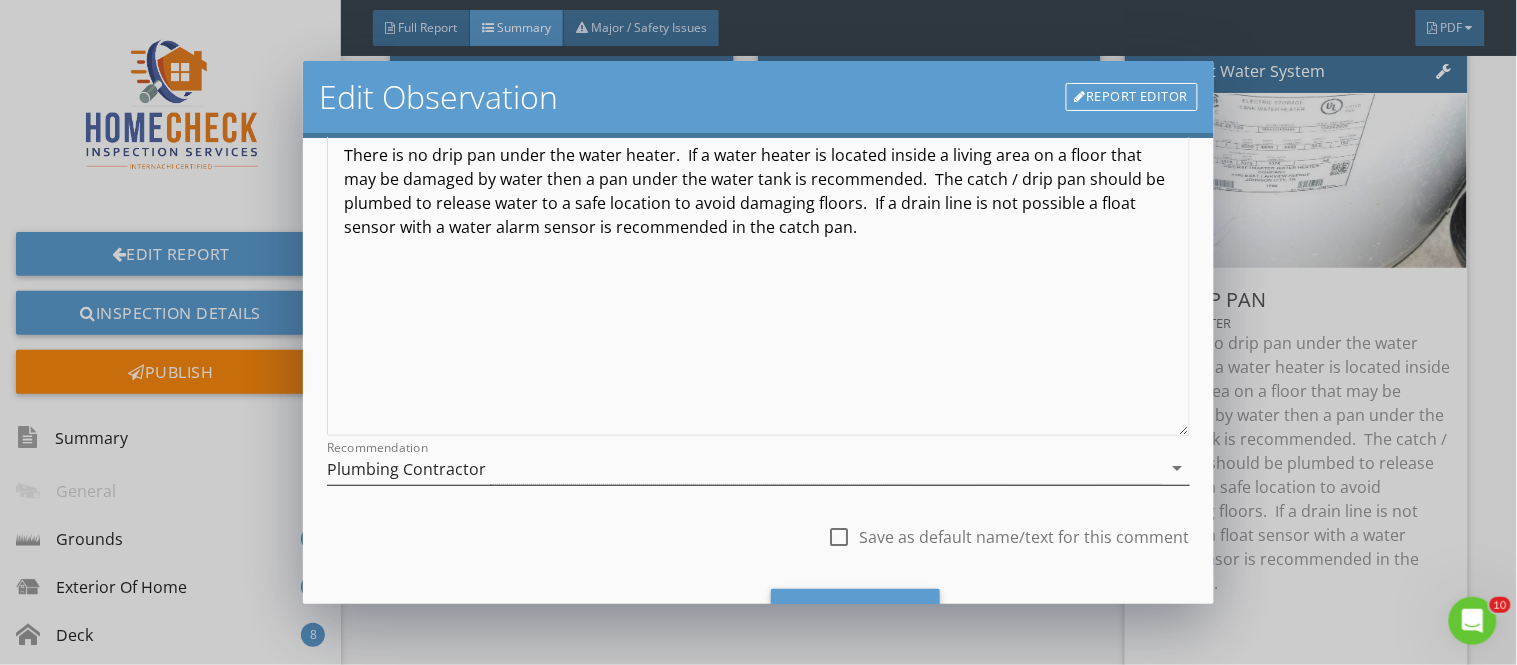 click on "Plumbing Contractor" at bounding box center [406, 469] 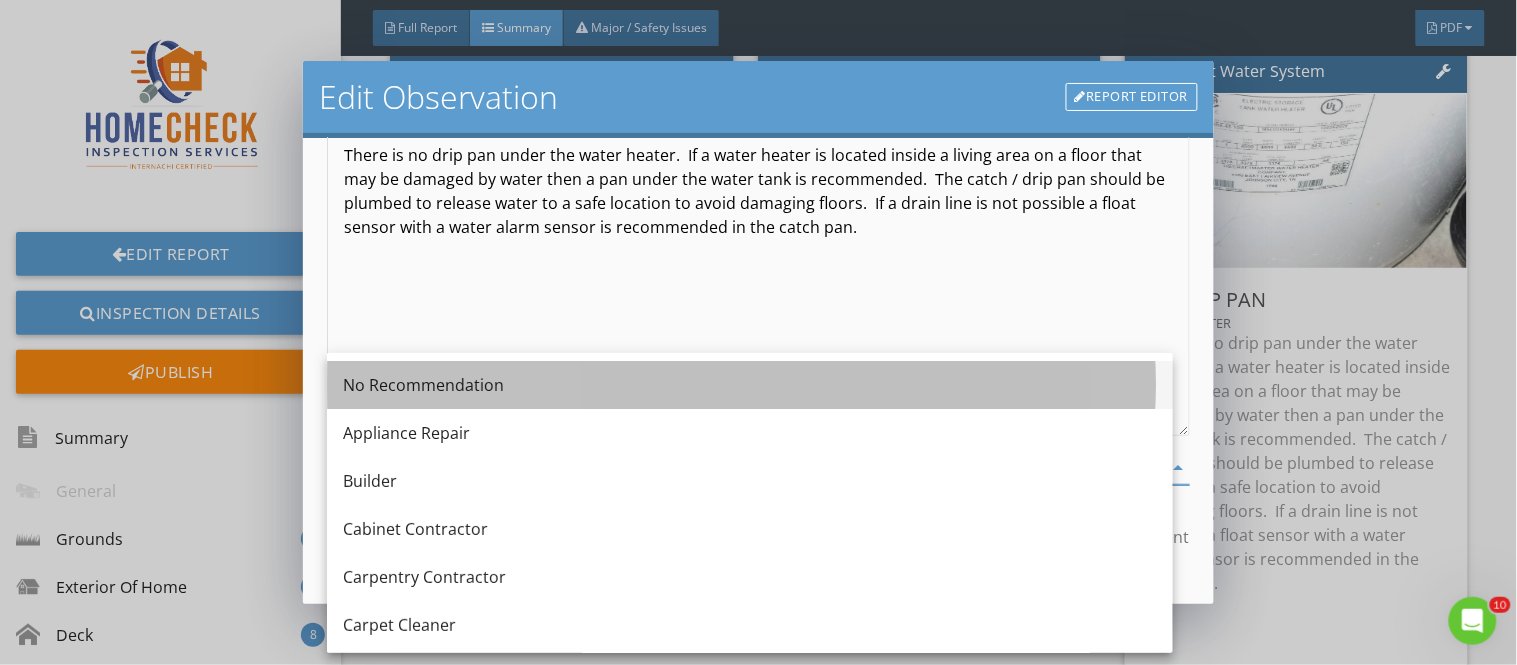 click on "No Recommendation" at bounding box center [750, 385] 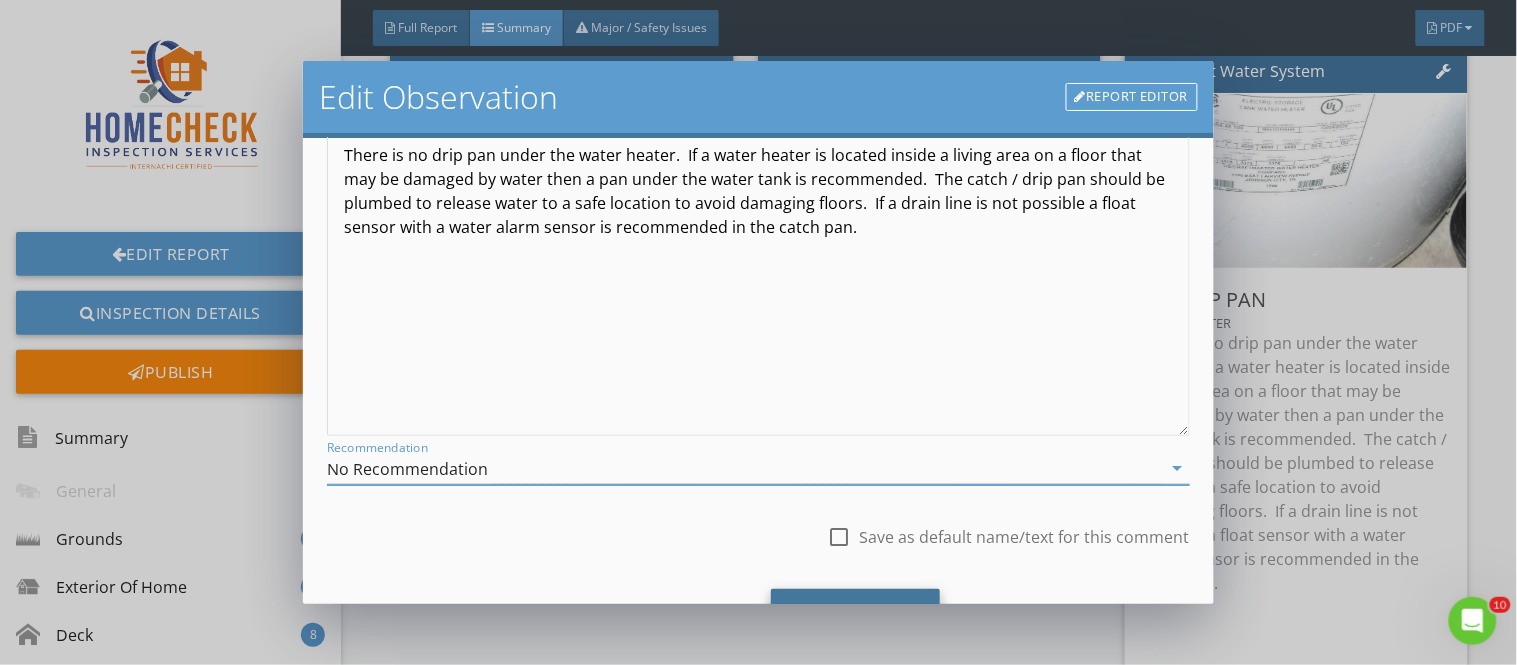click on "Save Changes" at bounding box center (856, 616) 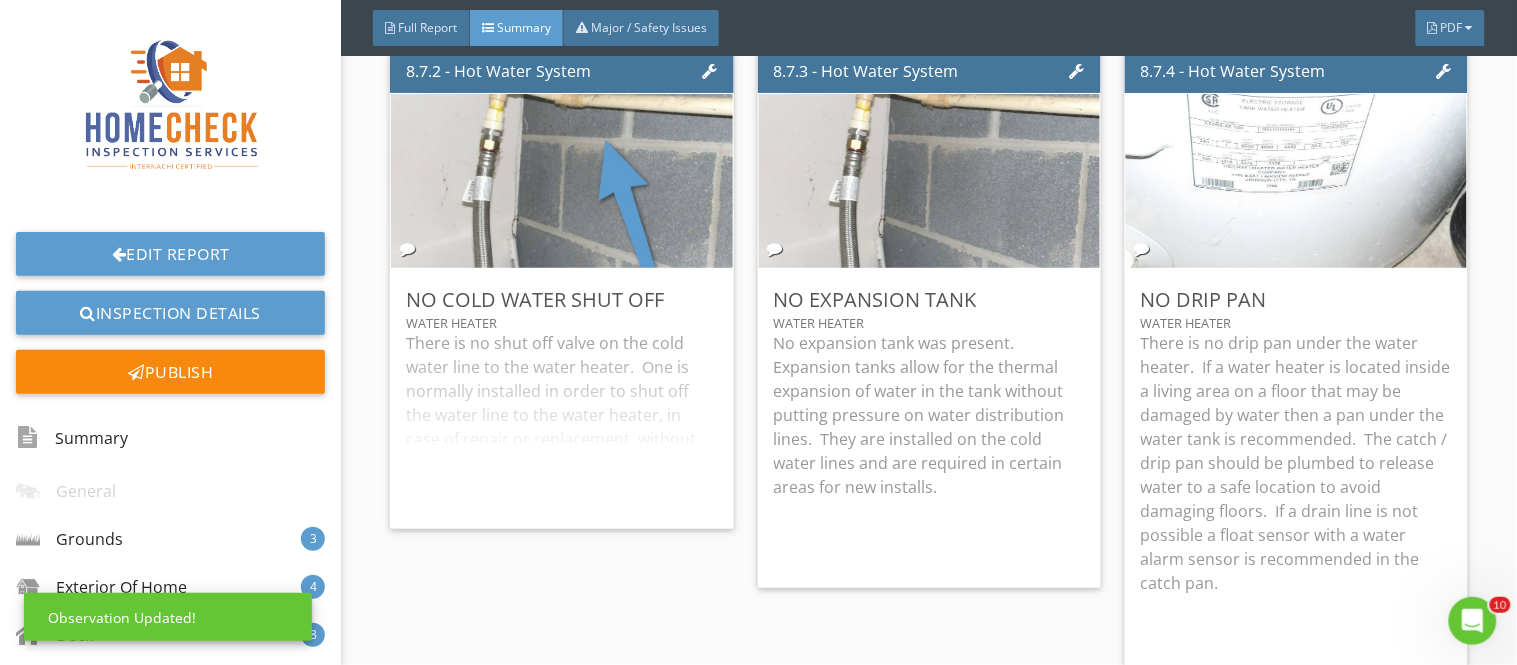 scroll, scrollTop: 84, scrollLeft: 0, axis: vertical 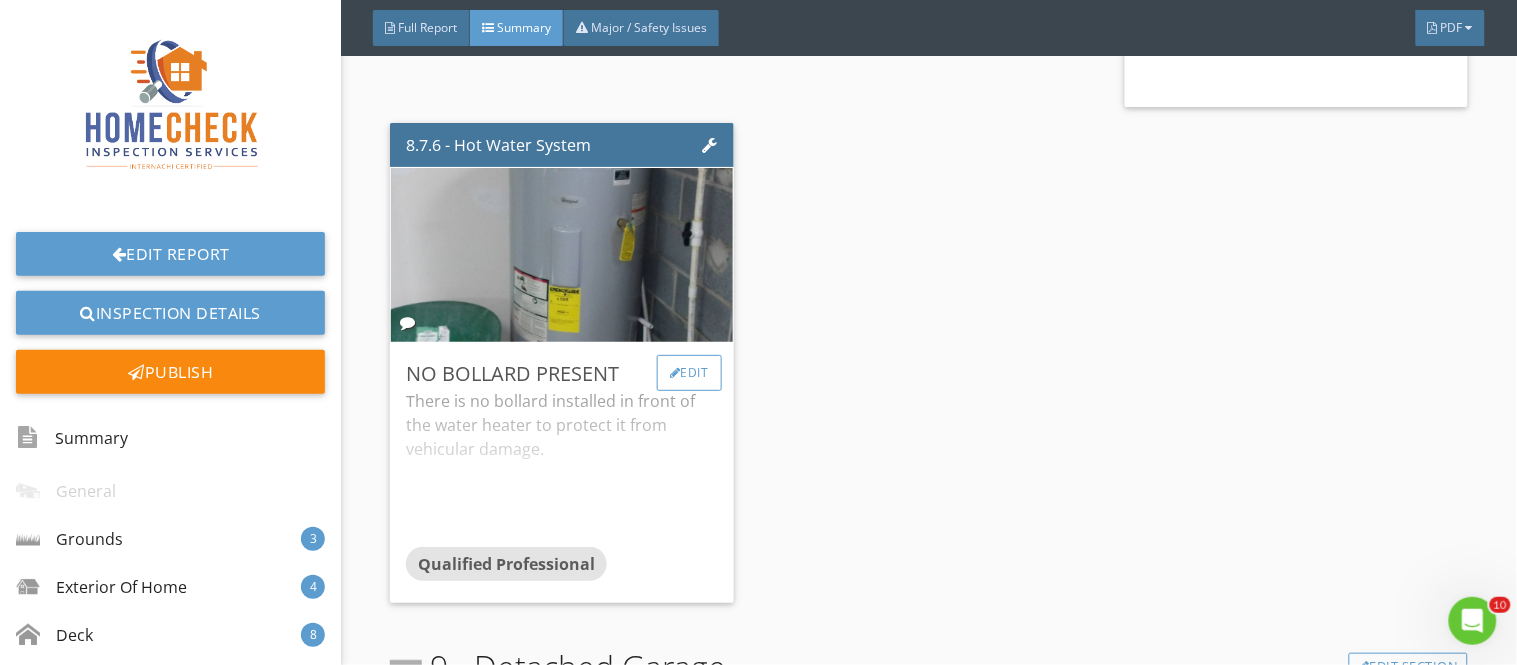 click on "Edit" at bounding box center (689, 373) 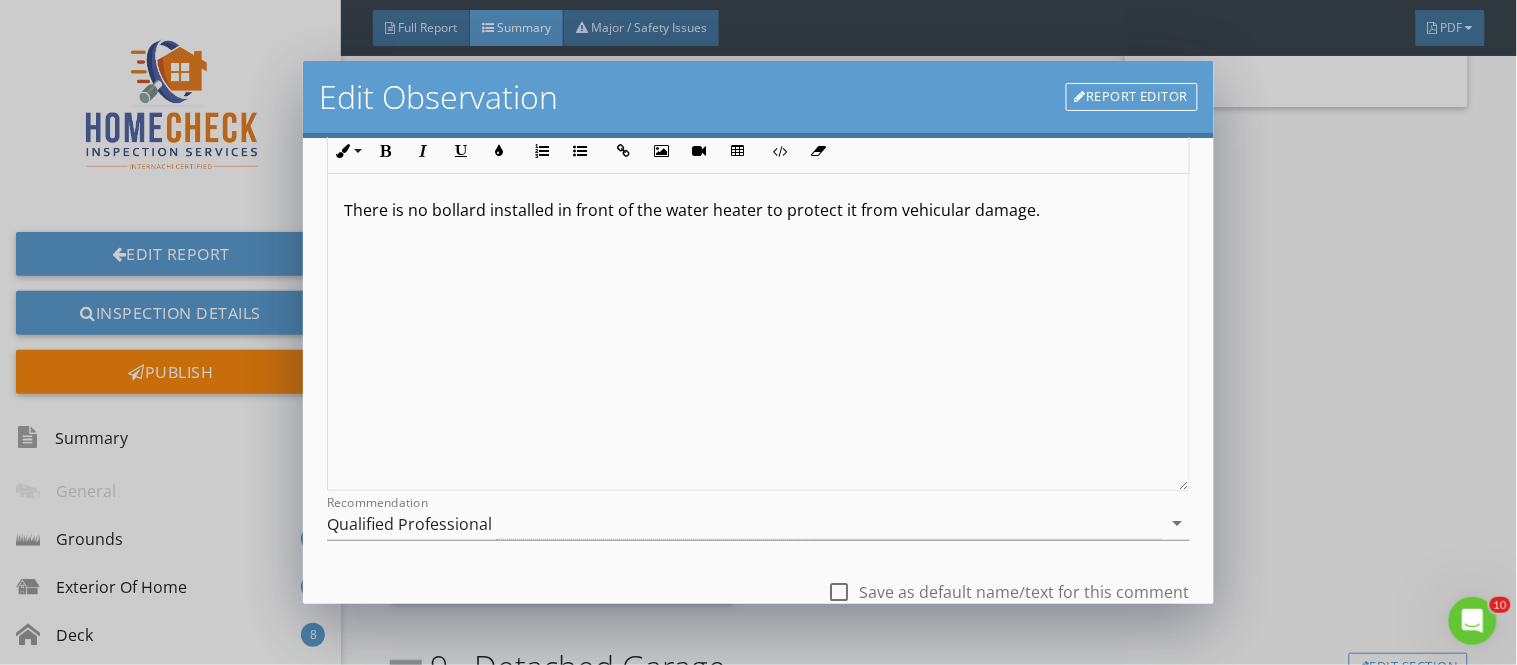 scroll, scrollTop: 234, scrollLeft: 0, axis: vertical 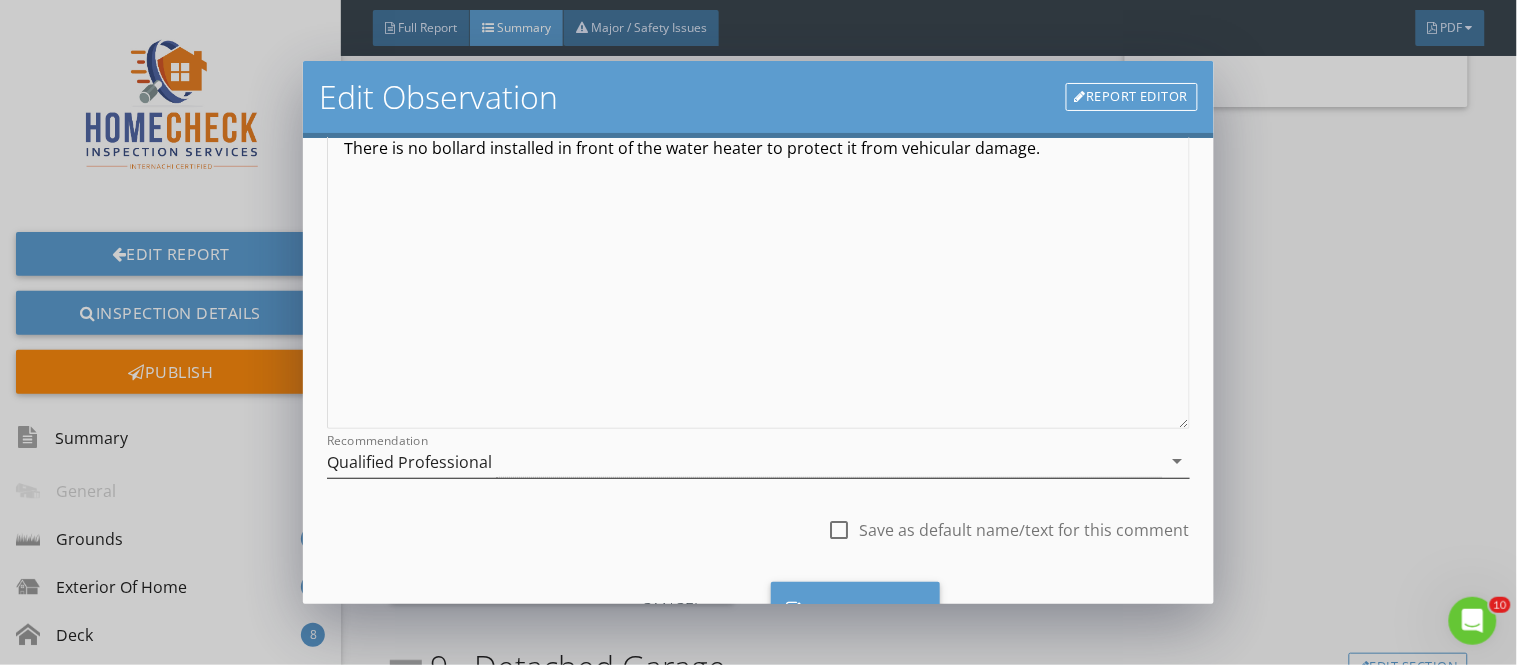 click on "Qualified Professional" at bounding box center (744, 461) 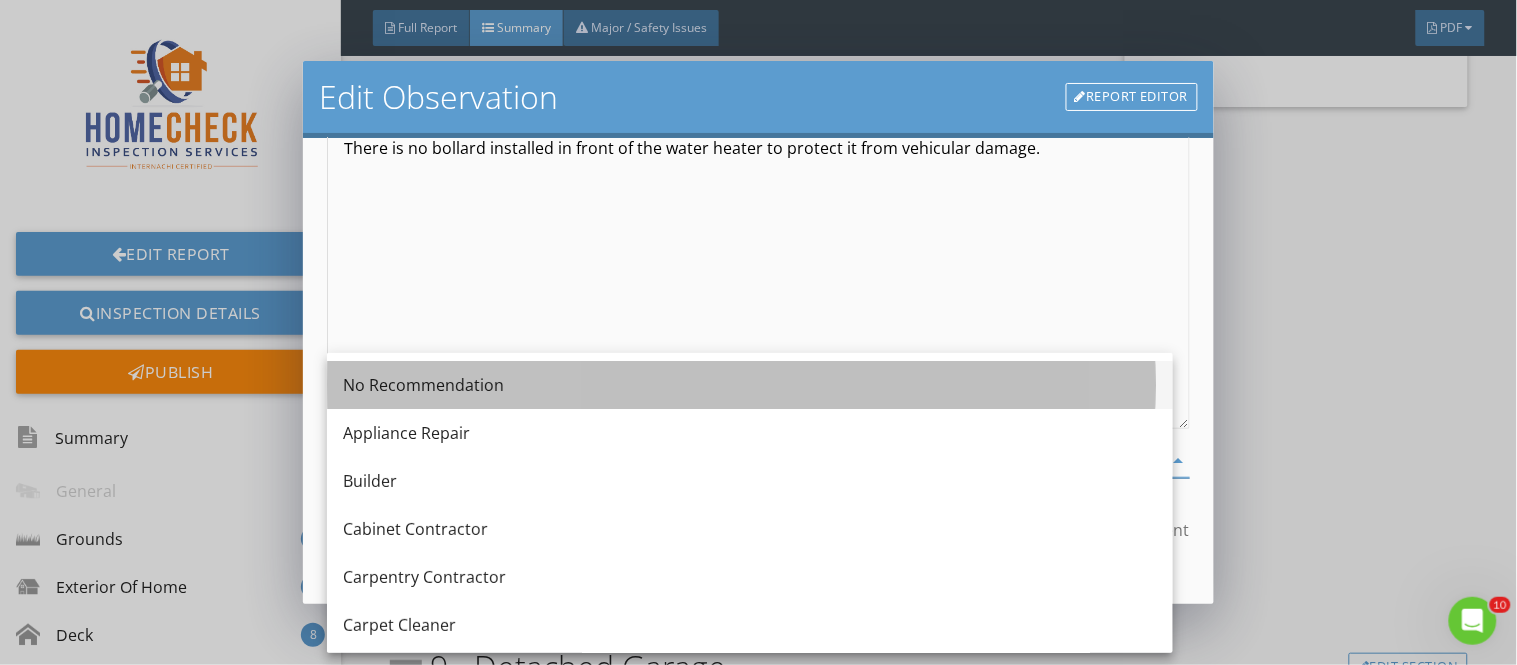 click on "No Recommendation" at bounding box center [750, 385] 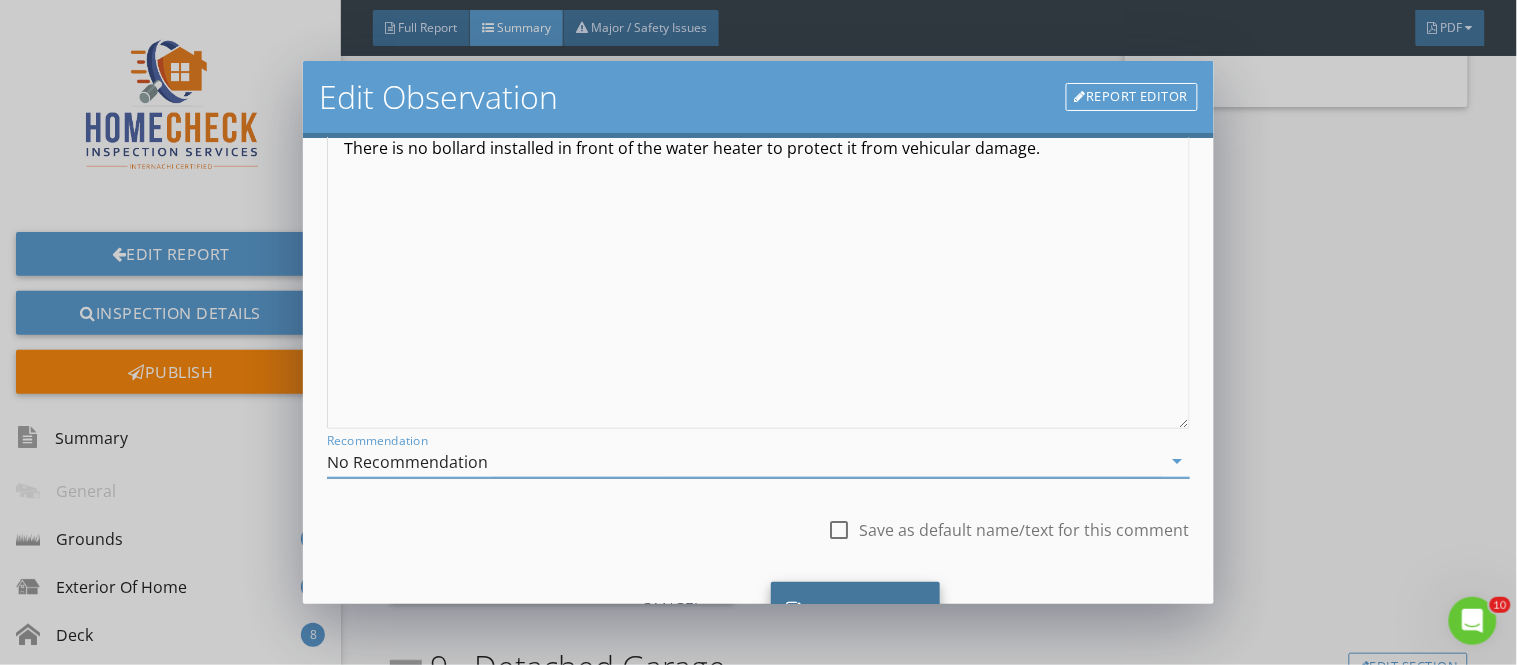 click on "Save Changes" at bounding box center (856, 609) 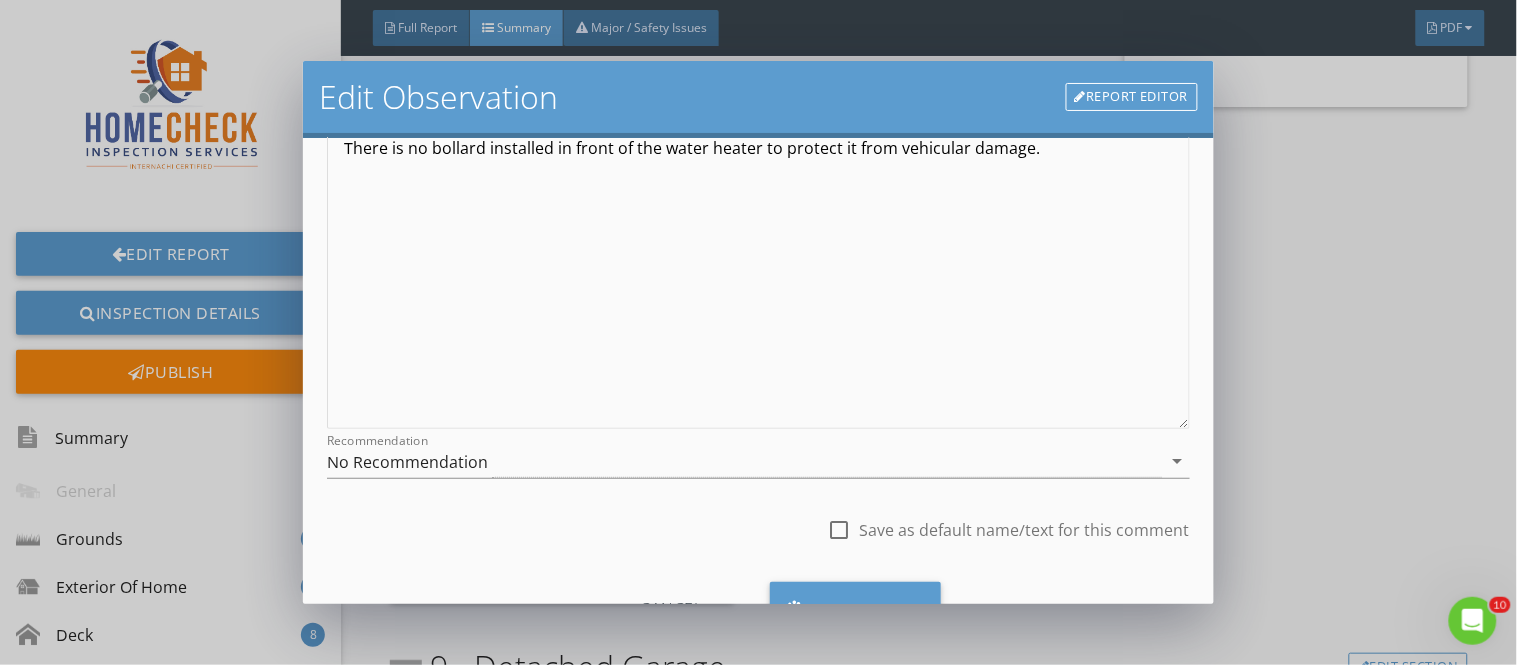 scroll, scrollTop: 84, scrollLeft: 0, axis: vertical 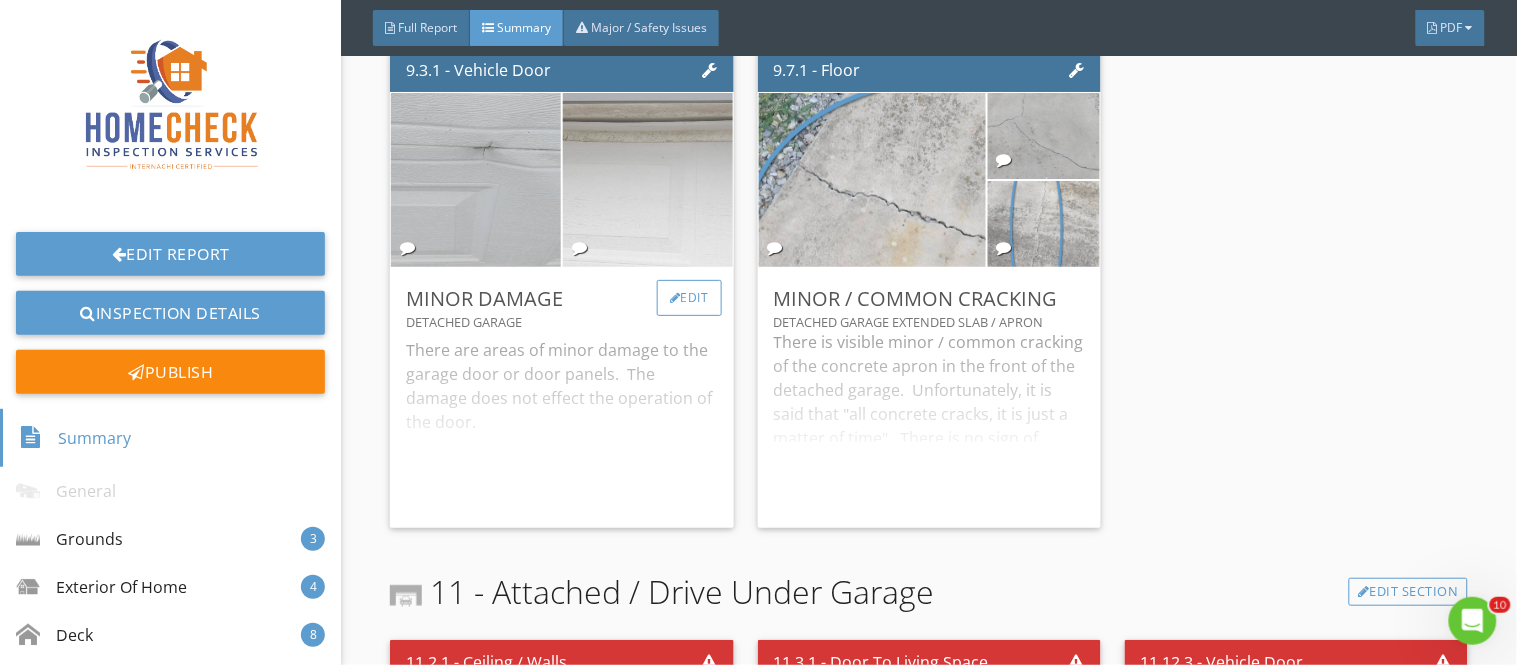 click on "Edit" at bounding box center [689, 298] 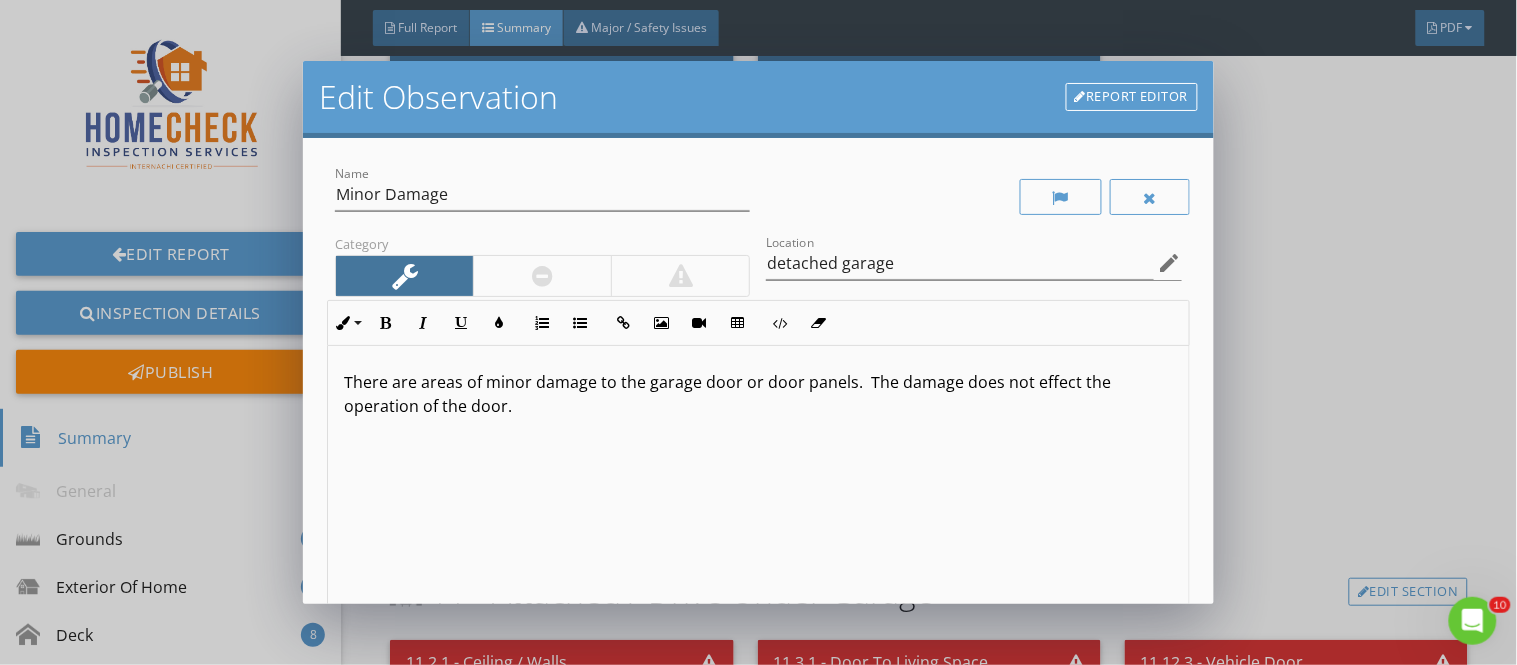 click on "There are areas of minor damage to the garage door or door panels.  The damage does not effect the operation of the door." at bounding box center (758, 394) 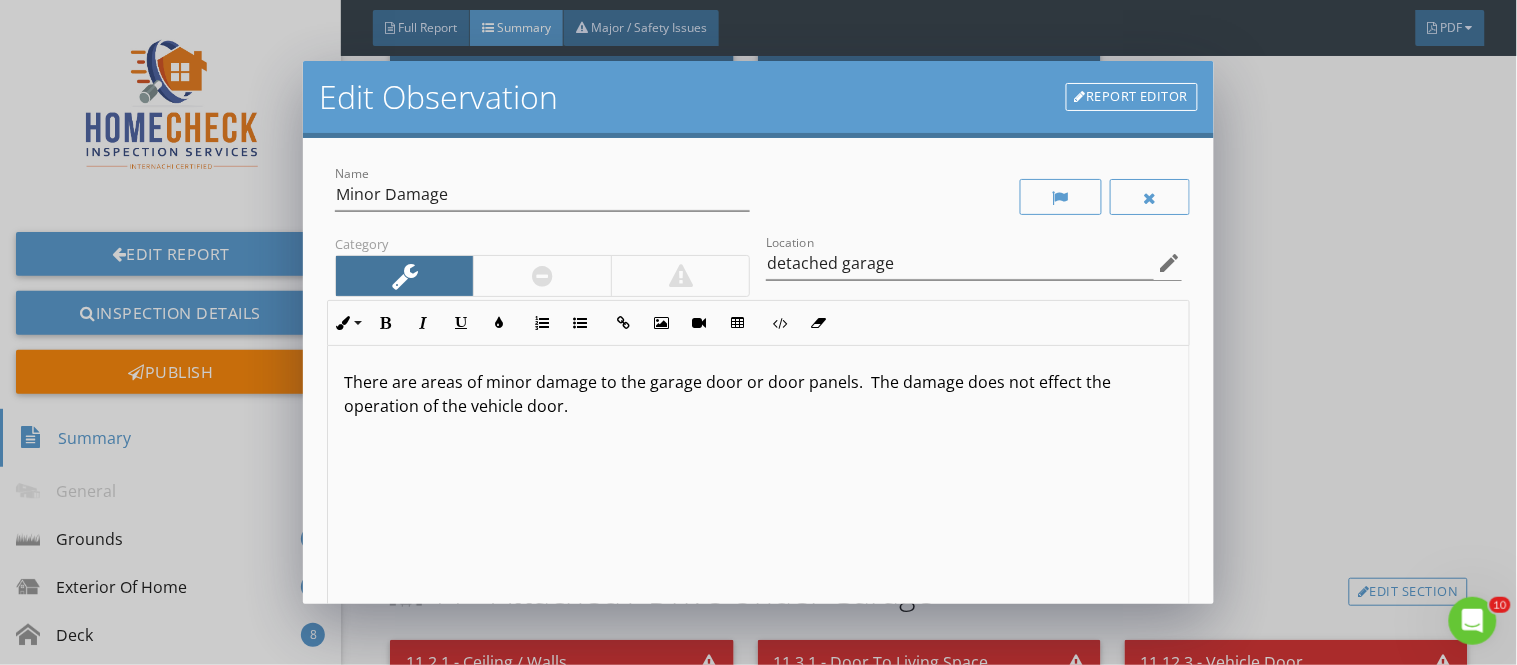 type on "<p>There are areas of minor damage to the garage door or door panels. &nbsp;The damage does not effect the operation of the vehicle door.</p>" 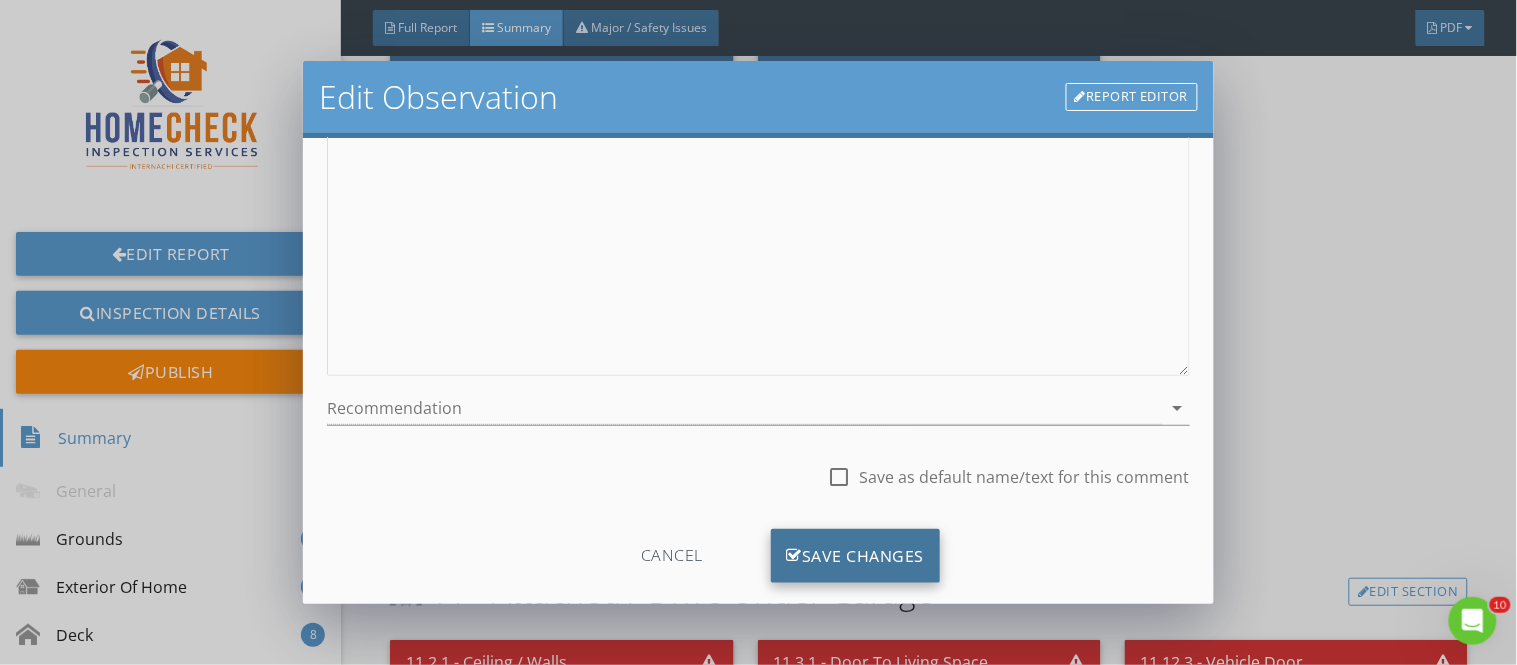 click on "Save Changes" at bounding box center [856, 556] 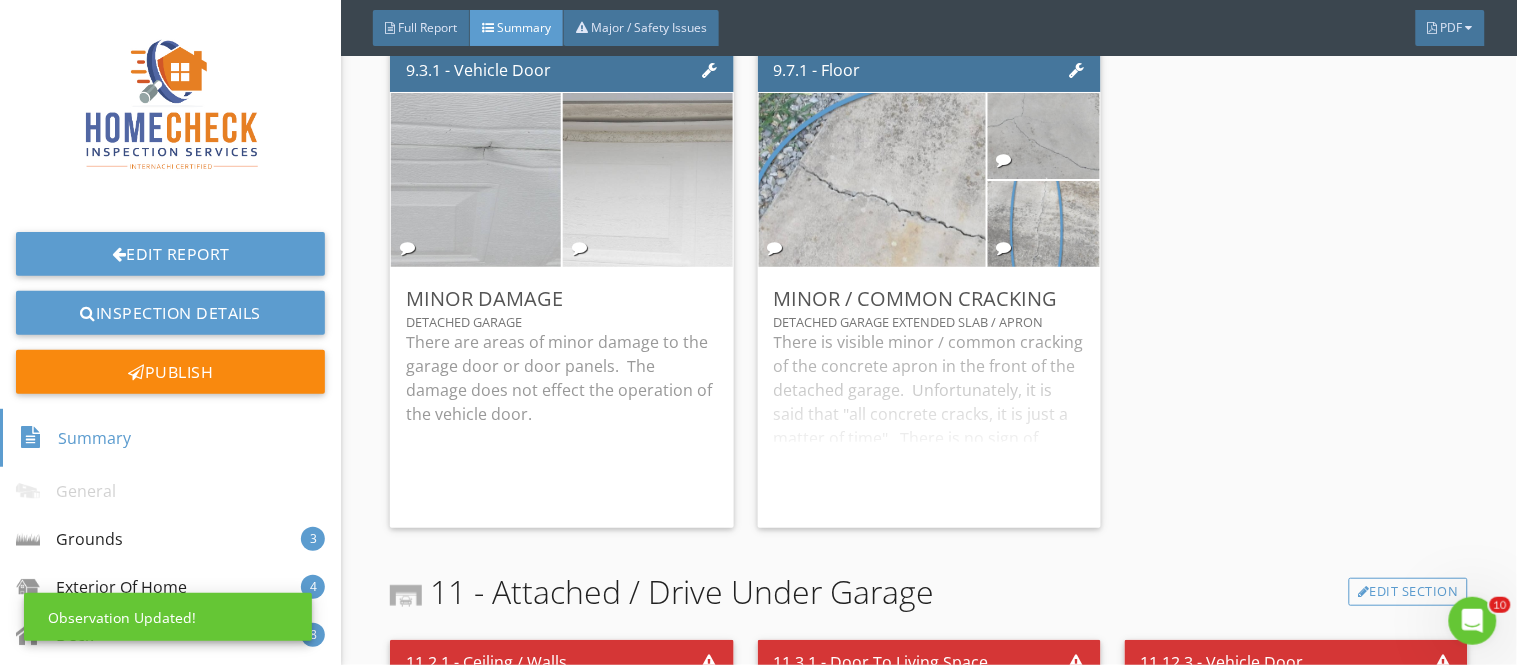 scroll, scrollTop: 84, scrollLeft: 0, axis: vertical 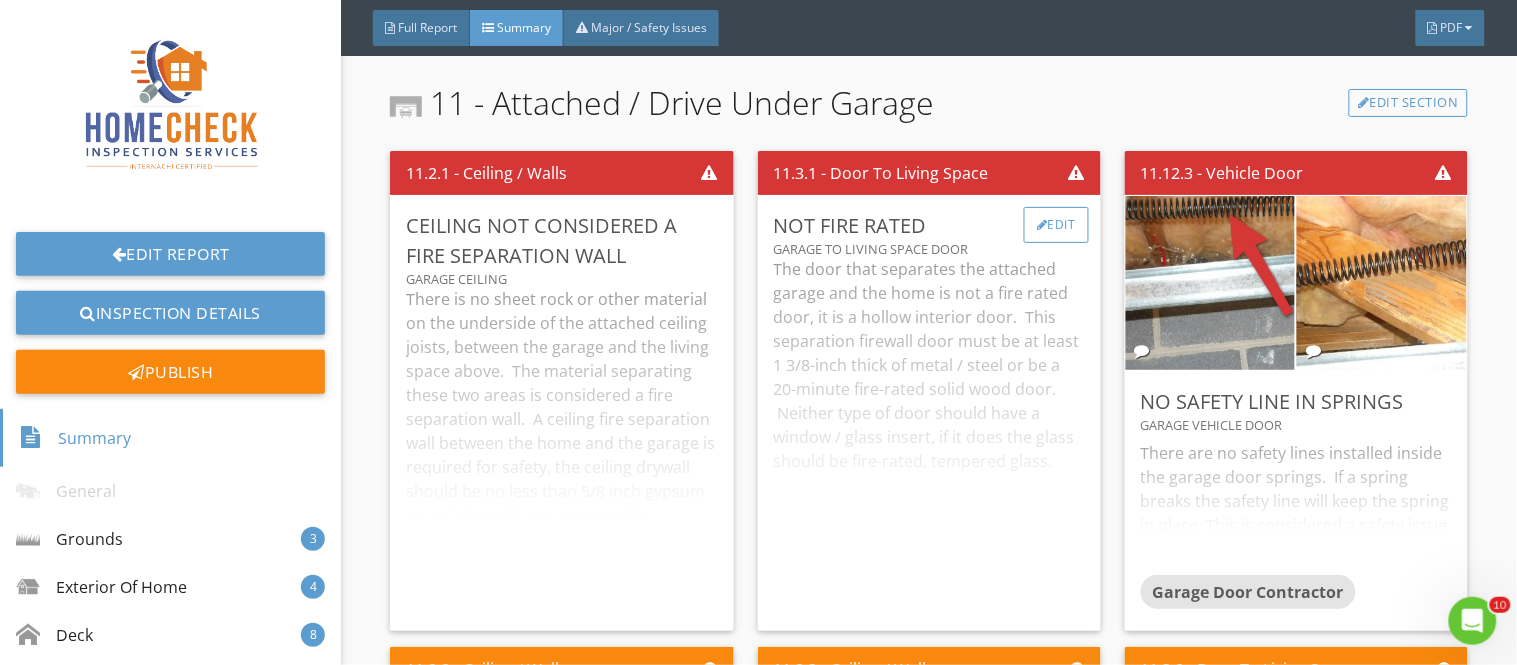 click on "Edit" at bounding box center [1056, 225] 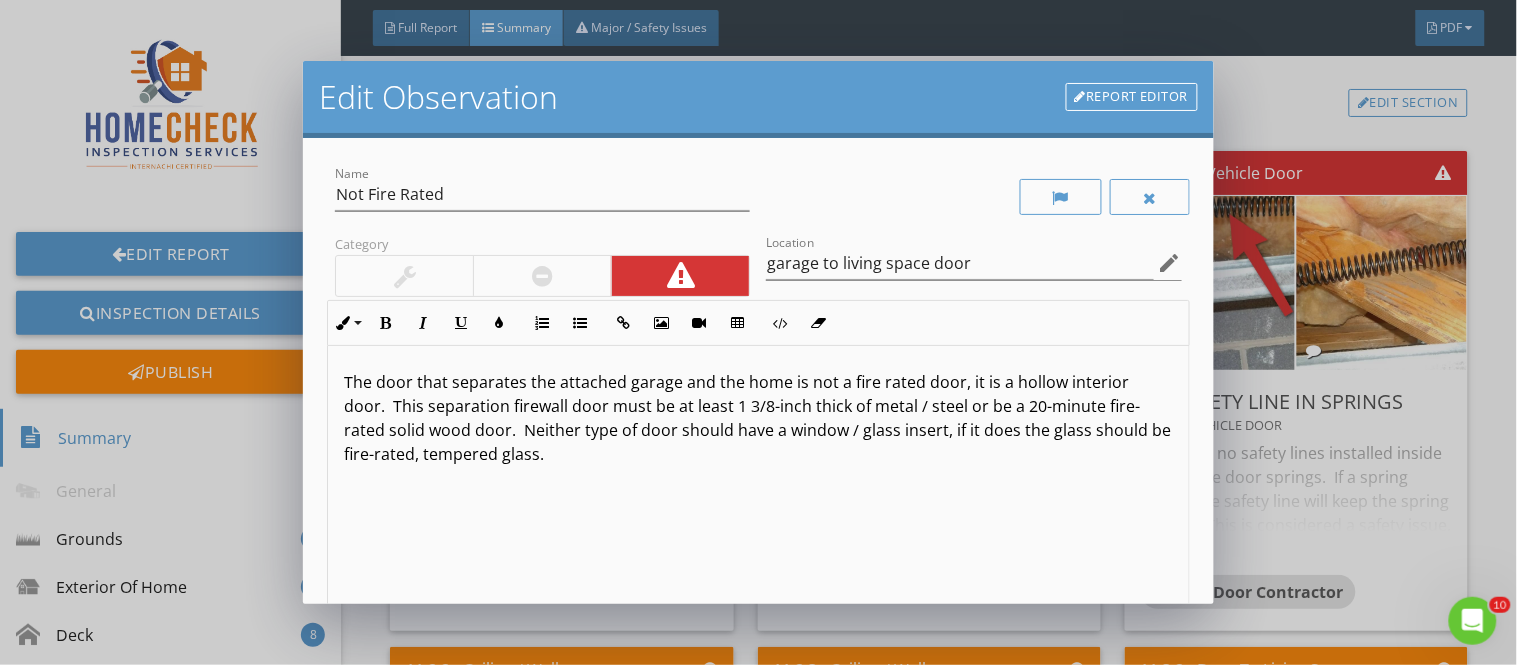 click on "Name Not Fire Rated" at bounding box center (542, 196) 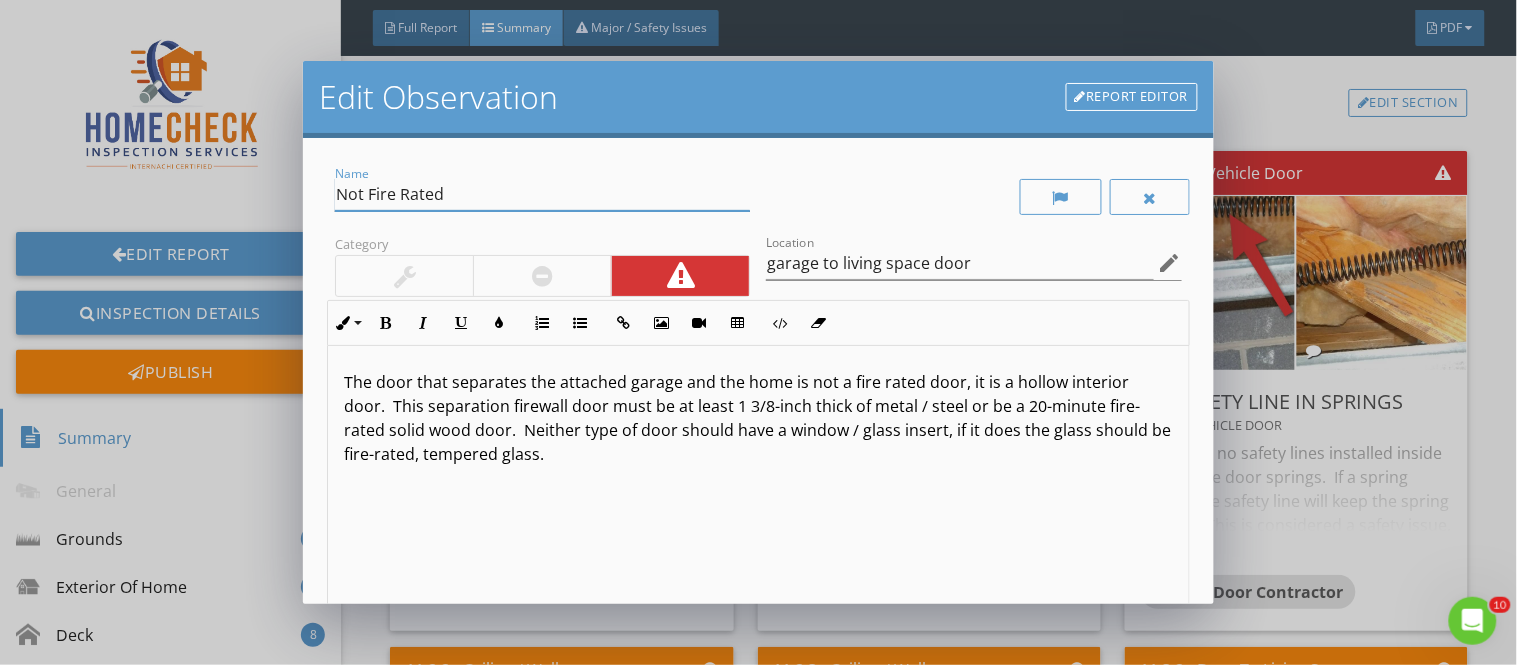 click on "Not Fire Rated" at bounding box center (542, 194) 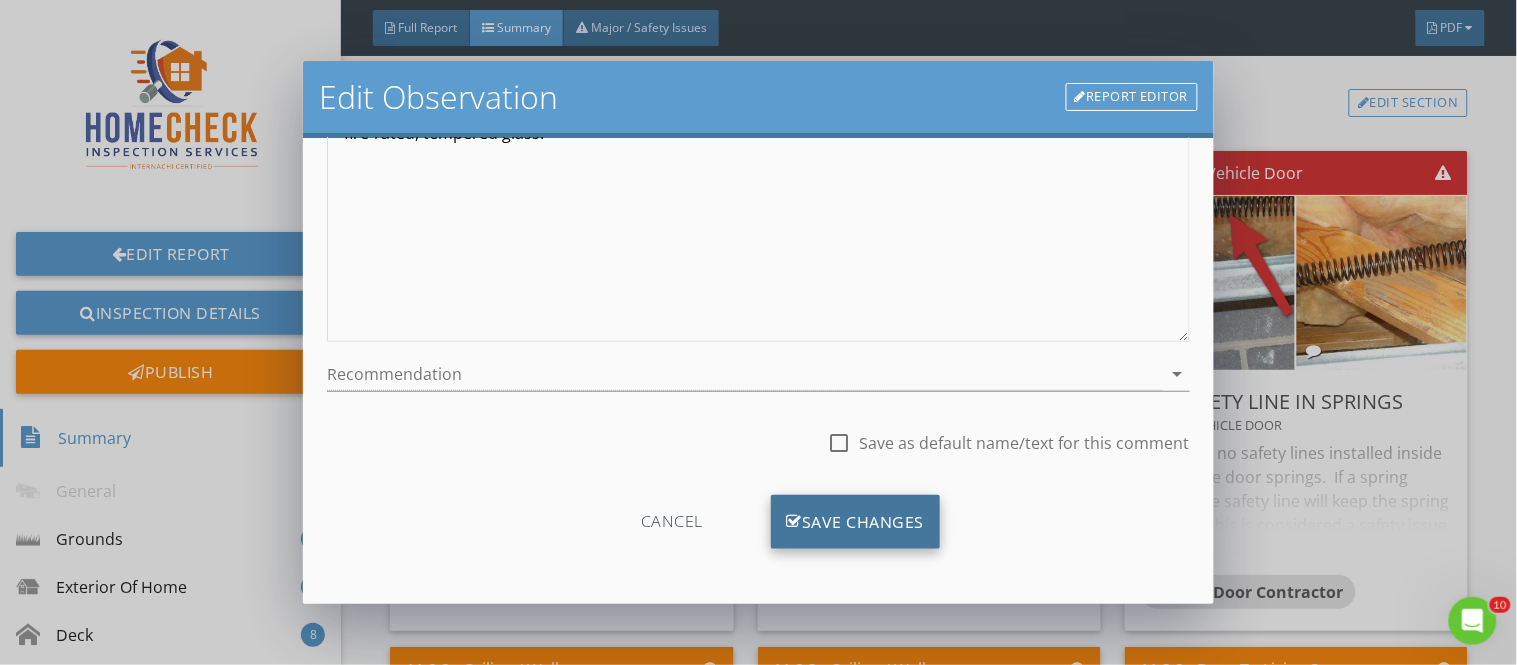 type on "Door Not Fire Rated" 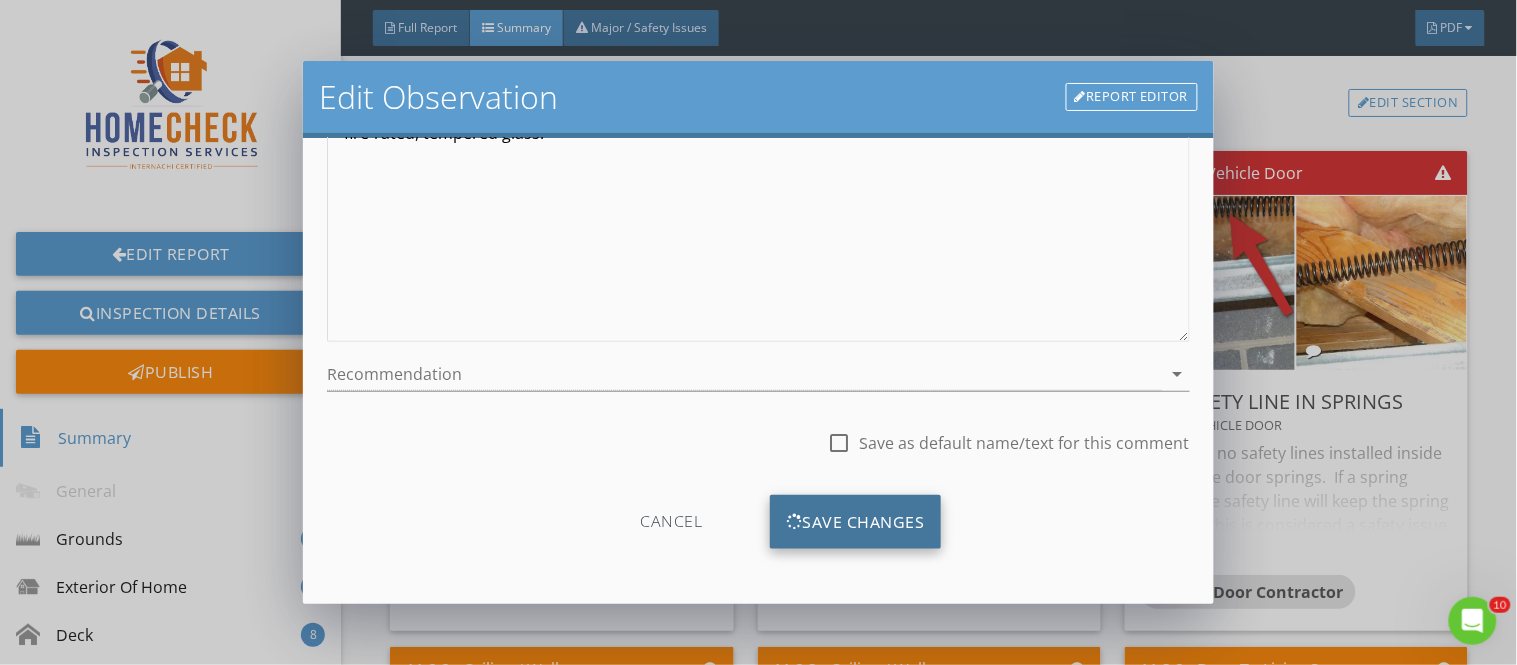 scroll, scrollTop: 84, scrollLeft: 0, axis: vertical 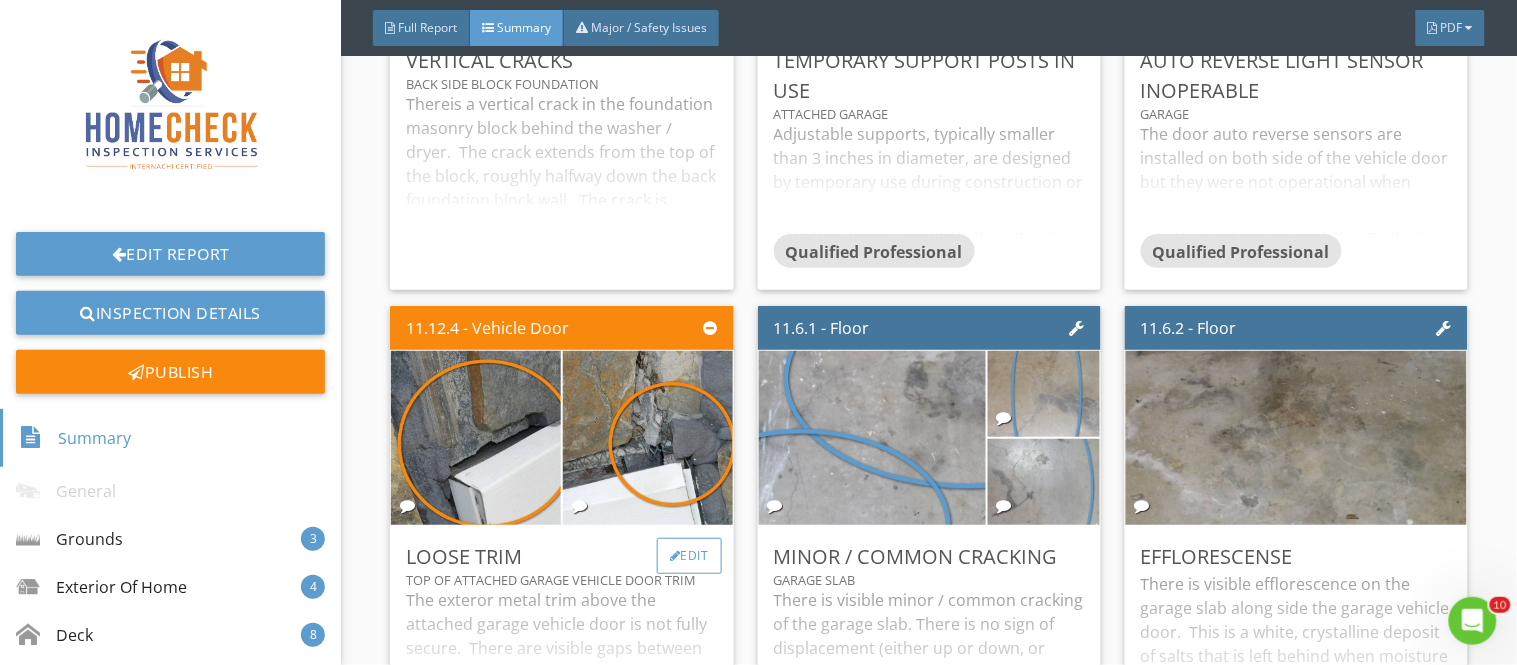 click on "Edit" at bounding box center (689, 556) 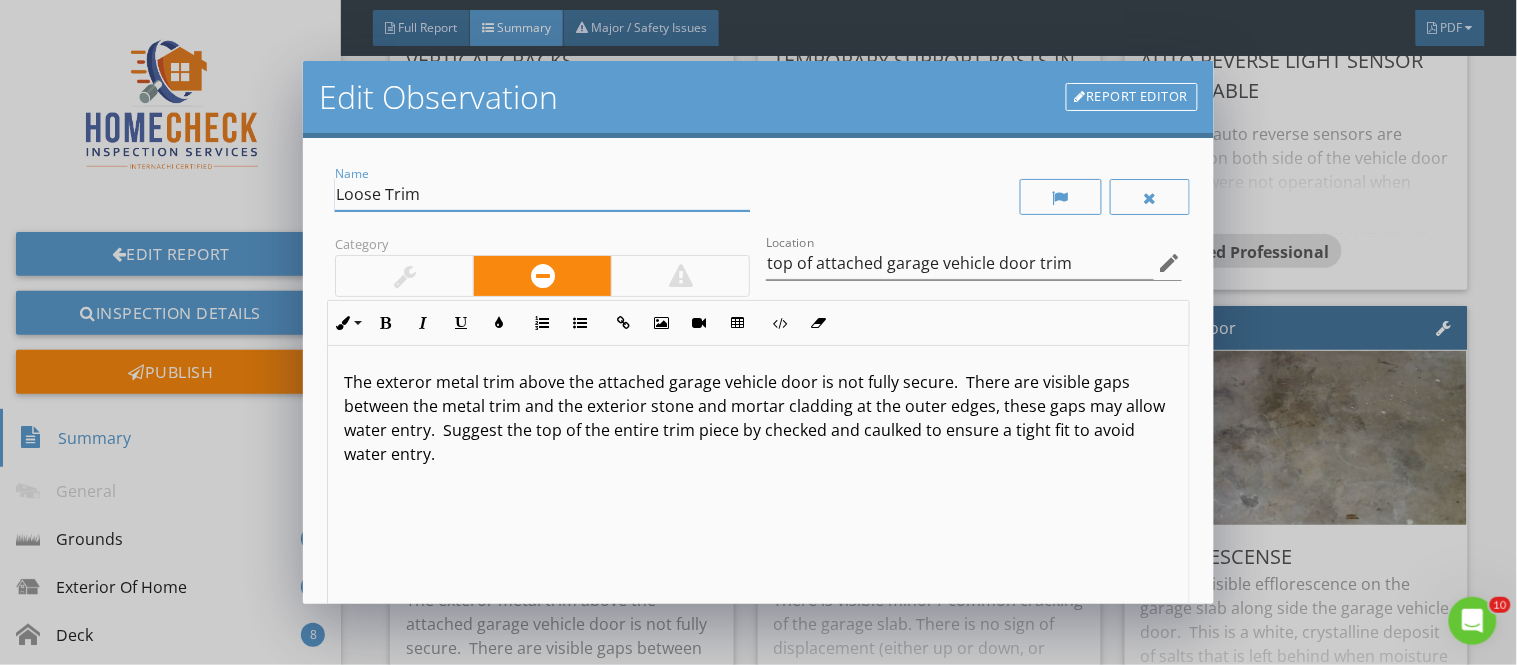 click on "Loose Trim" at bounding box center (542, 194) 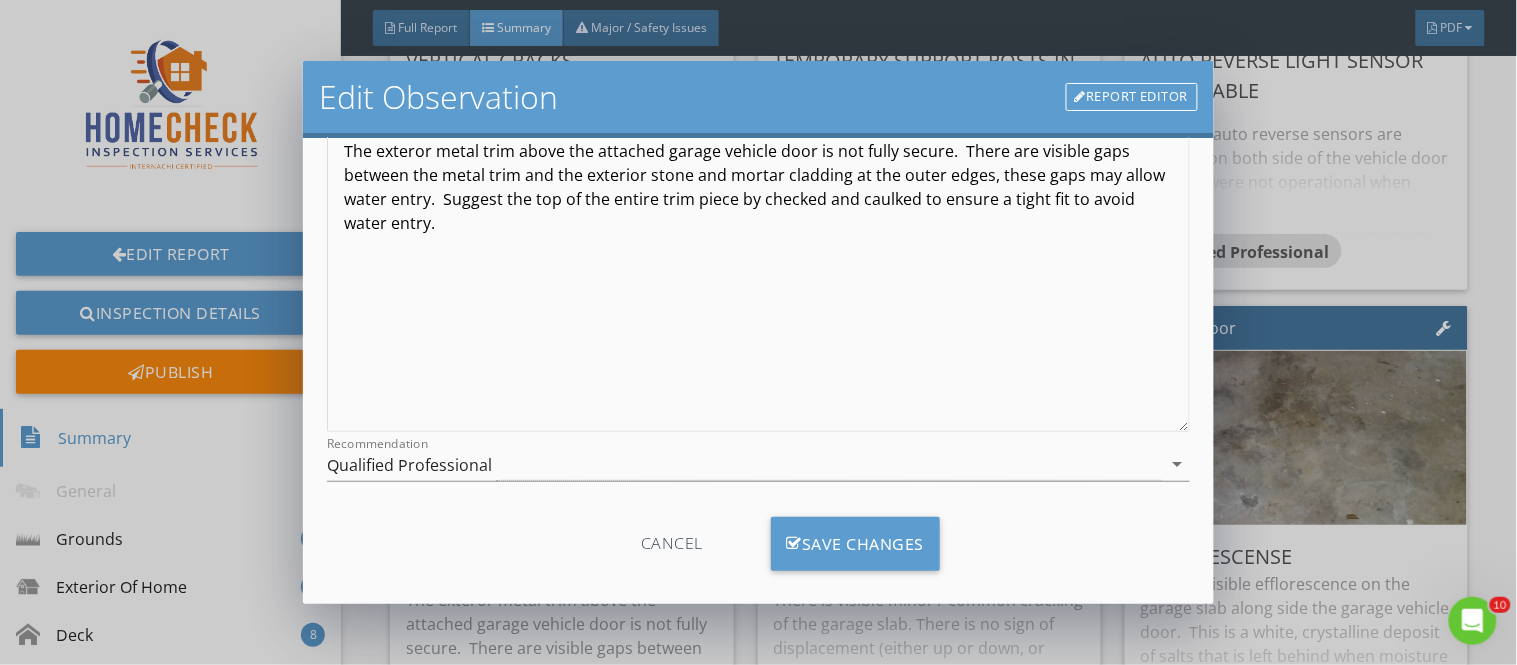 scroll, scrollTop: 232, scrollLeft: 0, axis: vertical 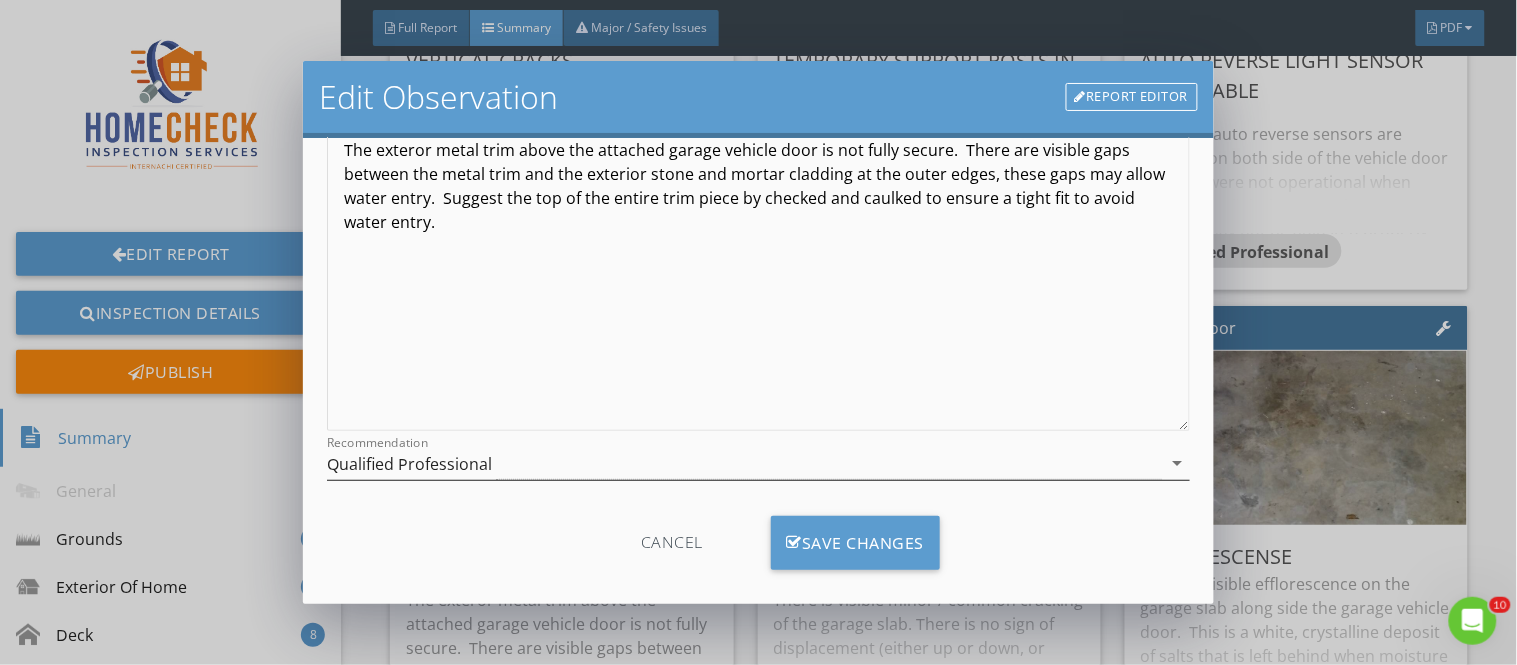 type on "Loose / Gaps In Exterior Trim" 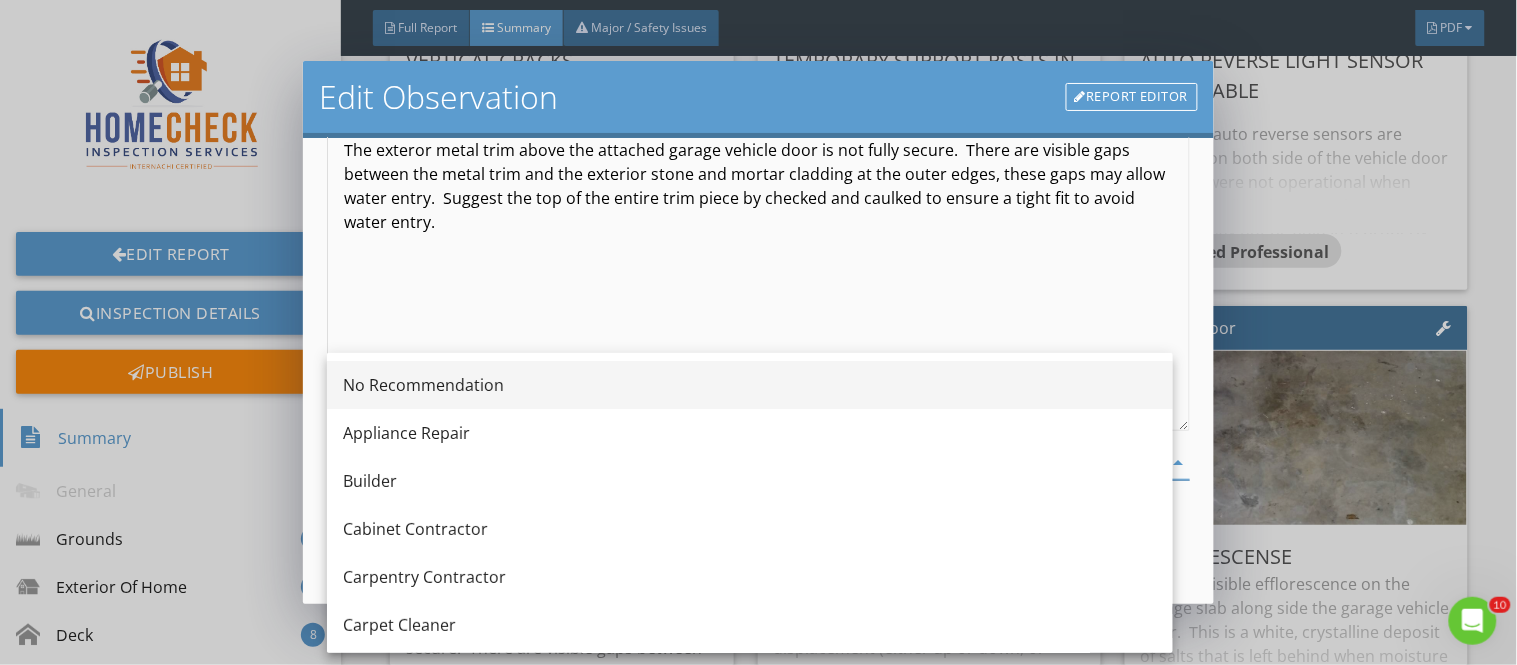click on "No Recommendation" at bounding box center [750, 385] 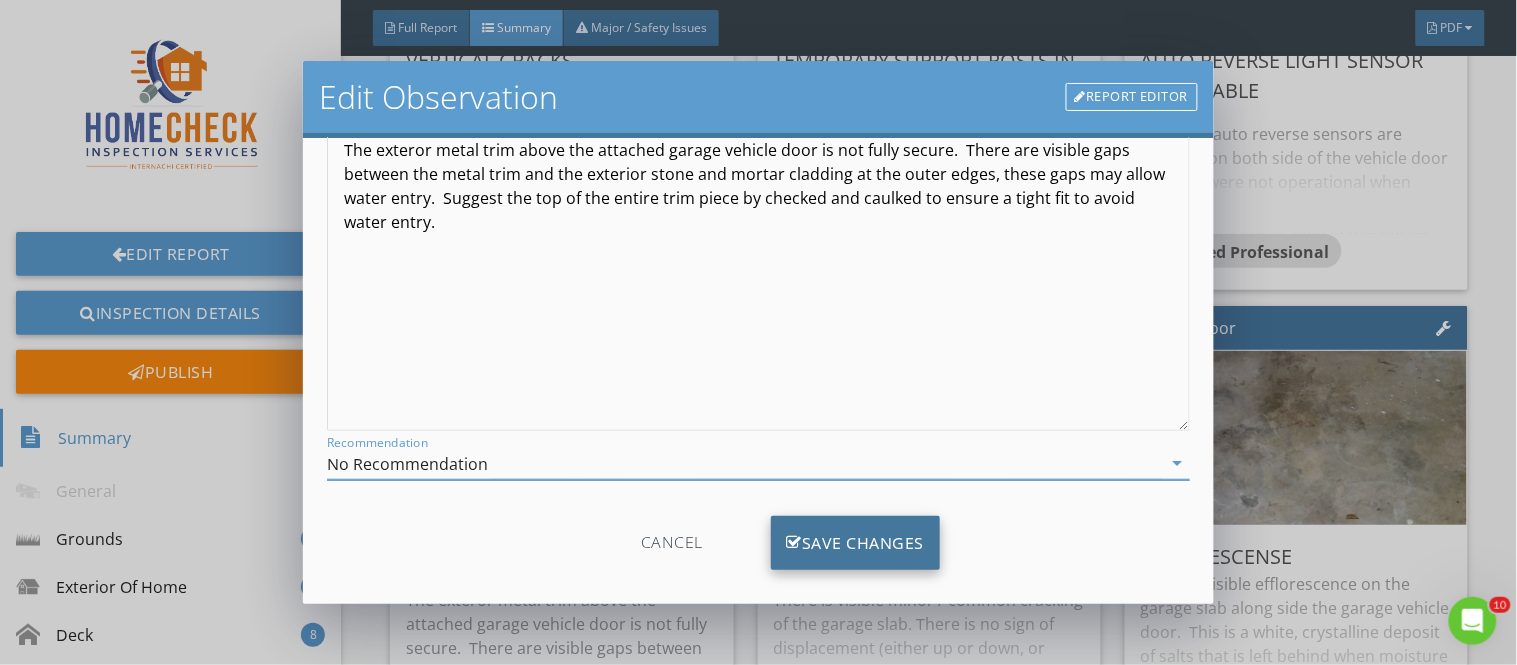 click on "Save Changes" at bounding box center (856, 543) 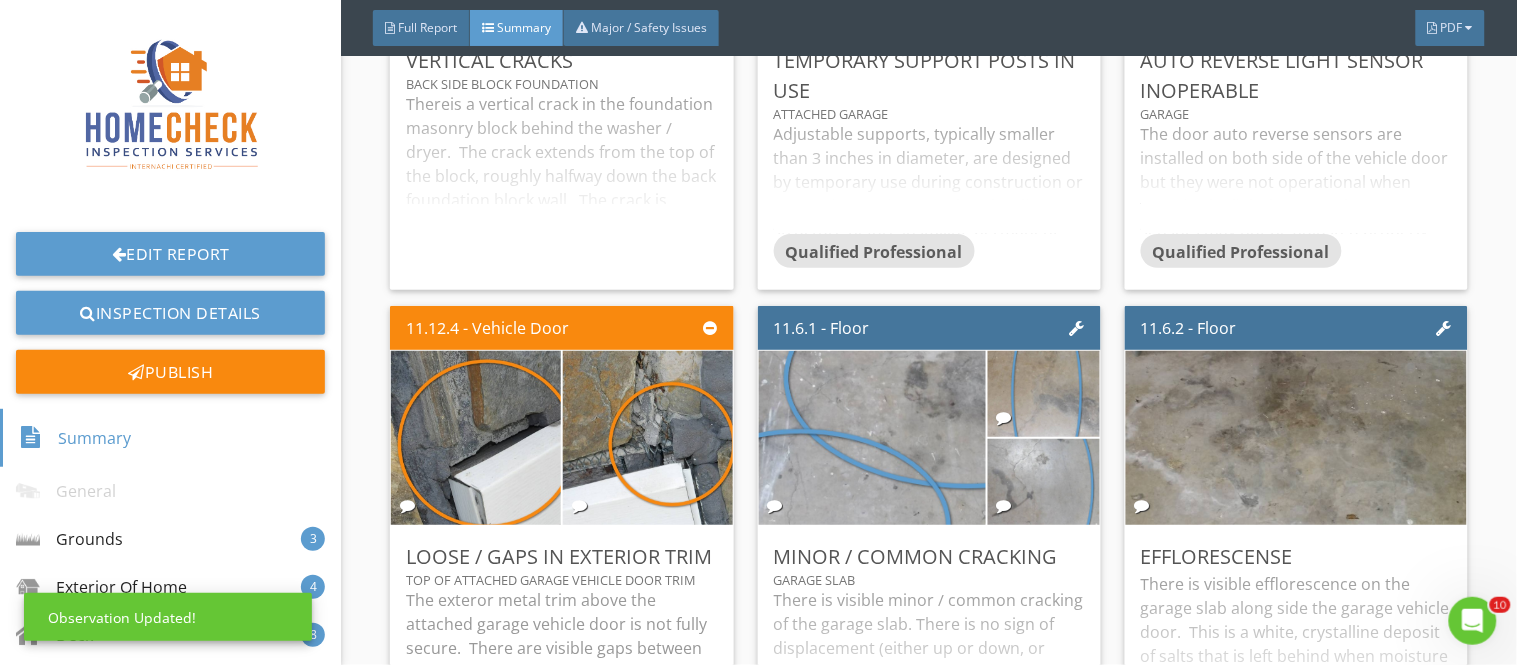scroll, scrollTop: 16, scrollLeft: 0, axis: vertical 